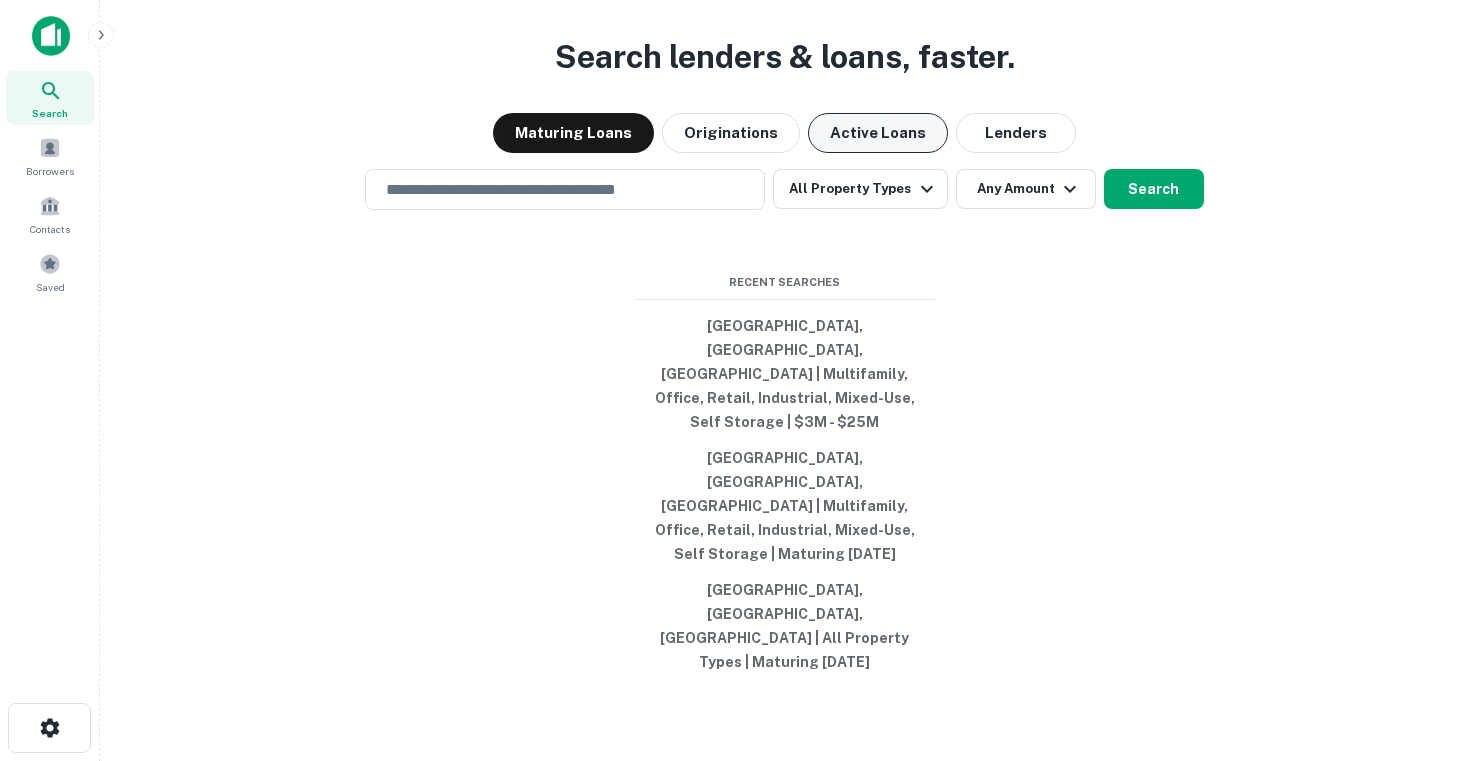 scroll, scrollTop: 0, scrollLeft: 0, axis: both 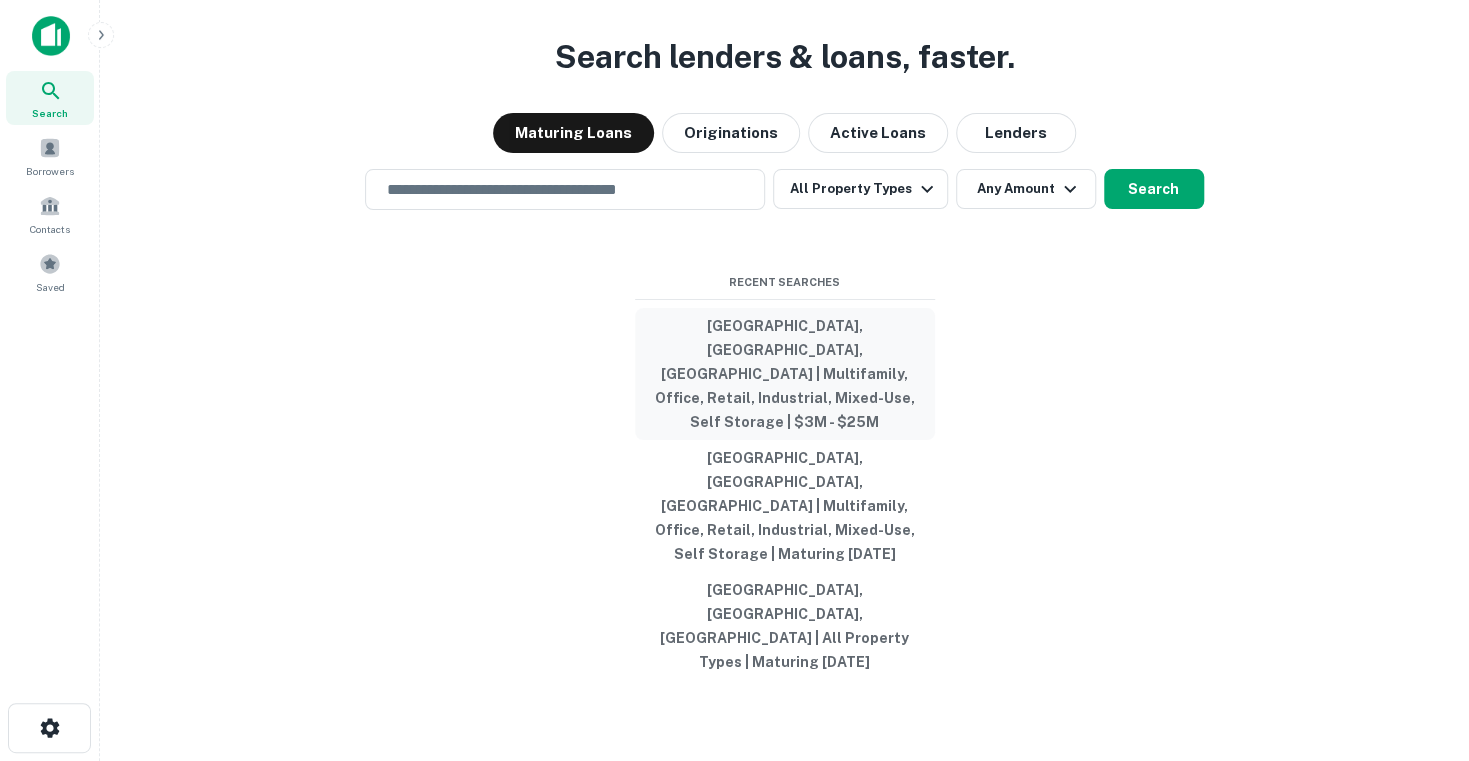 click on "Dallas, TX, USA | Multifamily, Office, Retail, Industrial, Mixed-Use, Self Storage | $3M - $25M" at bounding box center [785, 374] 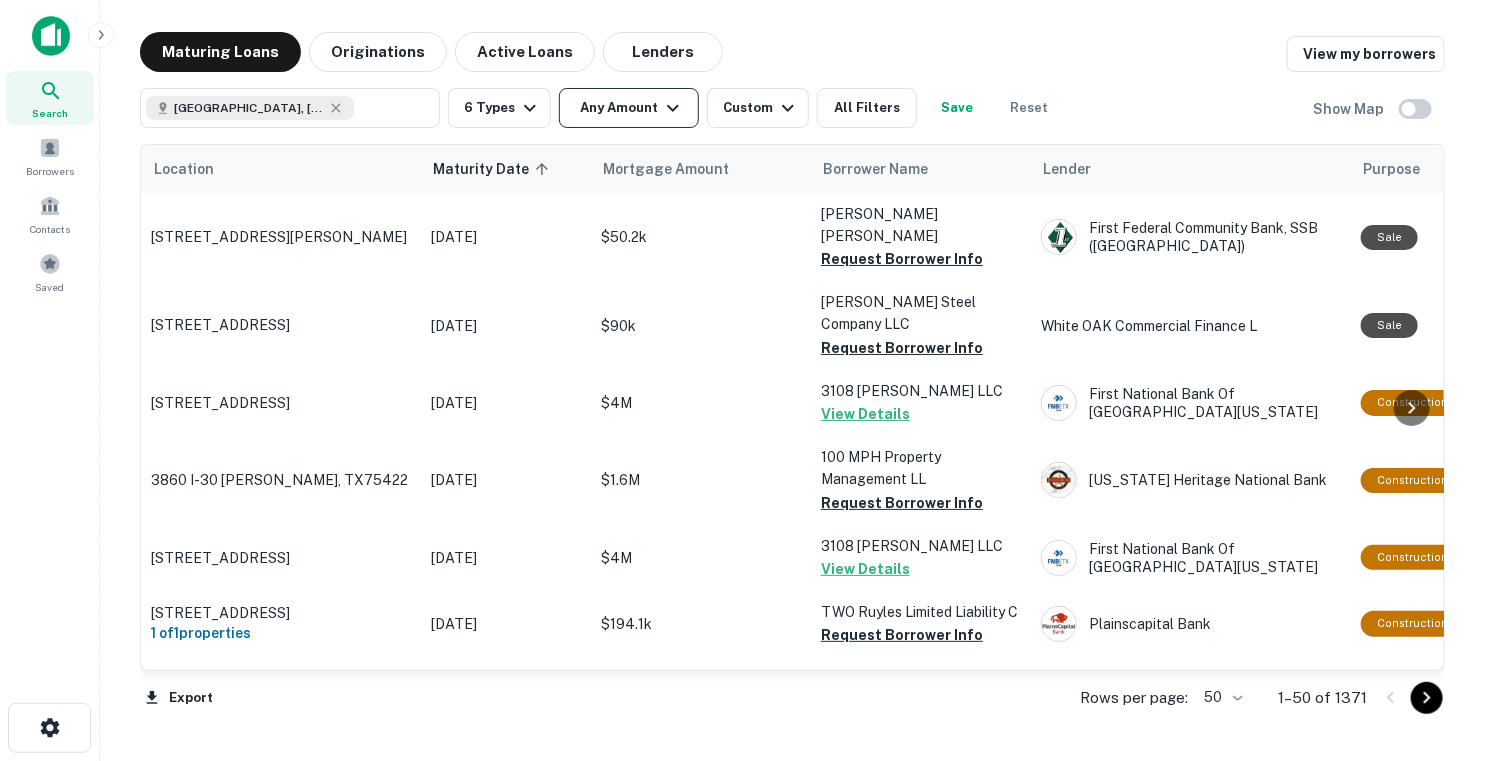 click on "Any Amount" at bounding box center [629, 108] 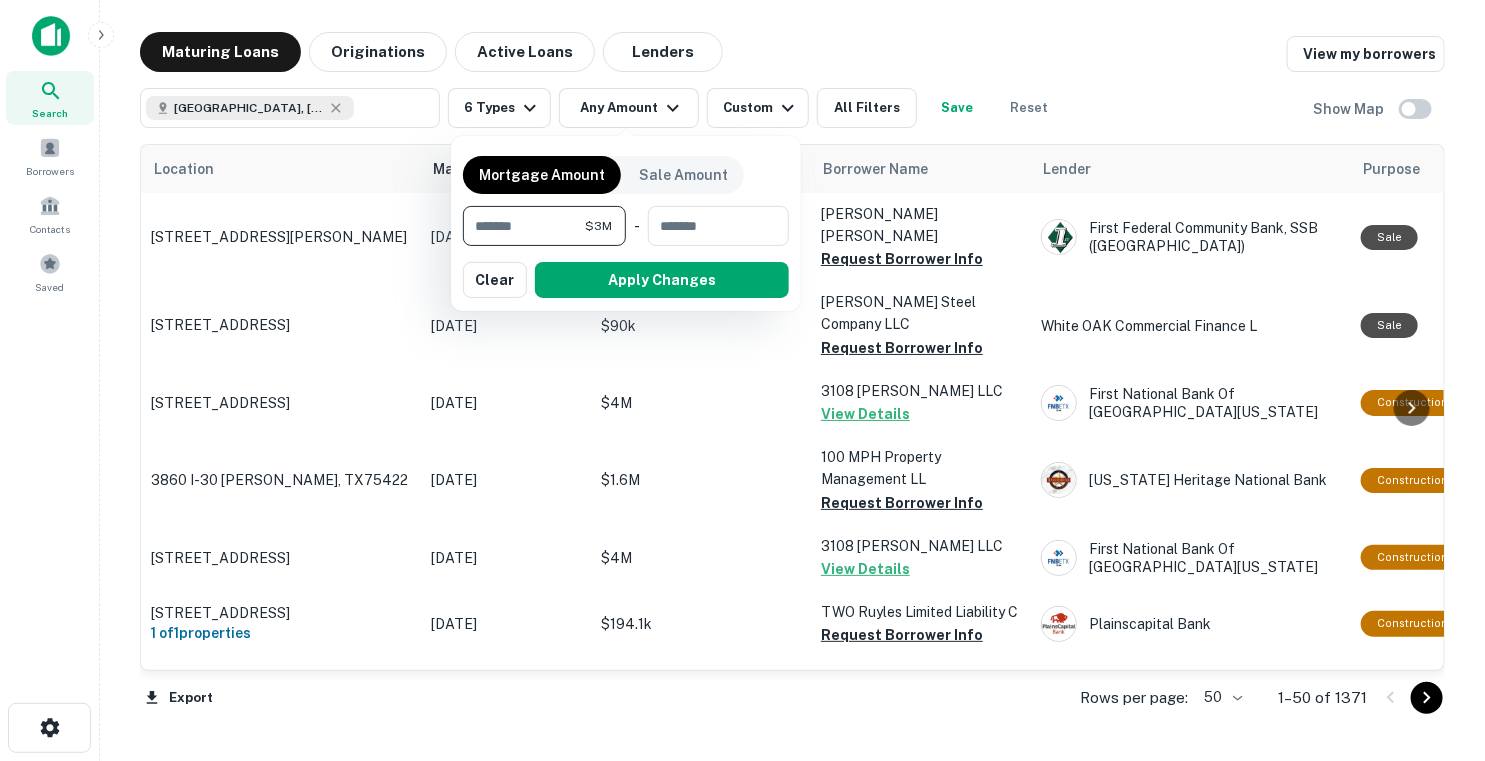 type on "*******" 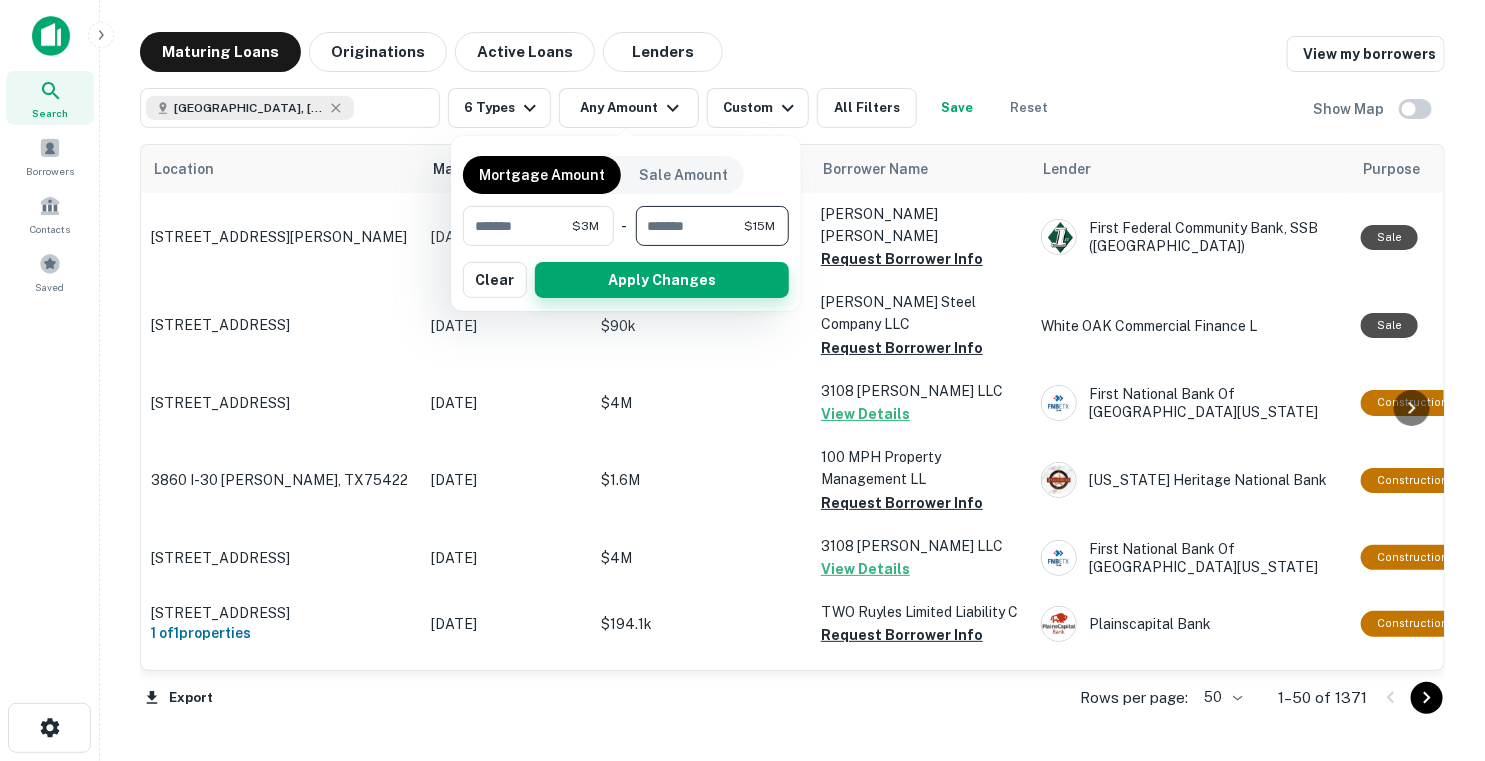 type on "********" 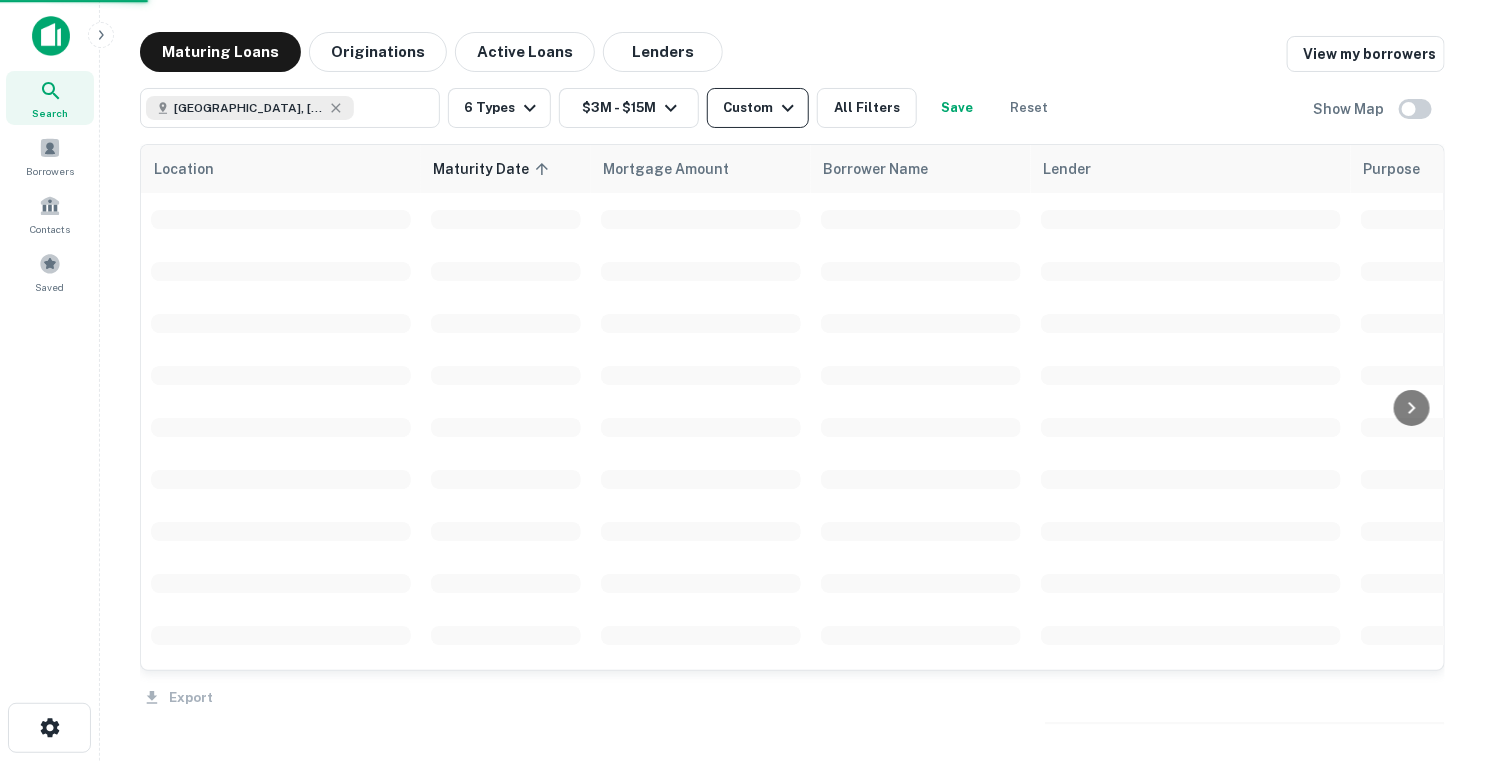 click on "Custom" at bounding box center (761, 108) 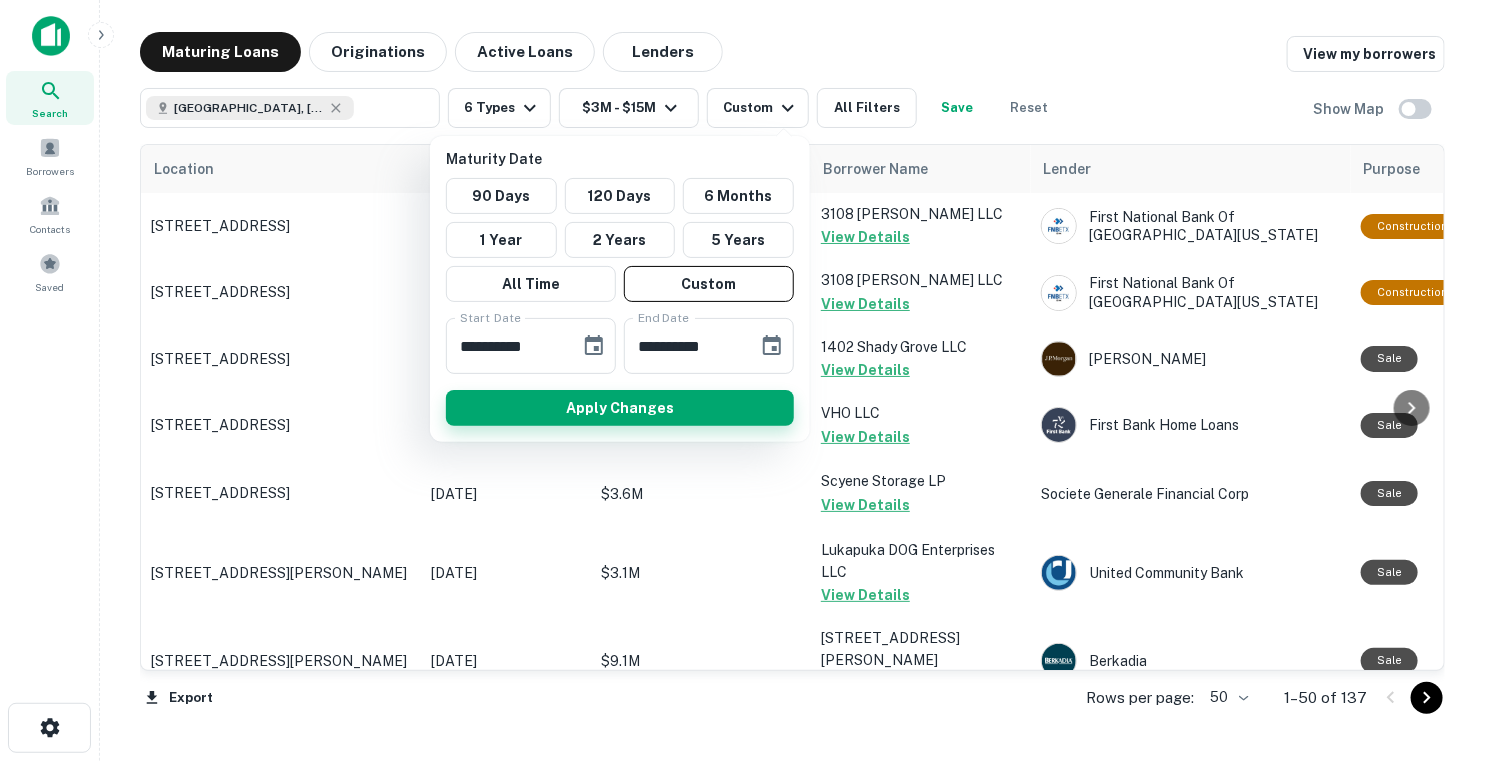 click on "Apply Changes" at bounding box center [620, 408] 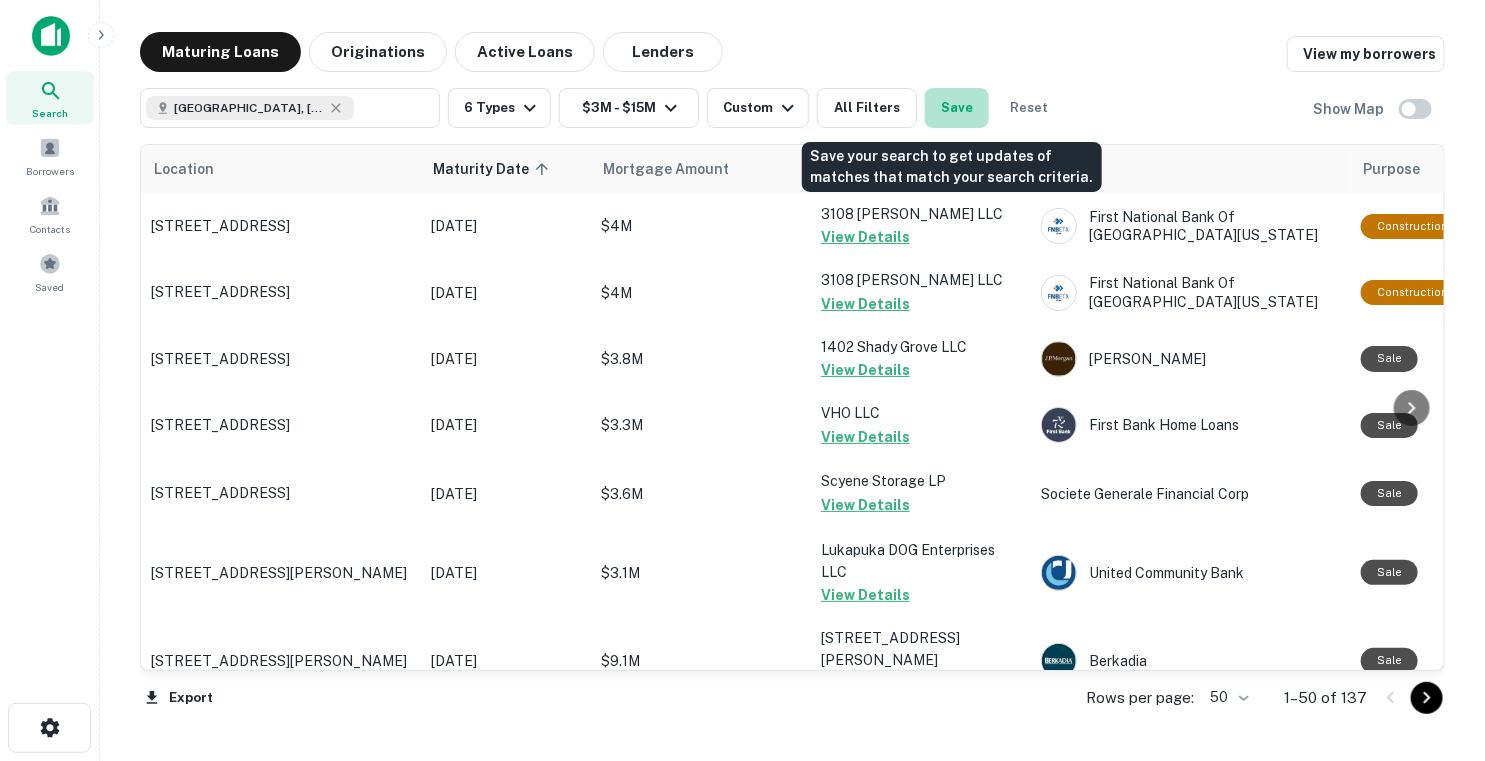 click on "Save" at bounding box center (957, 108) 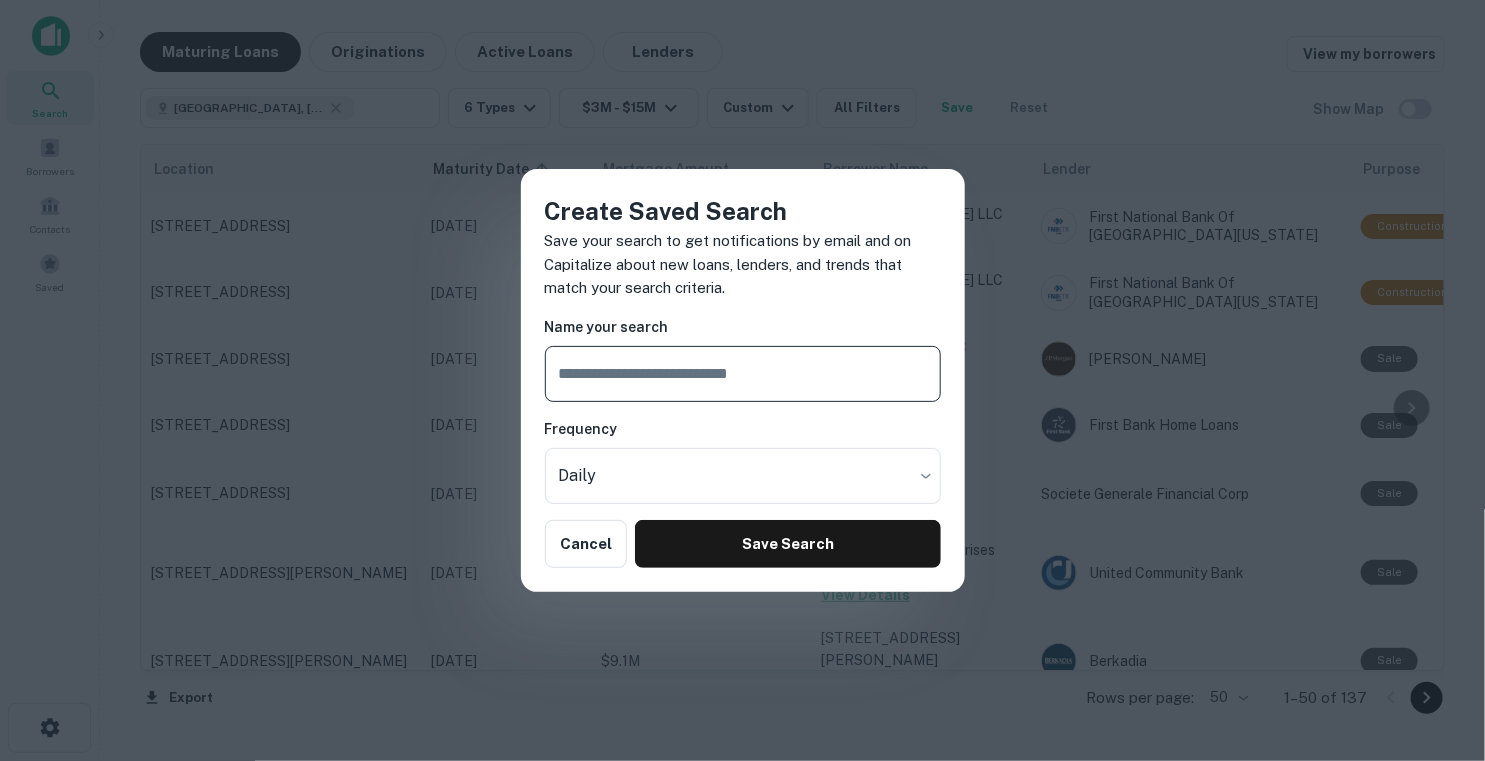 type on "*" 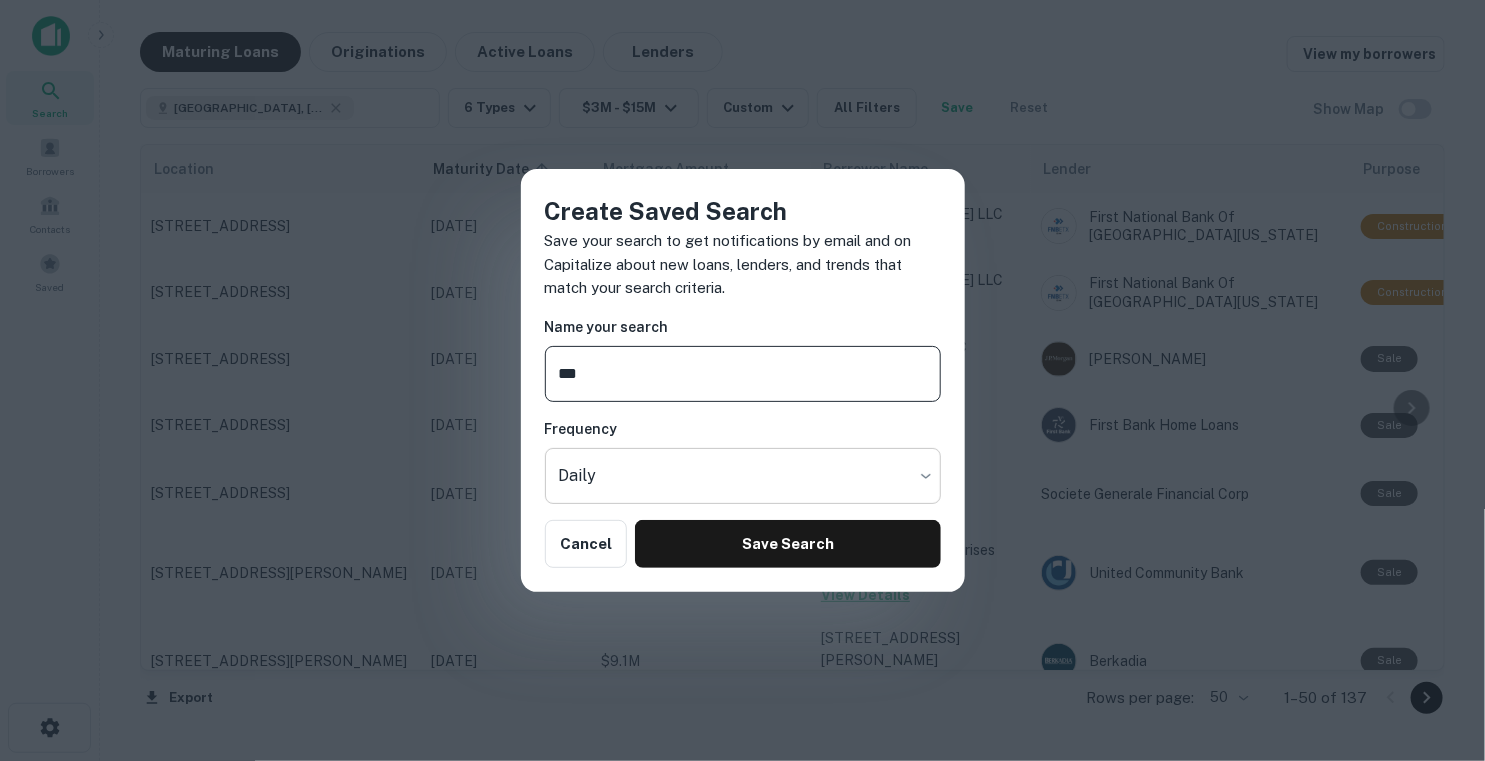 type on "**********" 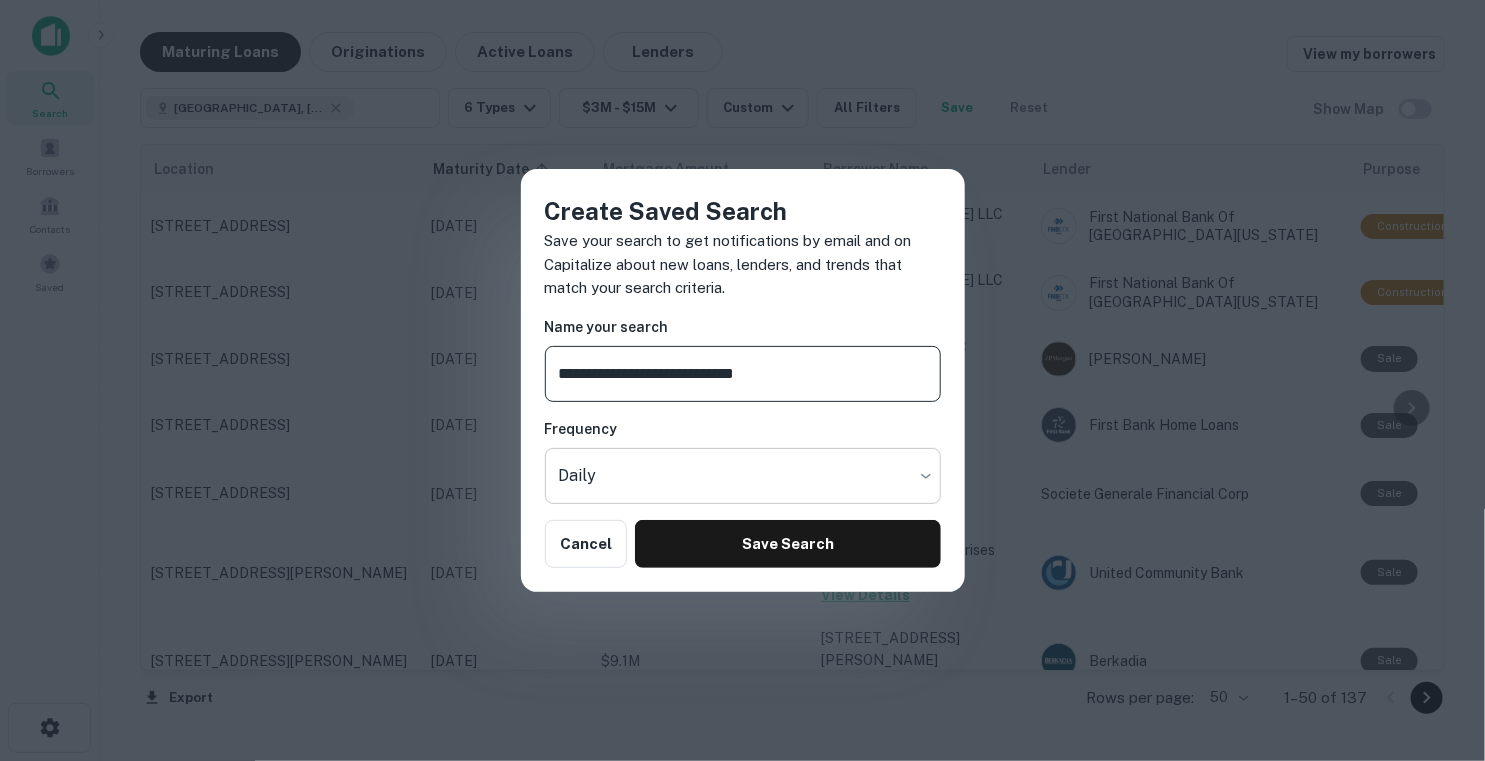 click on "Search         Borrowers         Contacts         Saved     Maturing Loans Originations Active Loans Lenders View my borrowers Dallas, TX, USA ​ 6 Types $3M - $15M Custom All Filters Save Reset Show Map Location Maturity Date sorted ascending Mortgage Amount Borrower Name Lender Purpose Type Lender Type Sale Amount LTV Year Built Unit Count 3221 S University Dr Fort Worth, TX76109  Nov 07, 2025 $4M 3108 Frazier LLC View Details First National Bank Of East Texas Construction Retail Bank - - 1925 1 3225 S University Dr Fort Worth, TX76109  Nov 07, 2025 $4M 3108 Frazier LLC View Details First National Bank Of East Texas Construction Retail Bank - - 1925 1 1402 W Shady Grove Rd Grand Prairie, TX75050  Nov 08, 2025 $3.8M 1402 Shady Grove LLC View Details J.p. Morgan Sale Industrial Bank - - 2015 - 3535 Victory Group Way Frisco, TX75034  Nov 09, 2025 $3.3M VHO LLC View Details First Bank Home Loans Sale Office Bank - - 2015 - 10331 Scyene Rd Dallas, TX75227  Nov 09, 2025 $3.6M Scyene Storage LP Sale -" at bounding box center (742, 380) 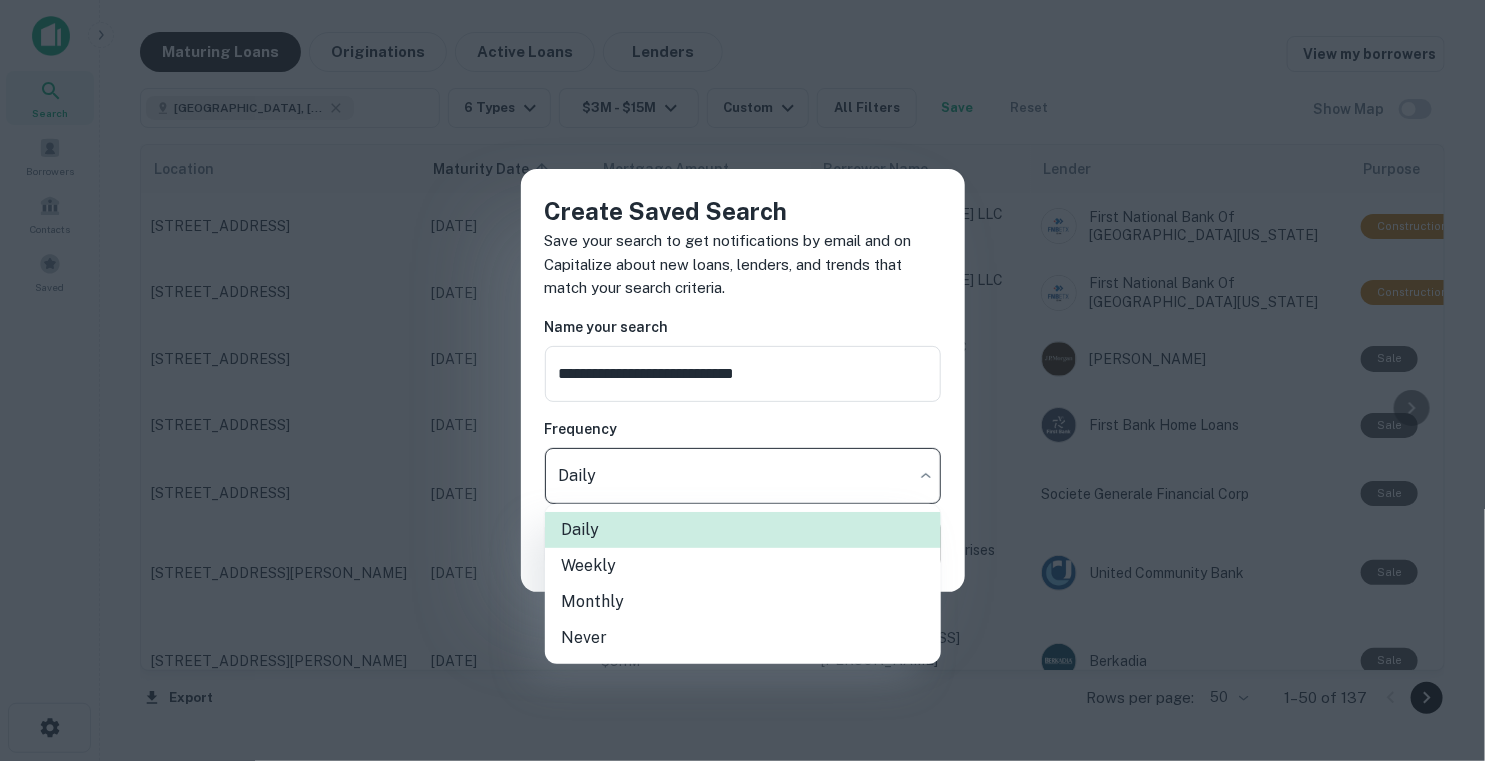 click on "Weekly" at bounding box center (743, 566) 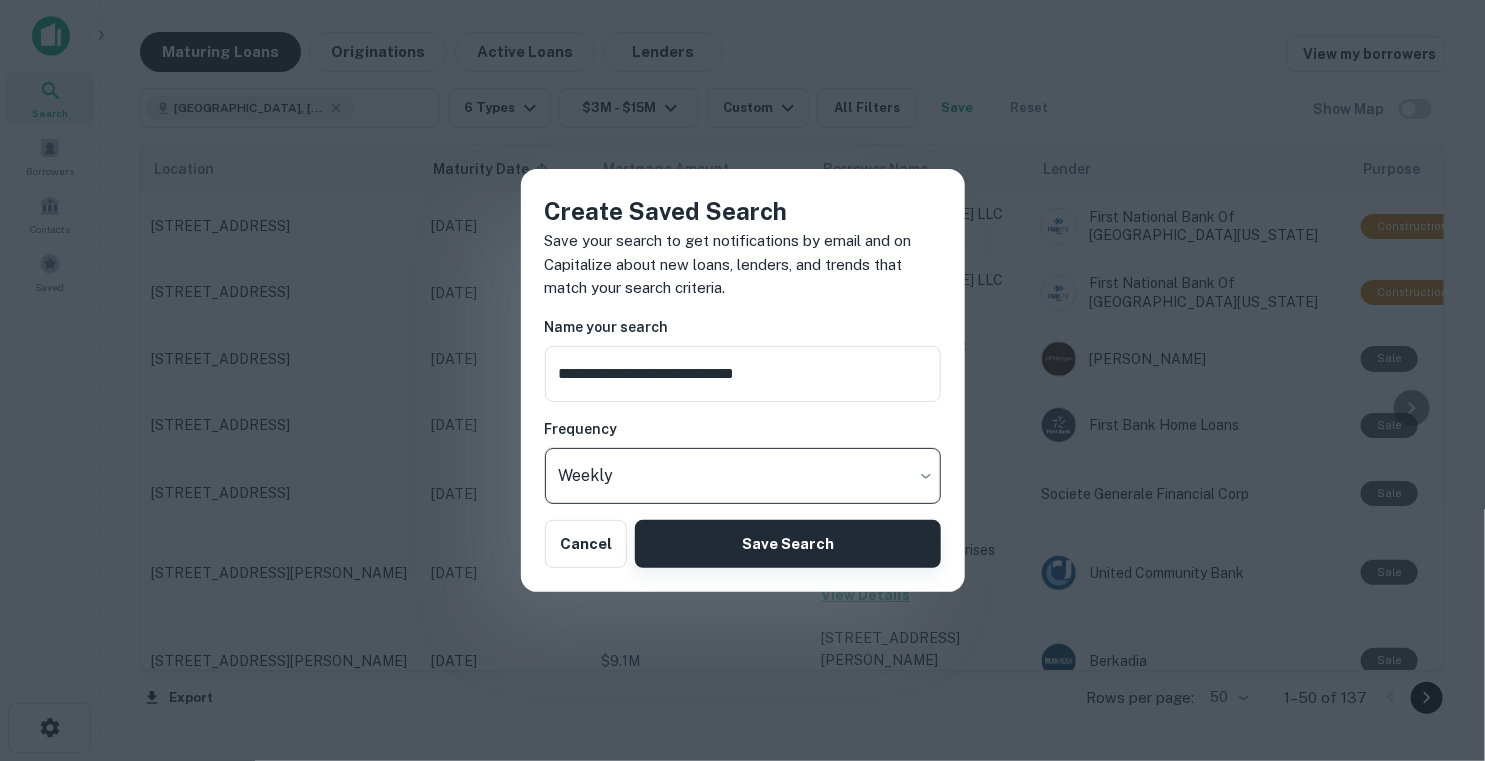 click on "Save Search" at bounding box center (787, 544) 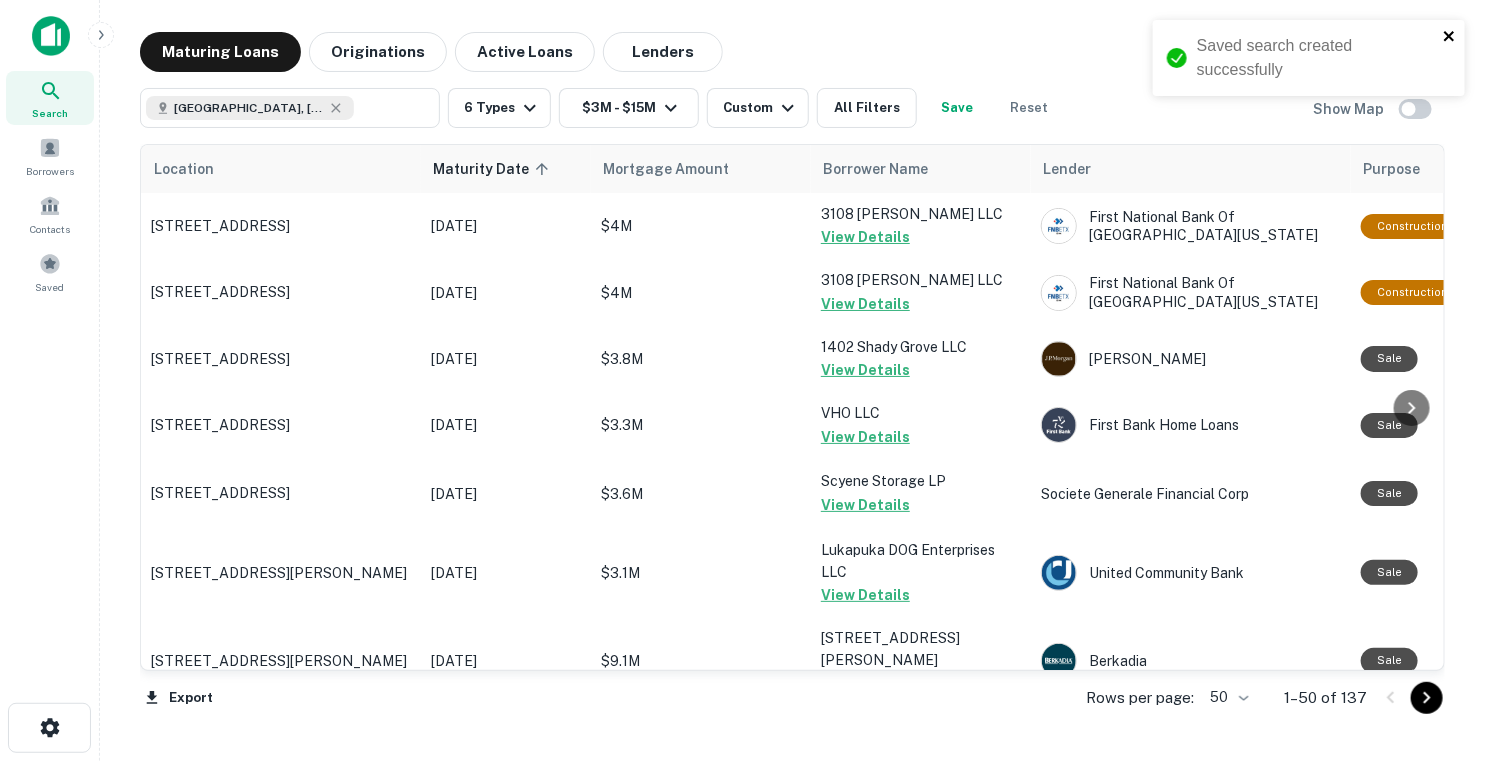 click 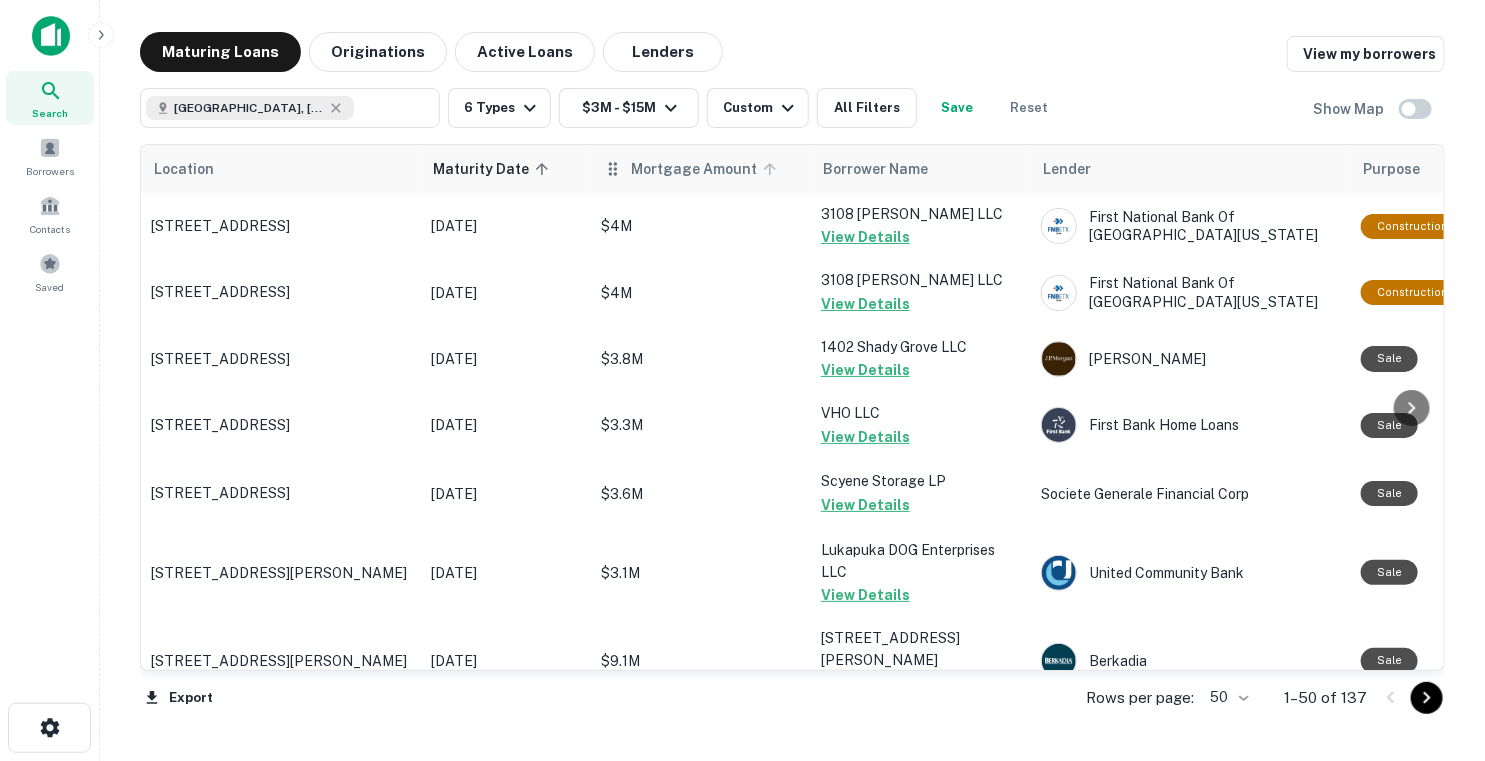 click on "Mortgage Amount" at bounding box center (707, 169) 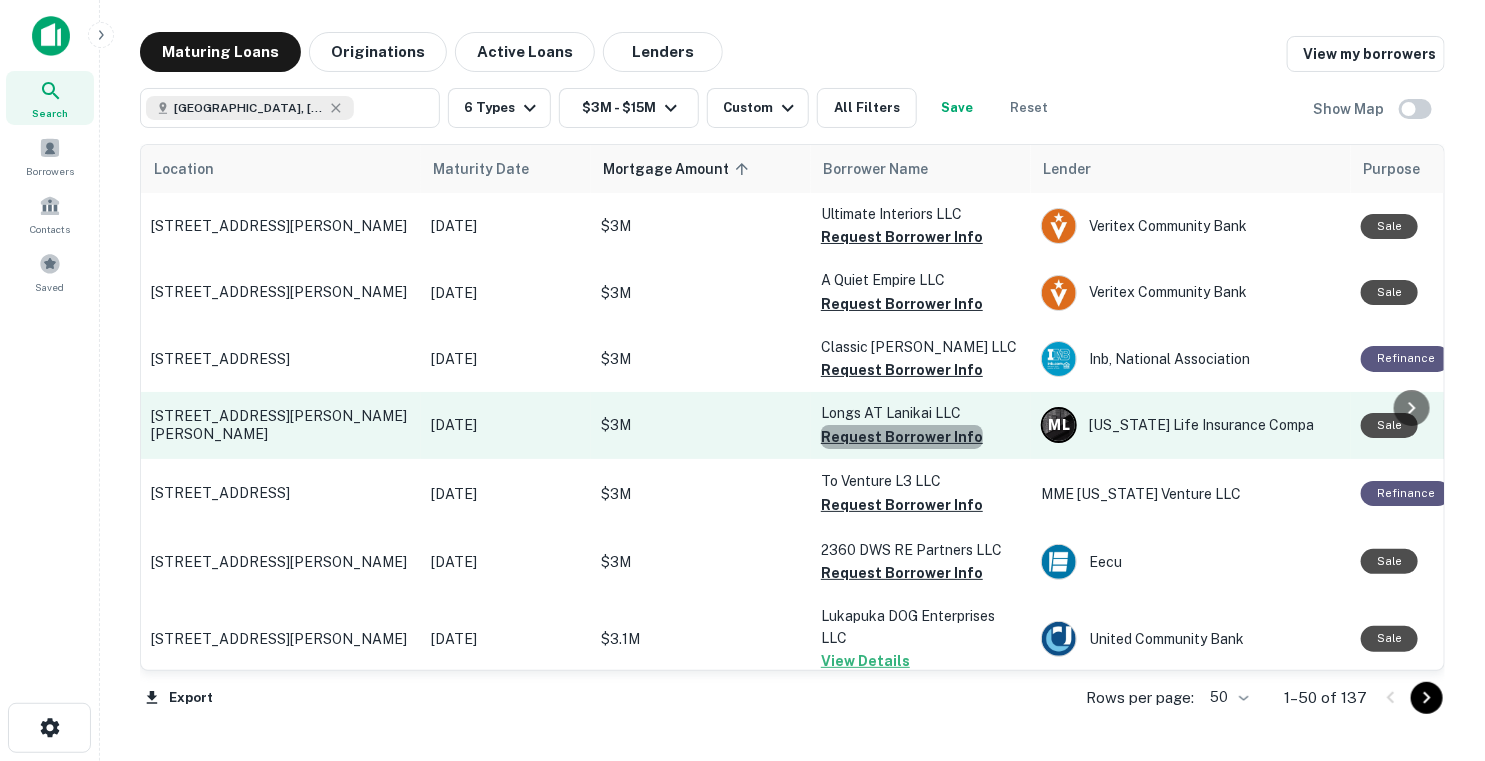 click on "Request Borrower Info" at bounding box center [902, 437] 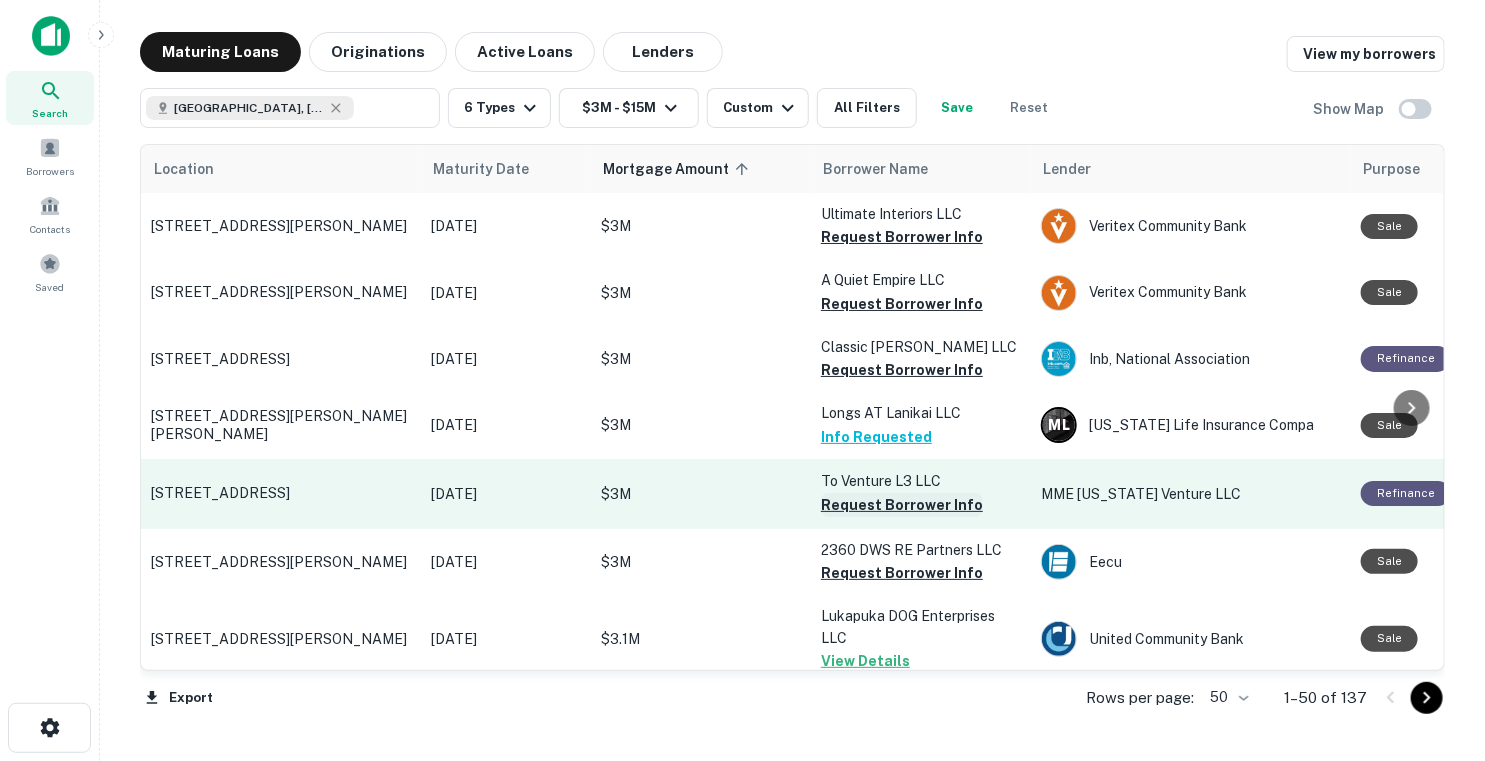 click on "Request Borrower Info" at bounding box center [902, 505] 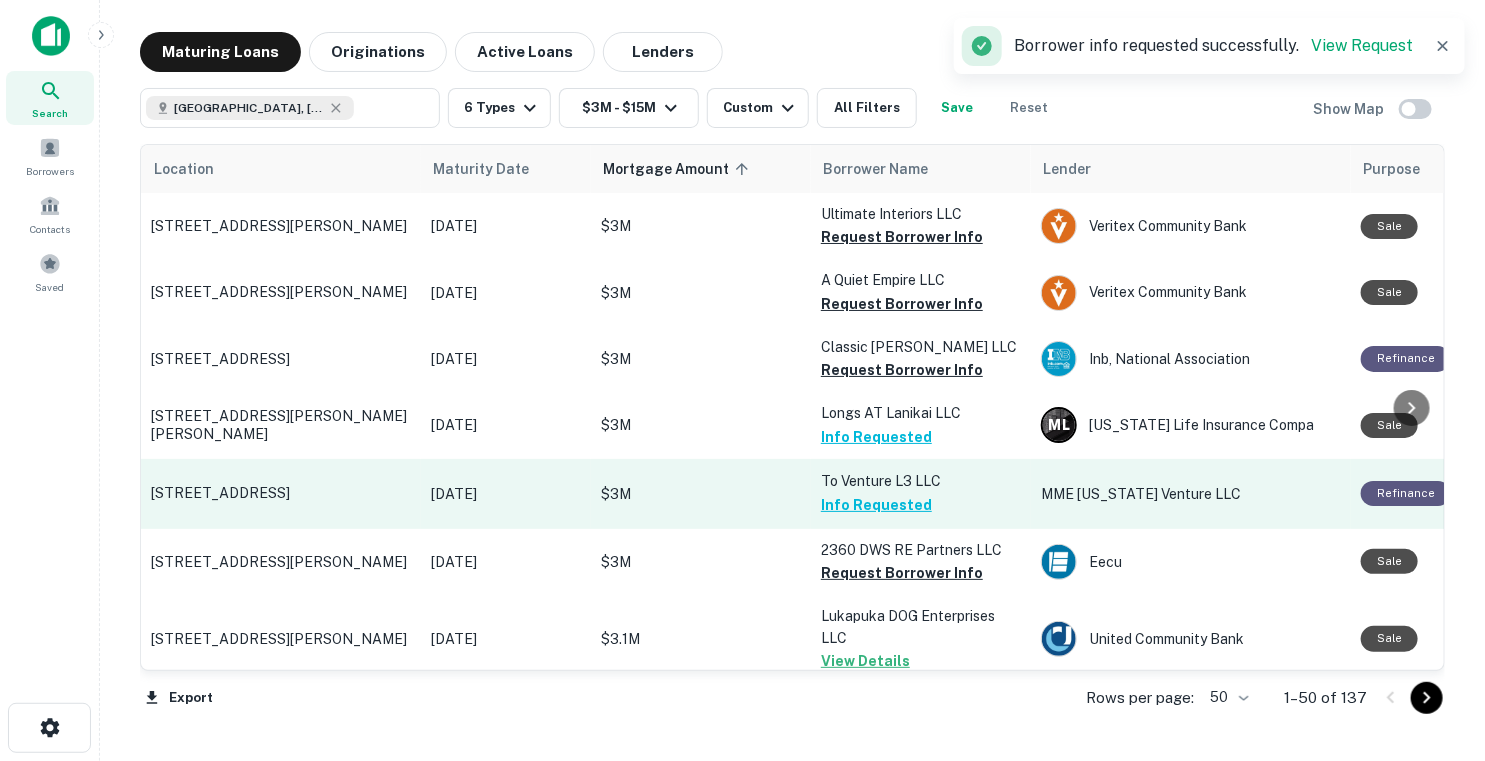 scroll, scrollTop: 100, scrollLeft: 0, axis: vertical 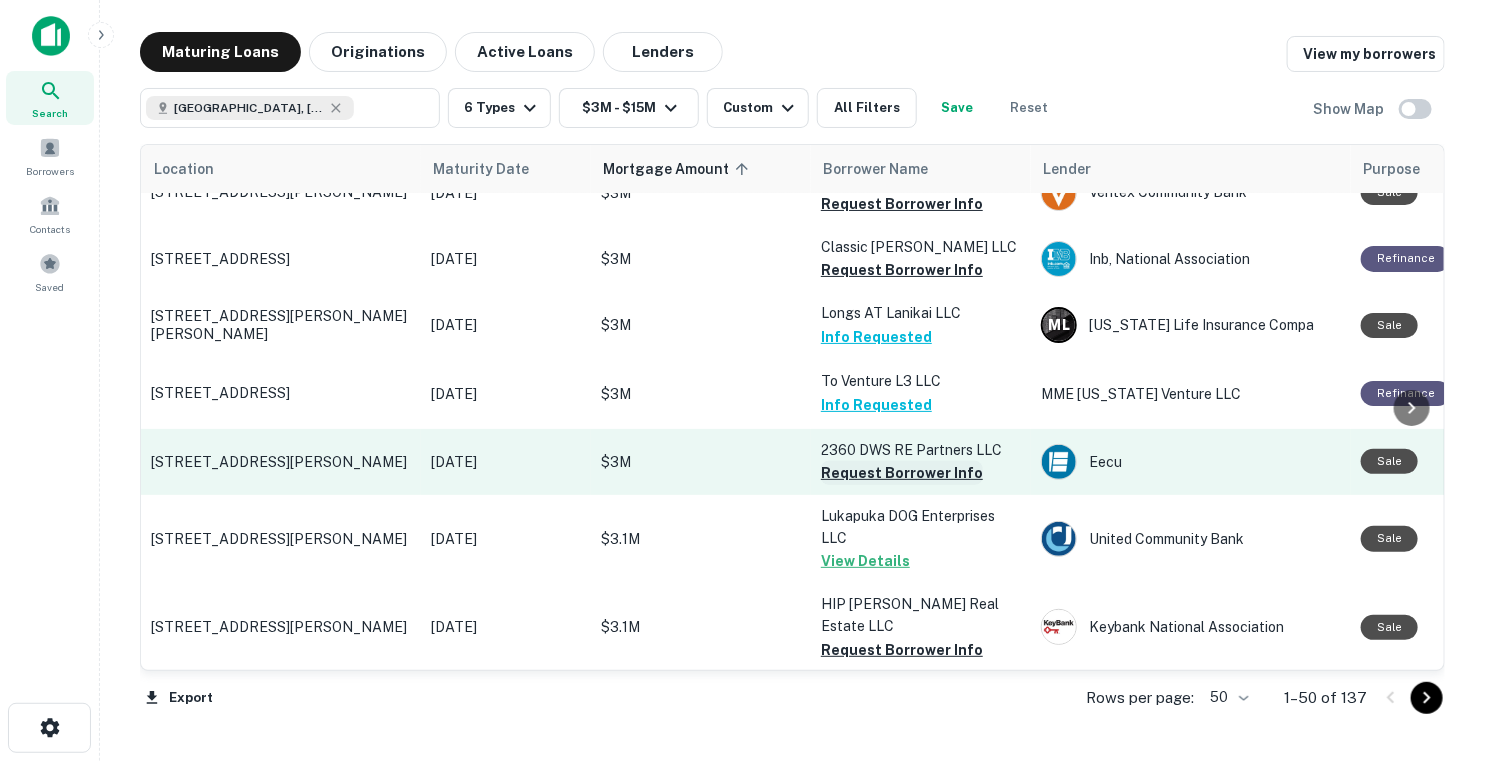 click on "Request Borrower Info" at bounding box center (902, 473) 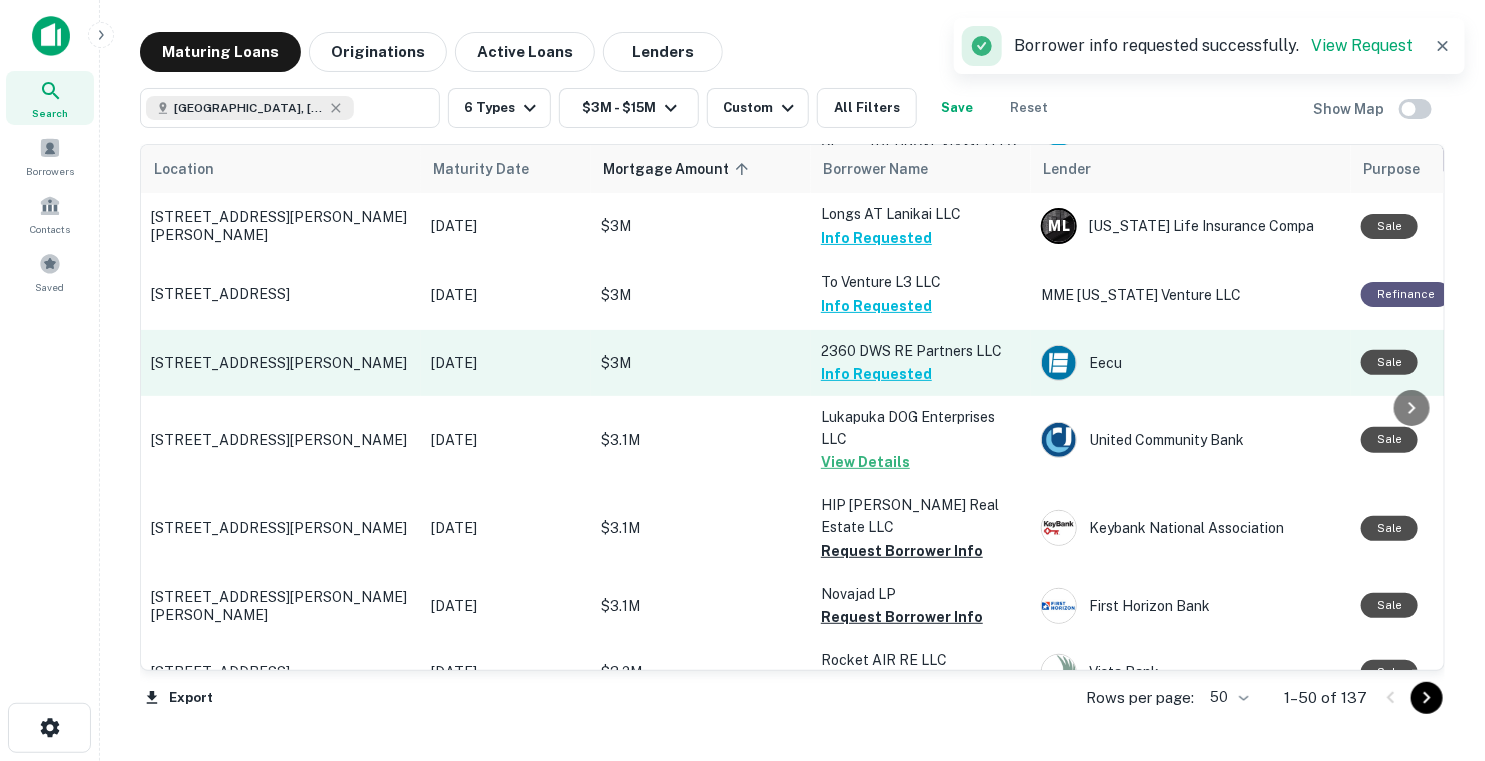 scroll, scrollTop: 200, scrollLeft: 0, axis: vertical 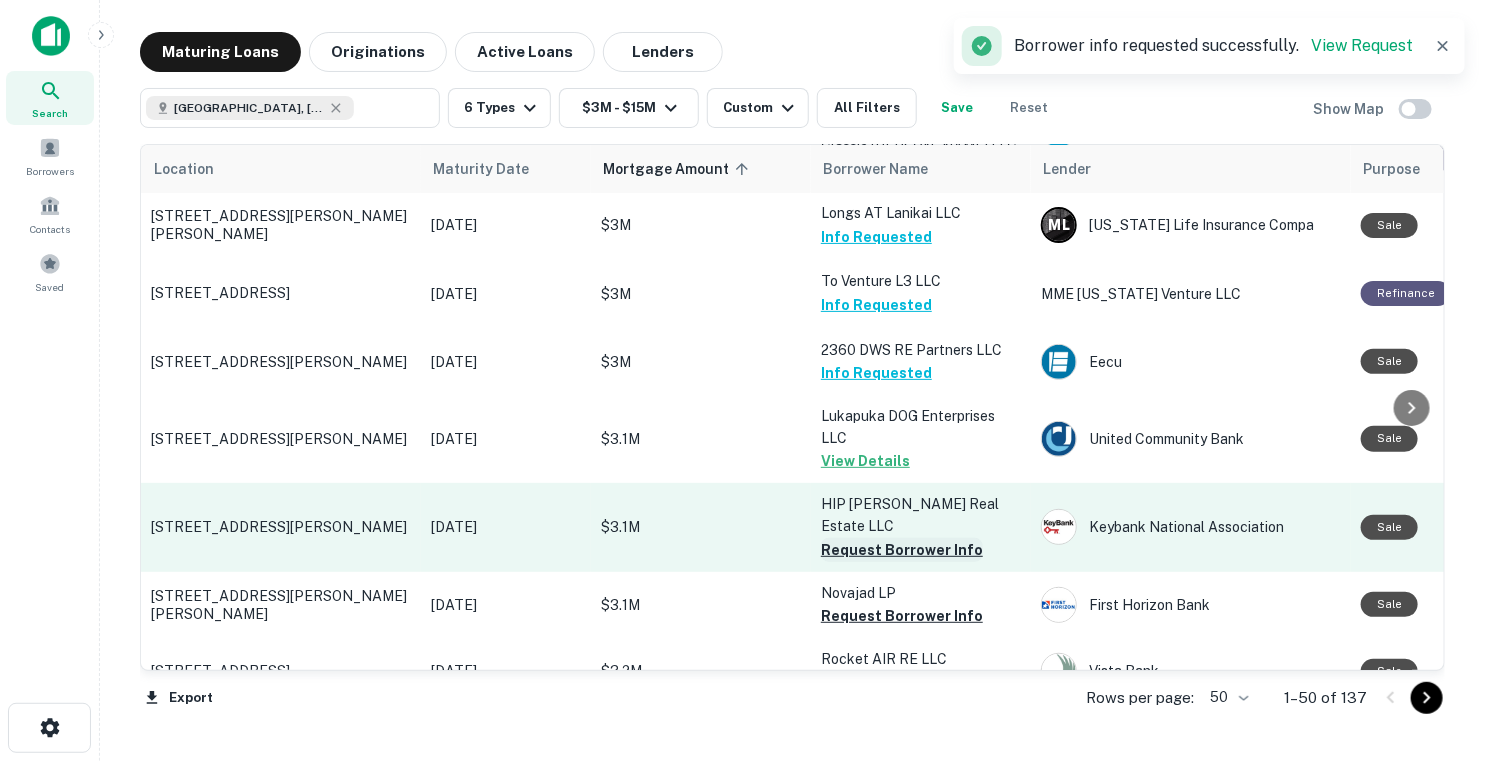 click on "Request Borrower Info" at bounding box center (902, 550) 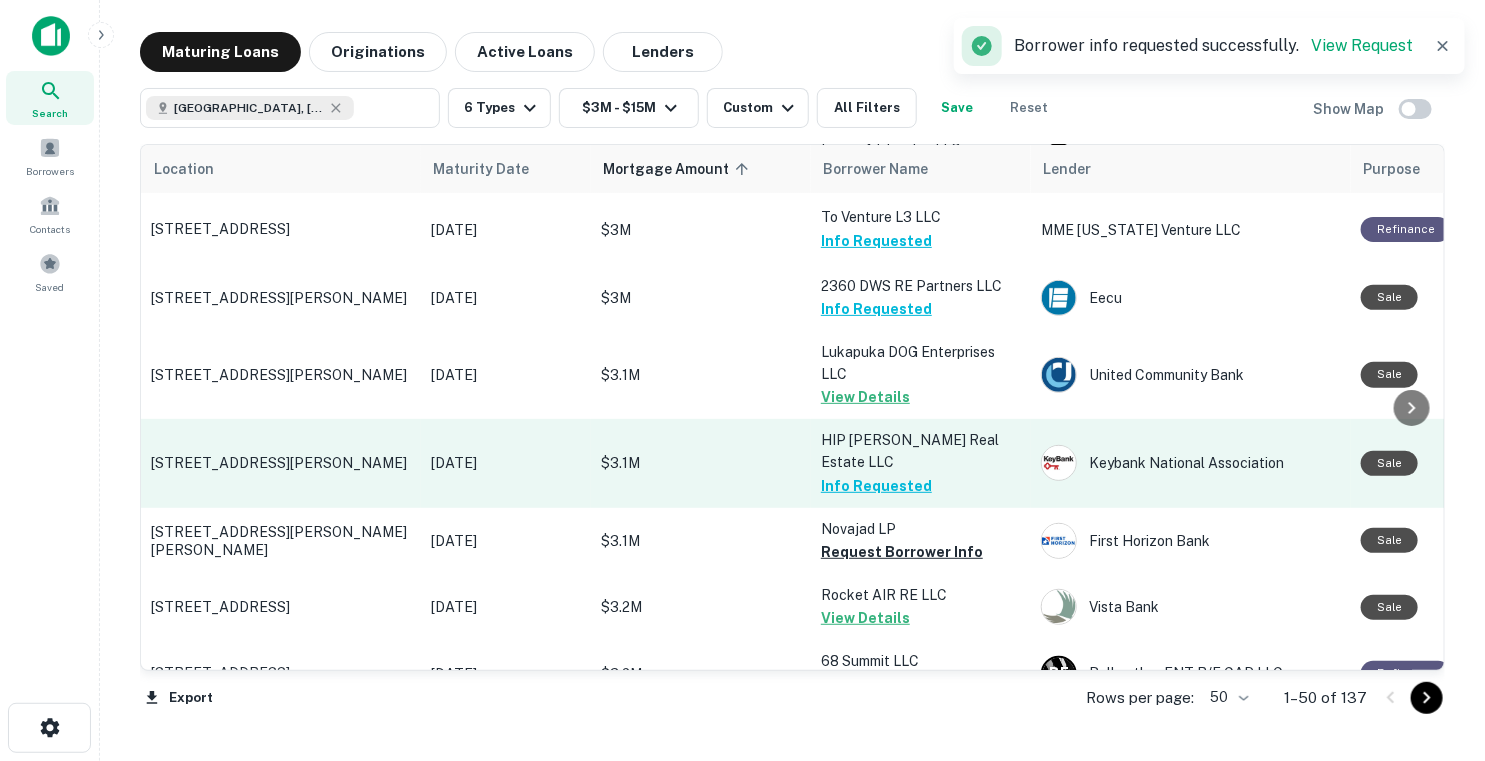 scroll, scrollTop: 299, scrollLeft: 0, axis: vertical 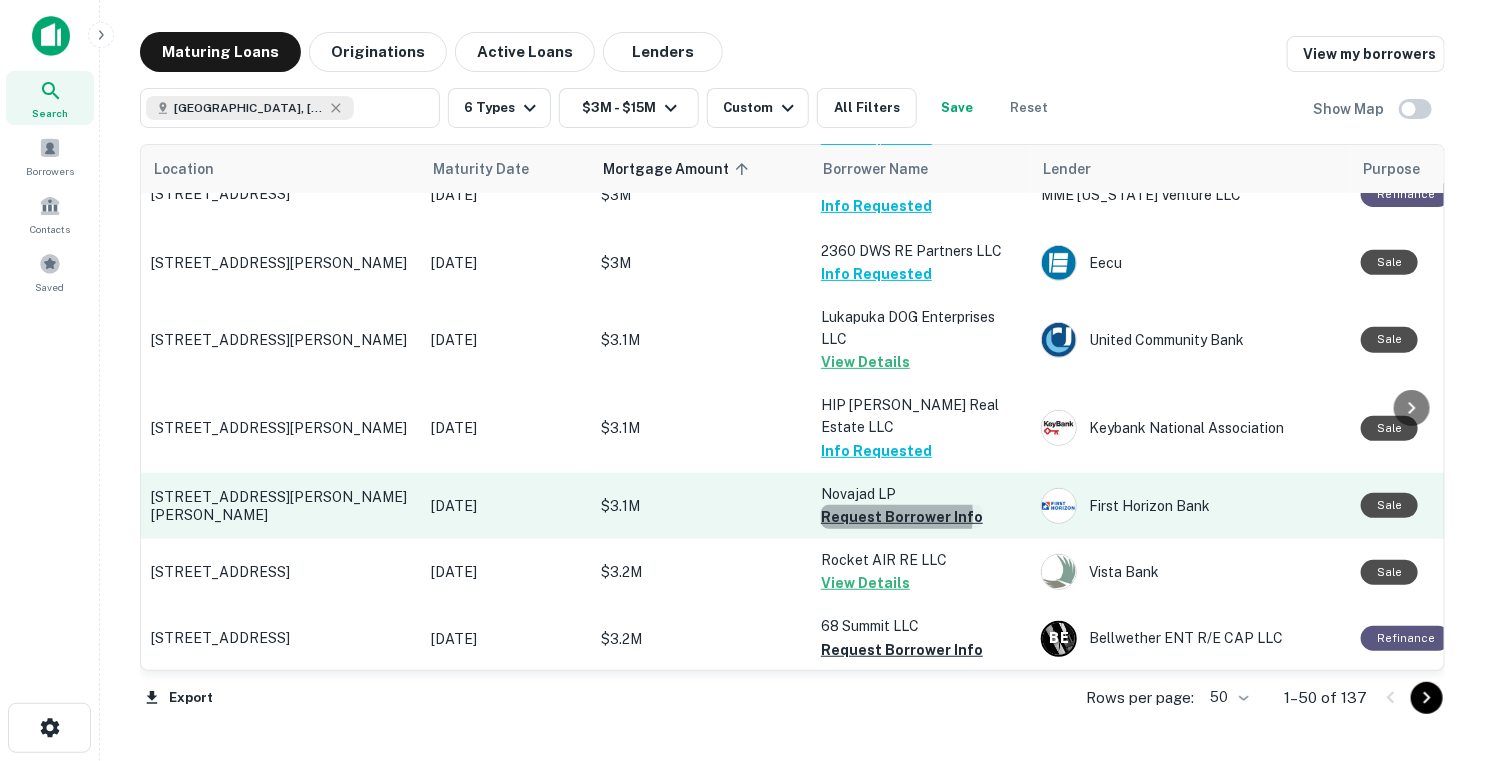 click on "Request Borrower Info" at bounding box center [902, 517] 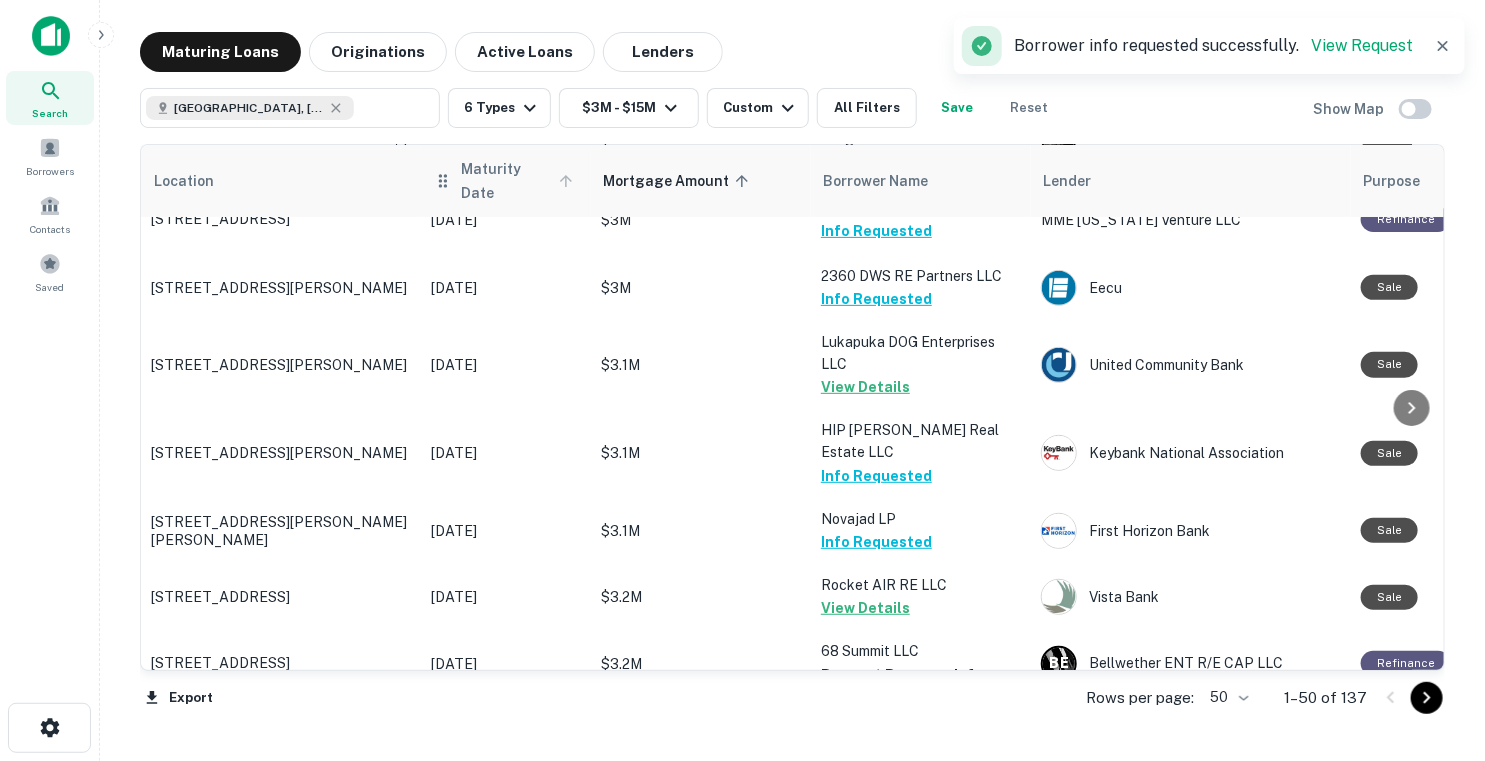 click on "Maturity Date" at bounding box center [520, 181] 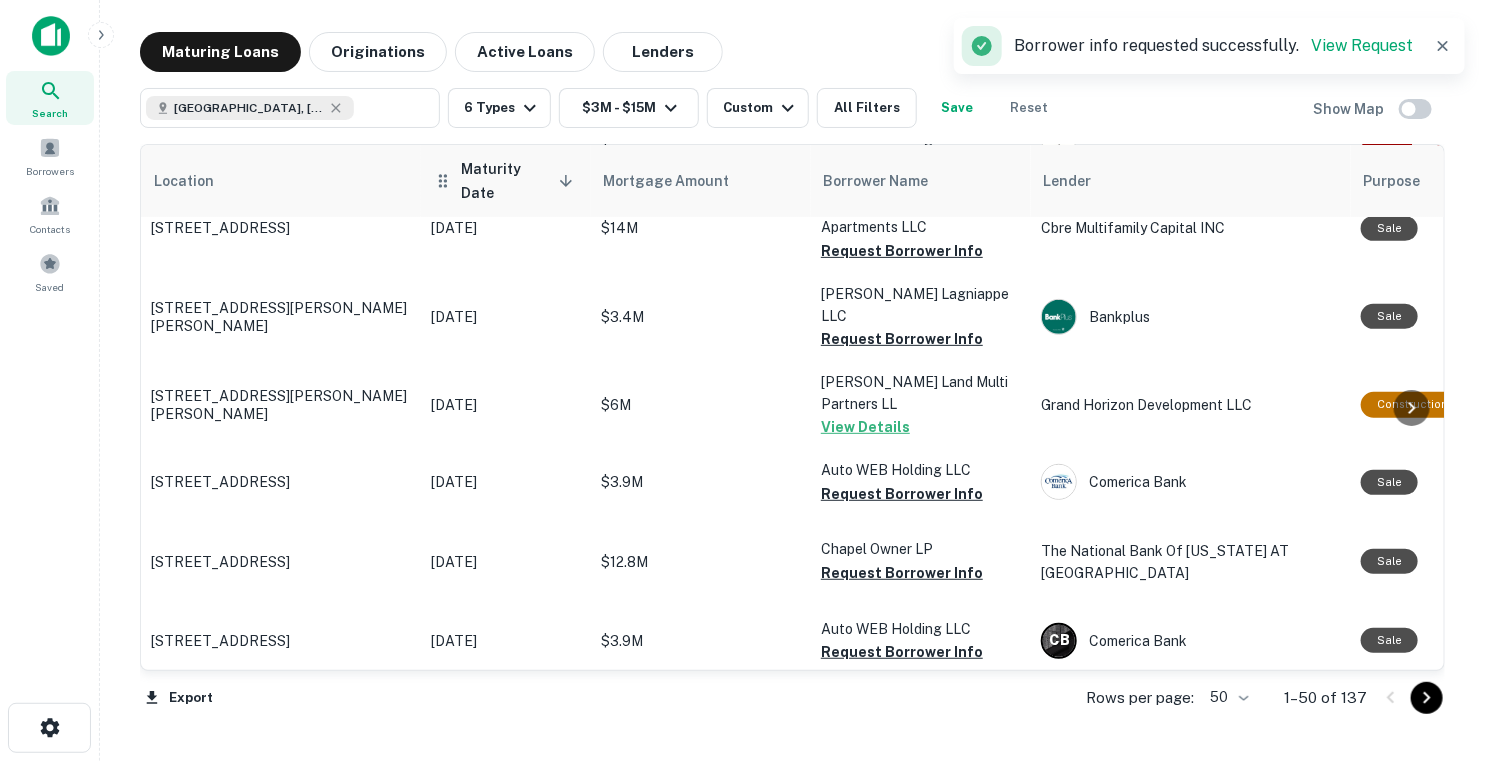 click on "Maturity Date sorted descending" at bounding box center (520, 181) 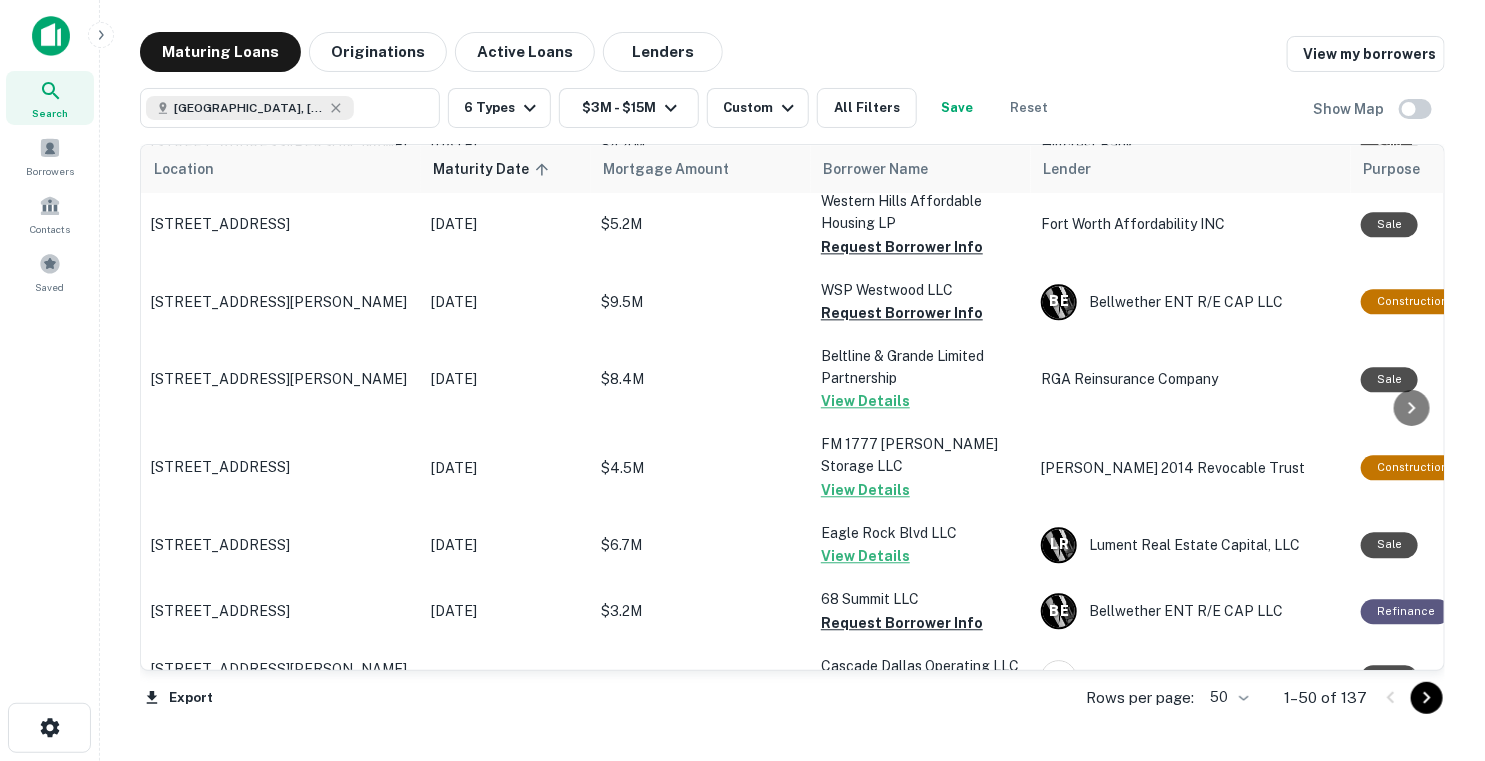 scroll, scrollTop: 2000, scrollLeft: 0, axis: vertical 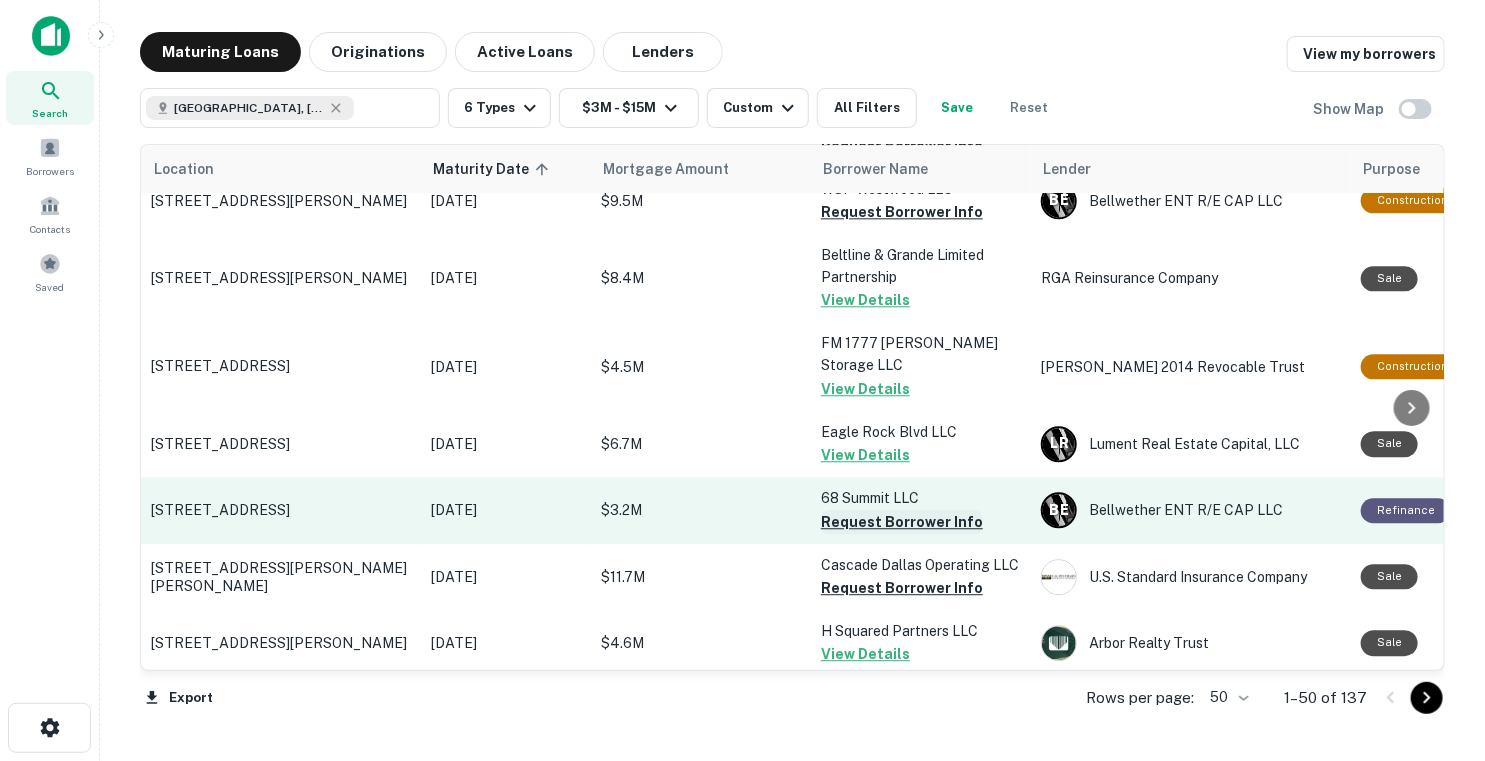 click on "Request Borrower Info" at bounding box center (902, 522) 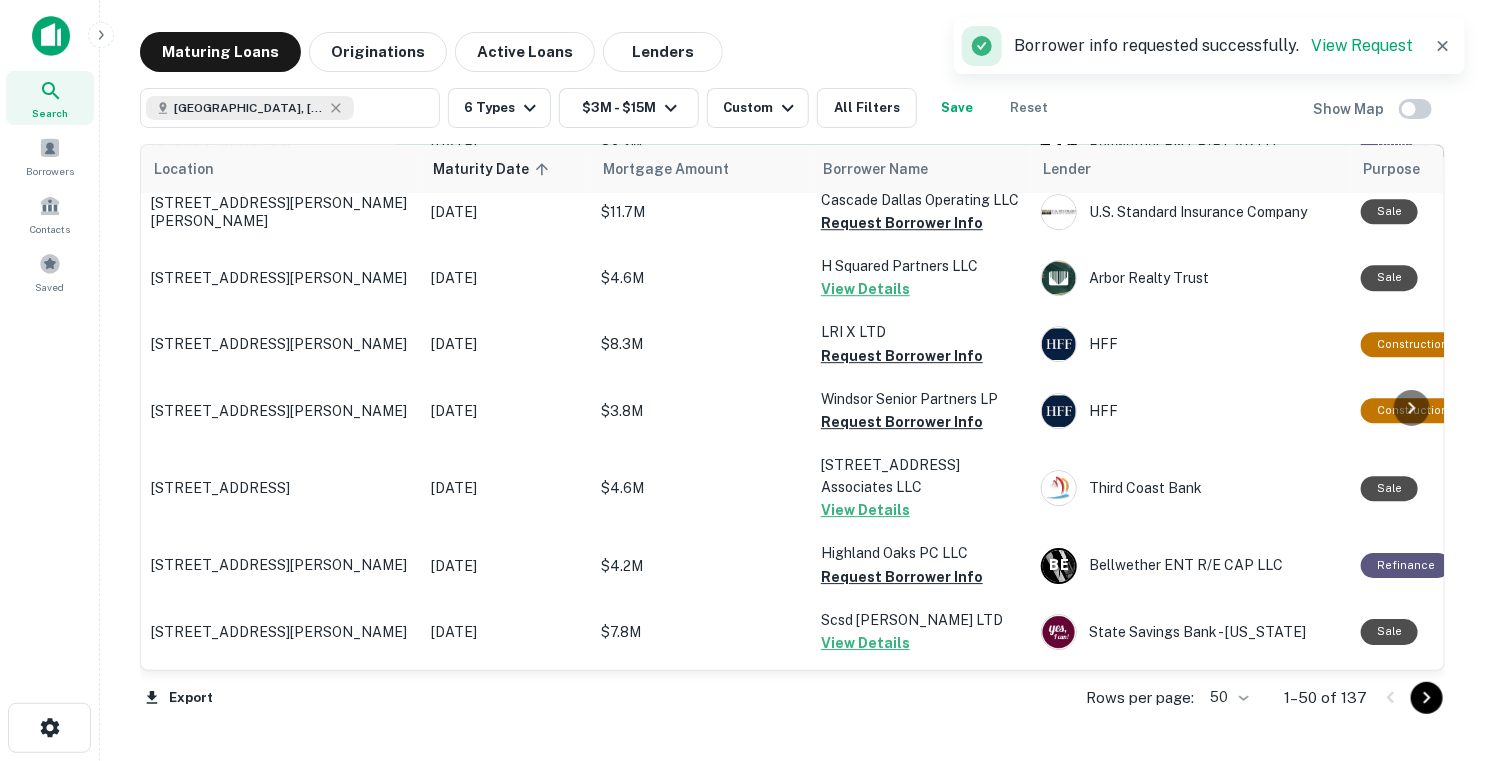 scroll, scrollTop: 2400, scrollLeft: 0, axis: vertical 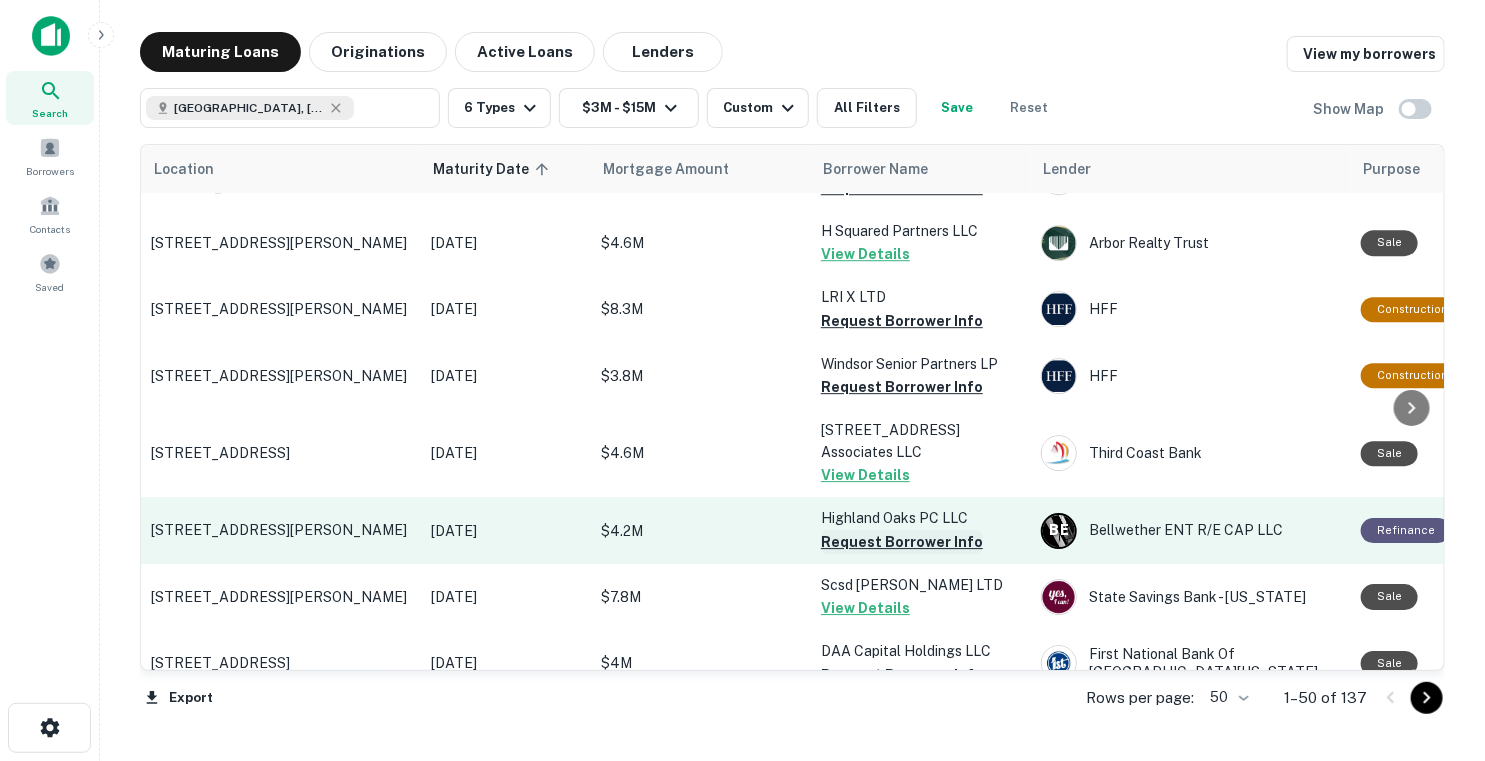 click on "Request Borrower Info" at bounding box center [902, 542] 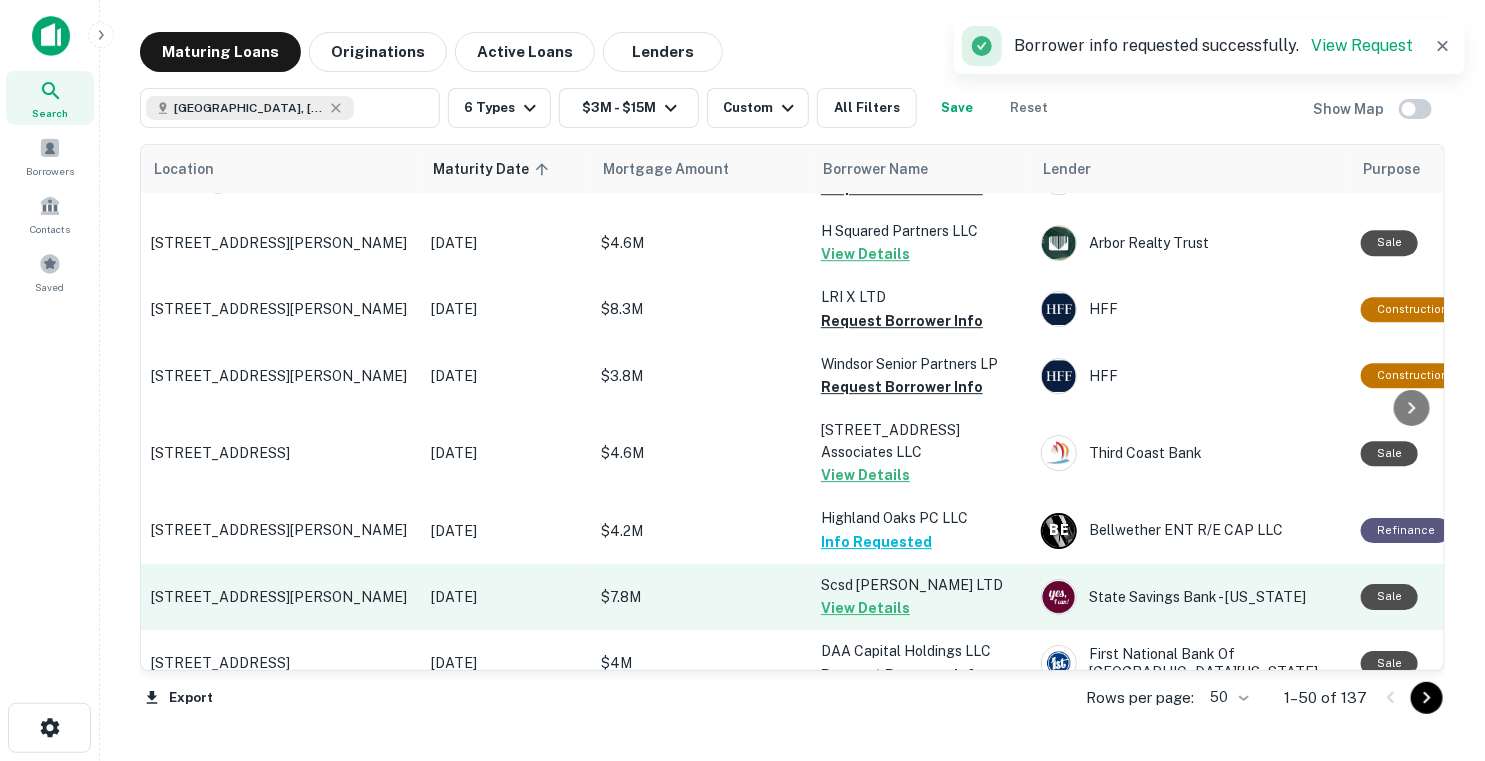 scroll, scrollTop: 2500, scrollLeft: 0, axis: vertical 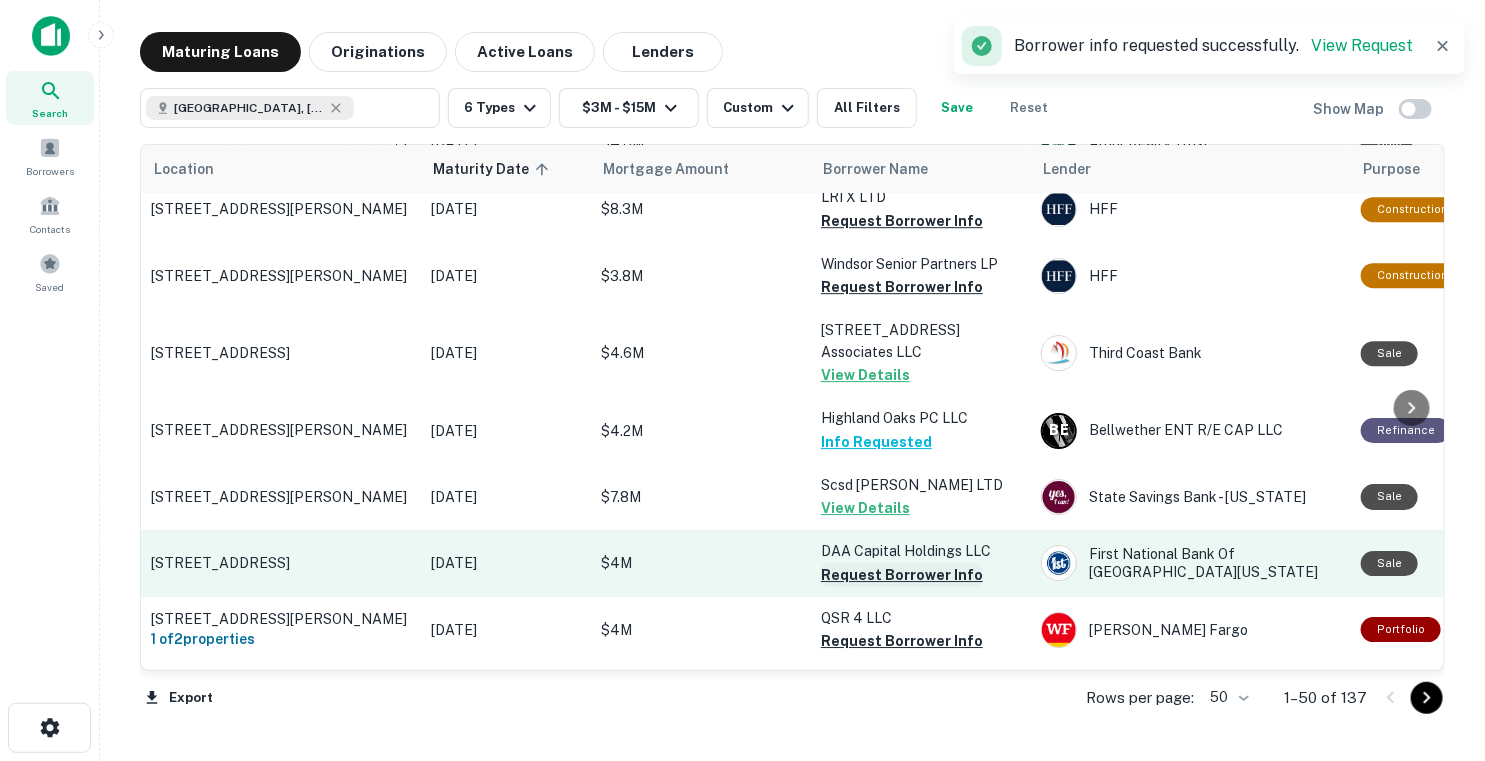 click on "Request Borrower Info" at bounding box center [902, 575] 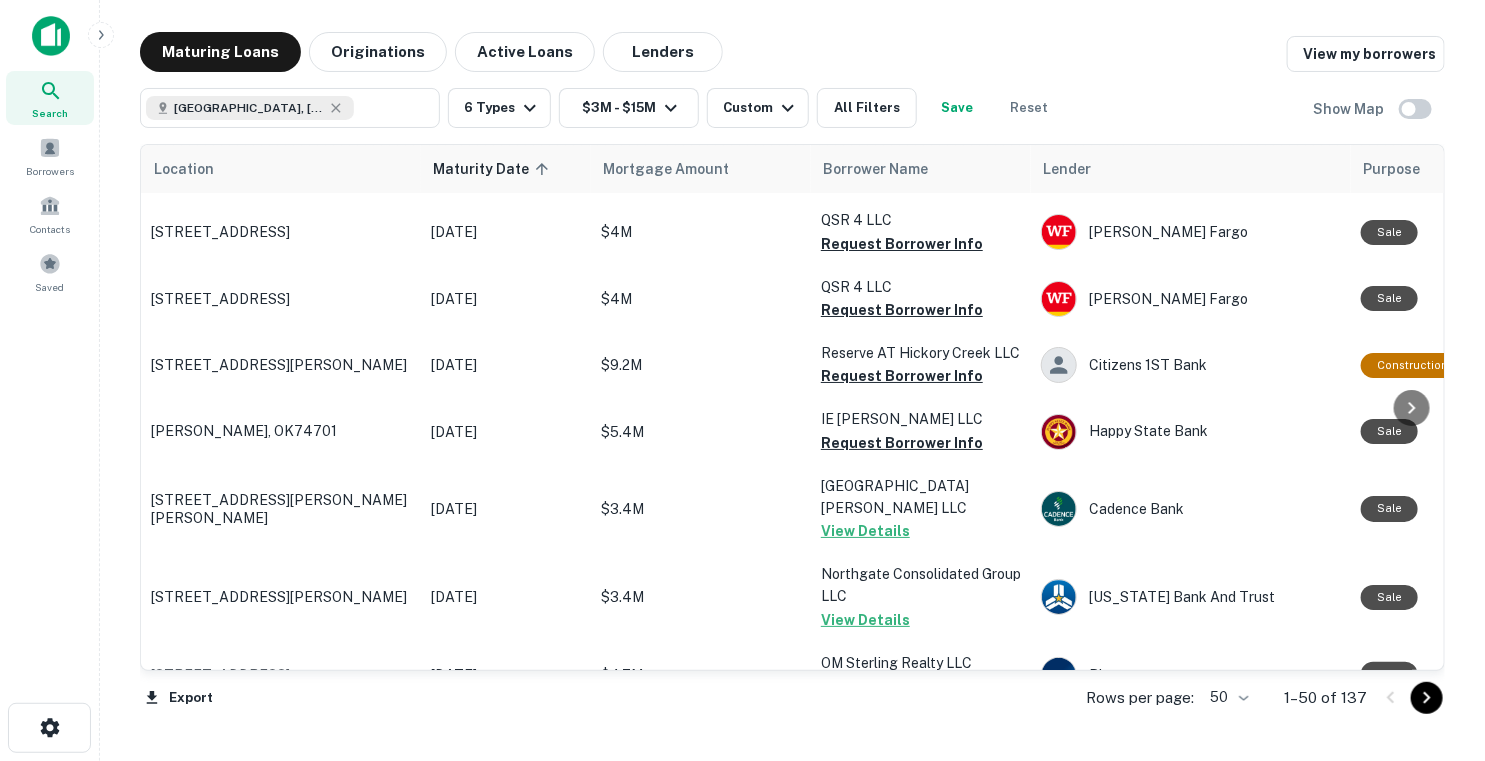 scroll, scrollTop: 3039, scrollLeft: 0, axis: vertical 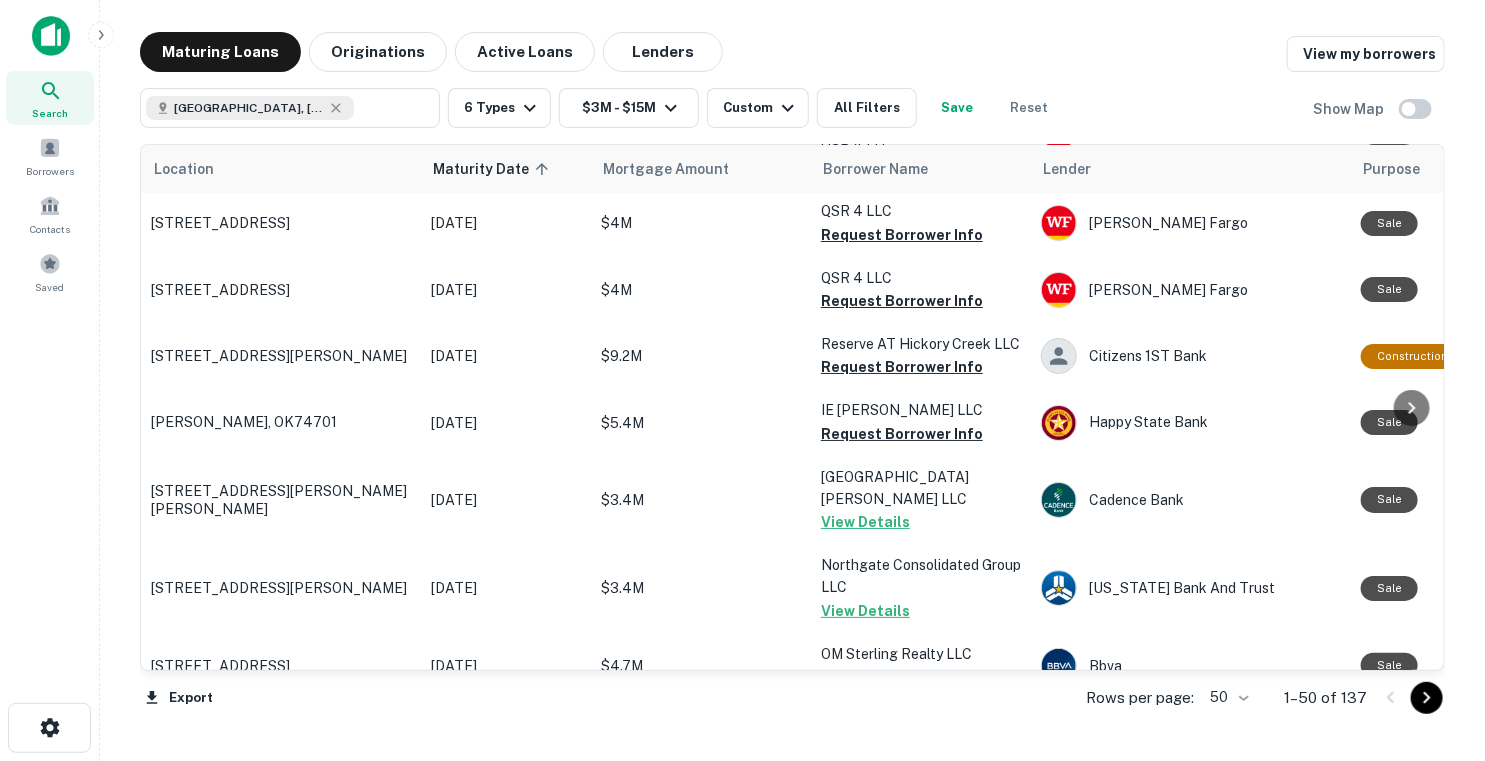 click 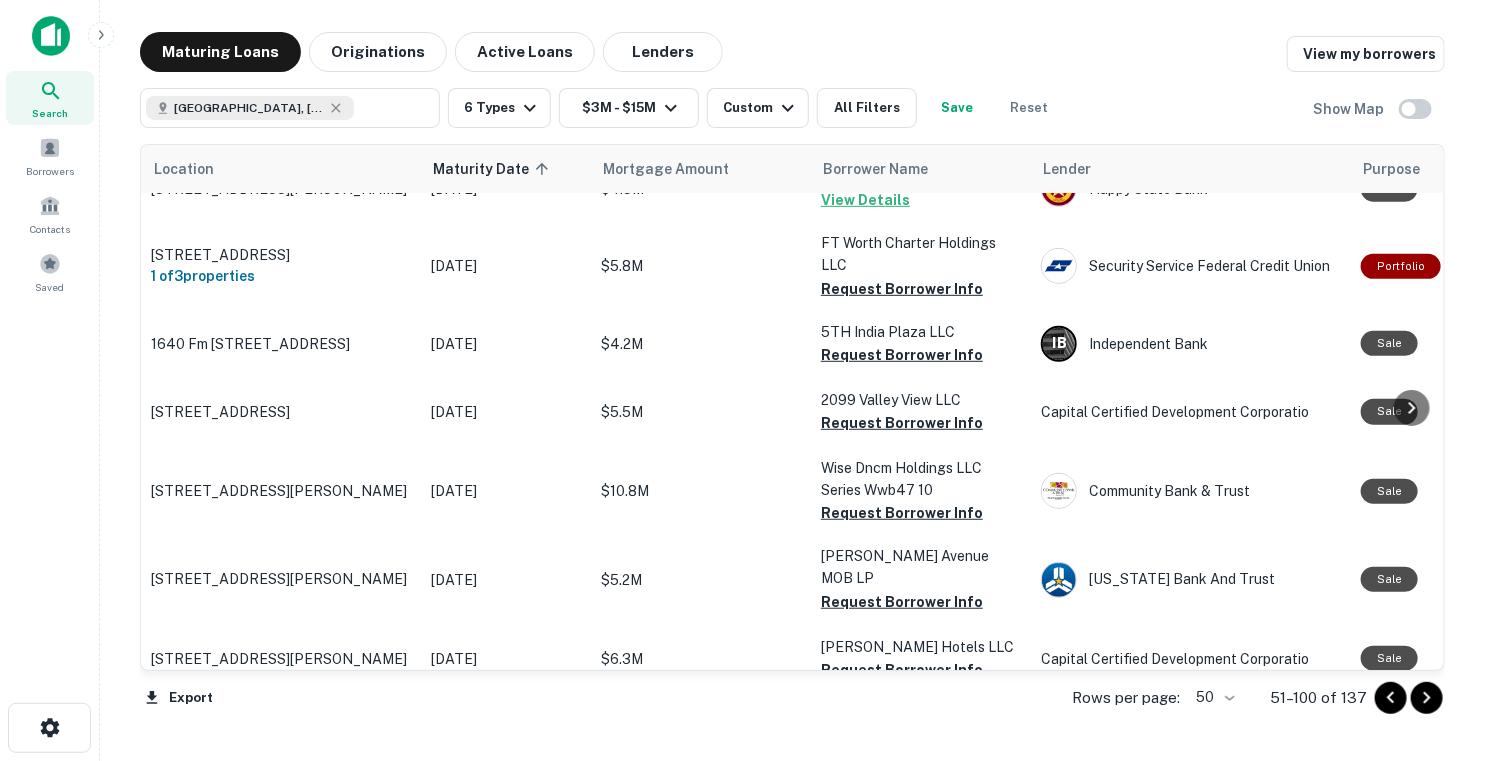 scroll, scrollTop: 500, scrollLeft: 0, axis: vertical 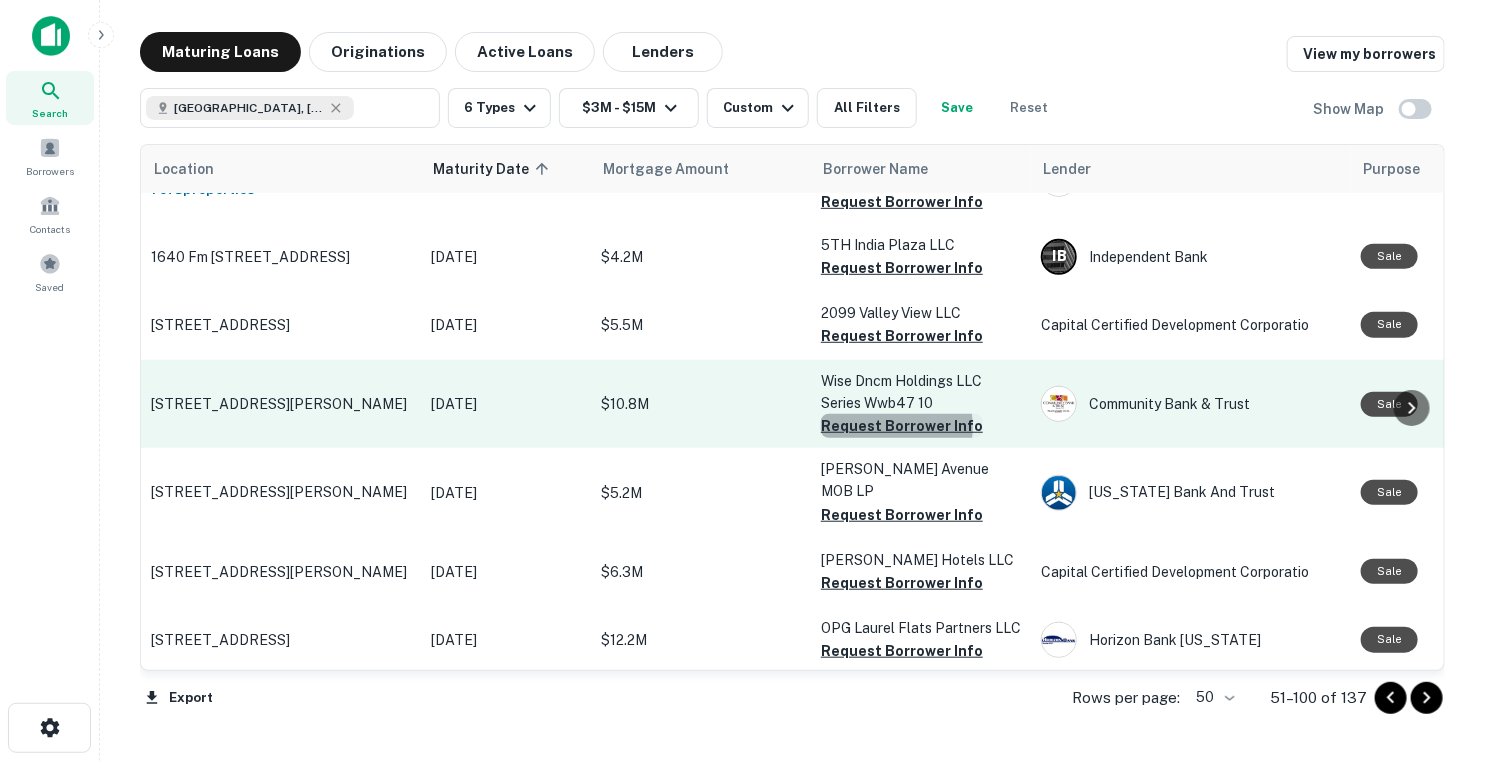 click on "Request Borrower Info" at bounding box center (902, 426) 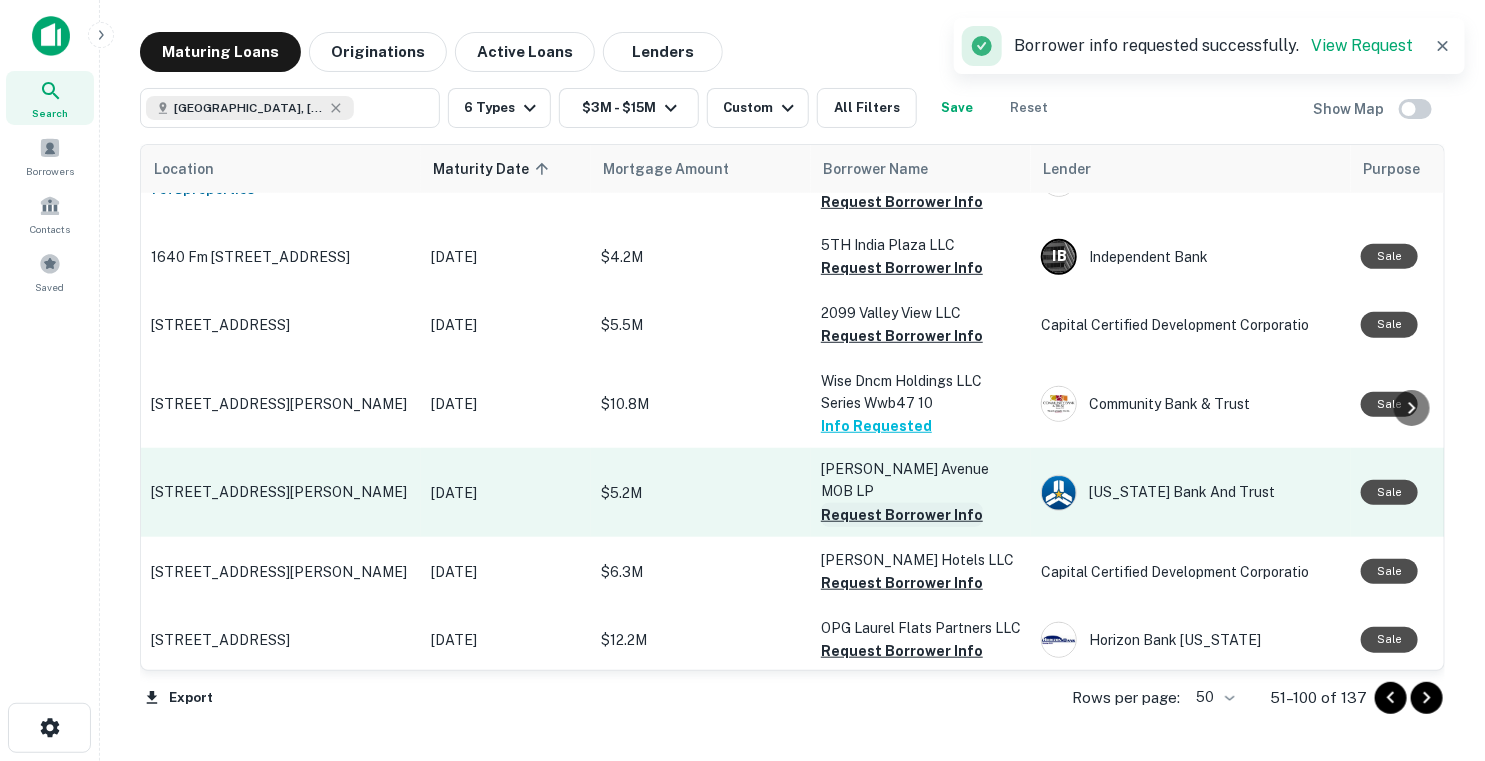 click on "Request Borrower Info" at bounding box center [902, 515] 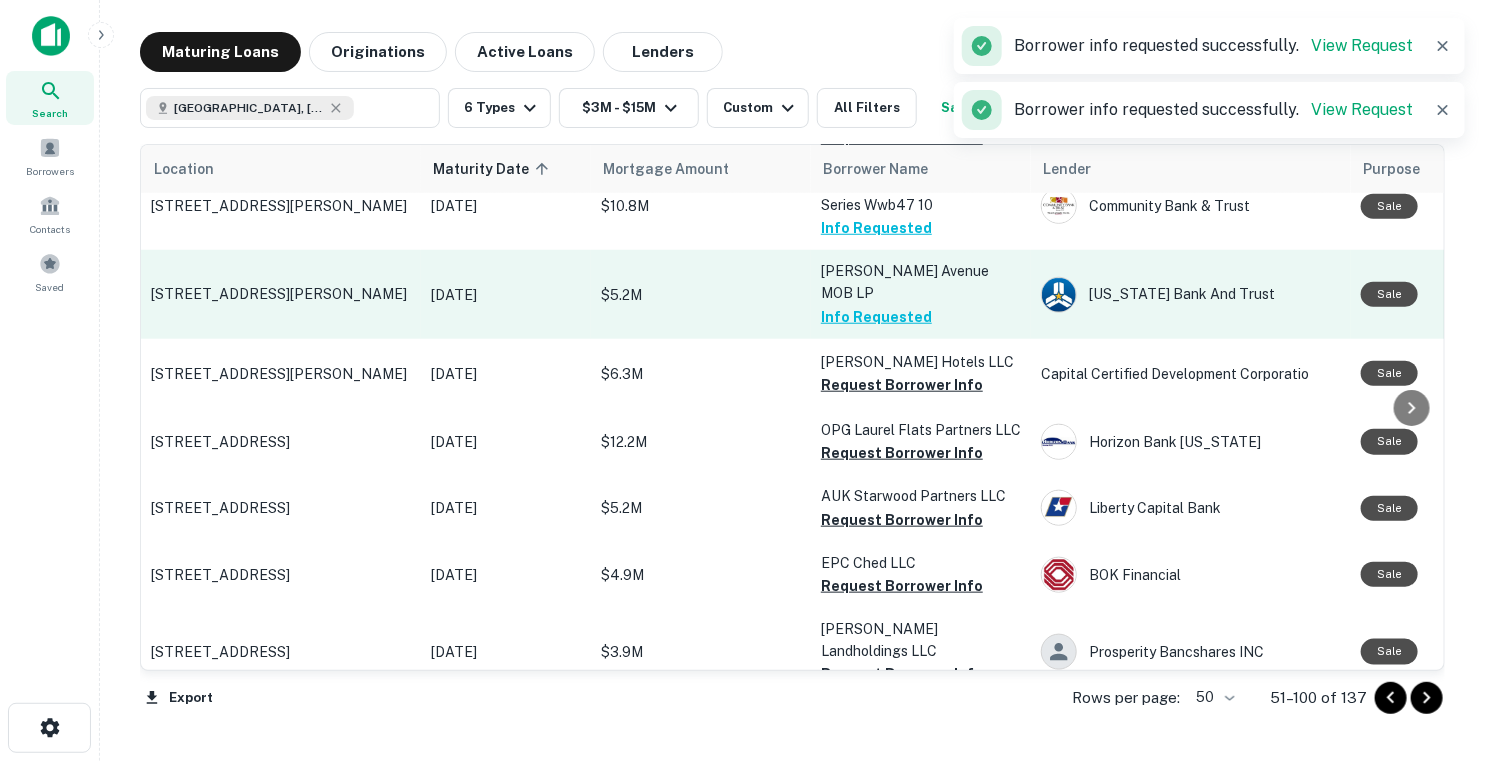 scroll, scrollTop: 699, scrollLeft: 0, axis: vertical 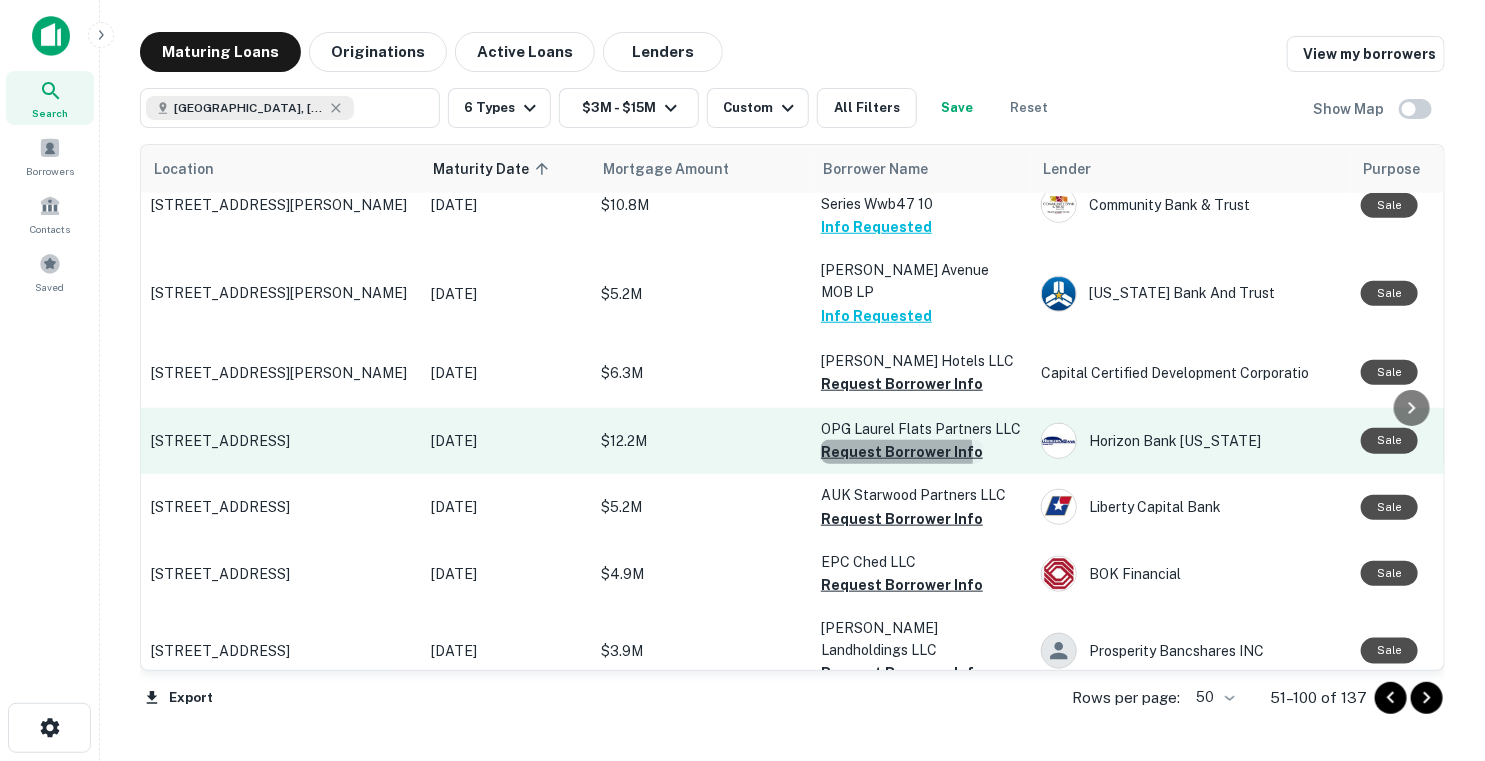 click on "Request Borrower Info" at bounding box center (902, 452) 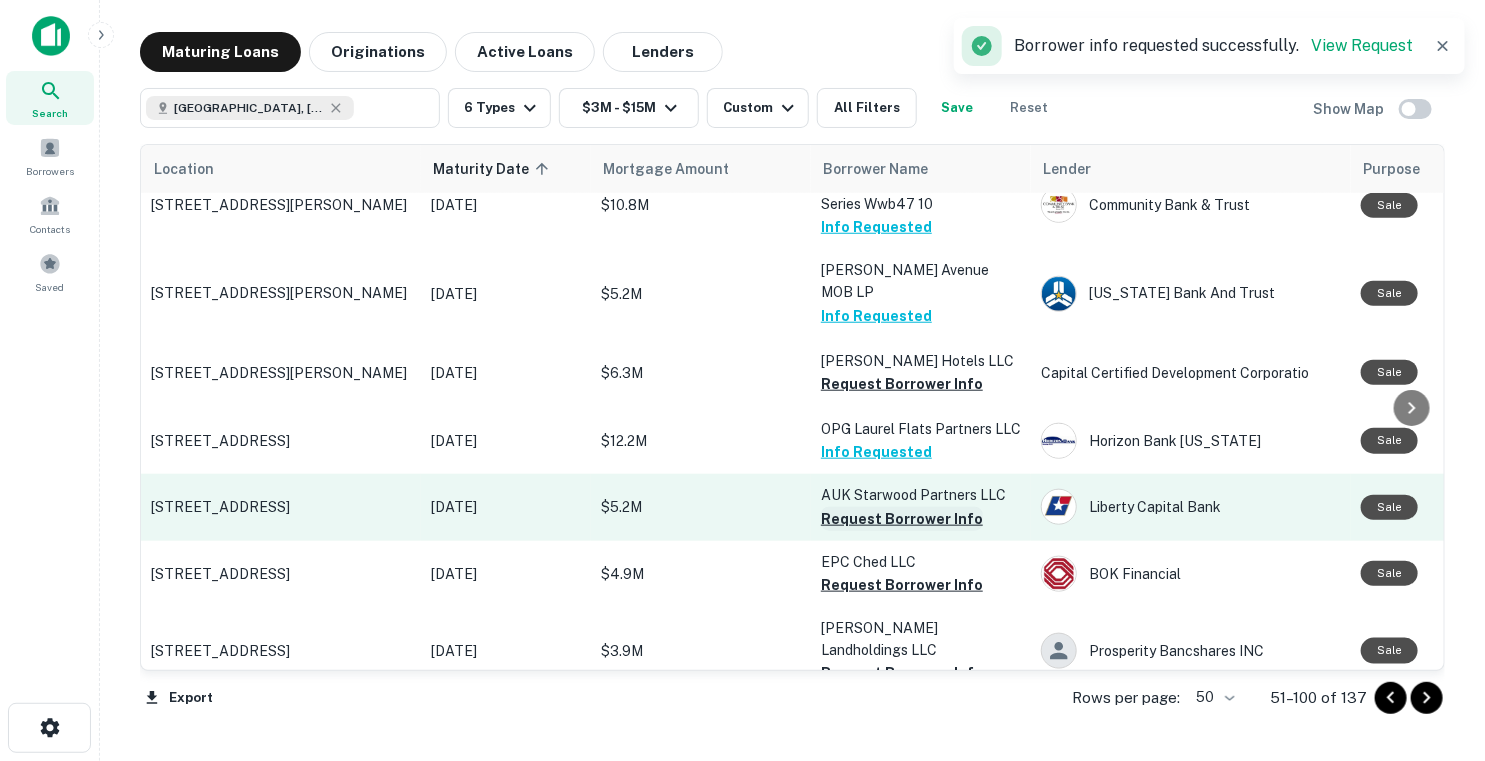click on "Request Borrower Info" at bounding box center (902, 519) 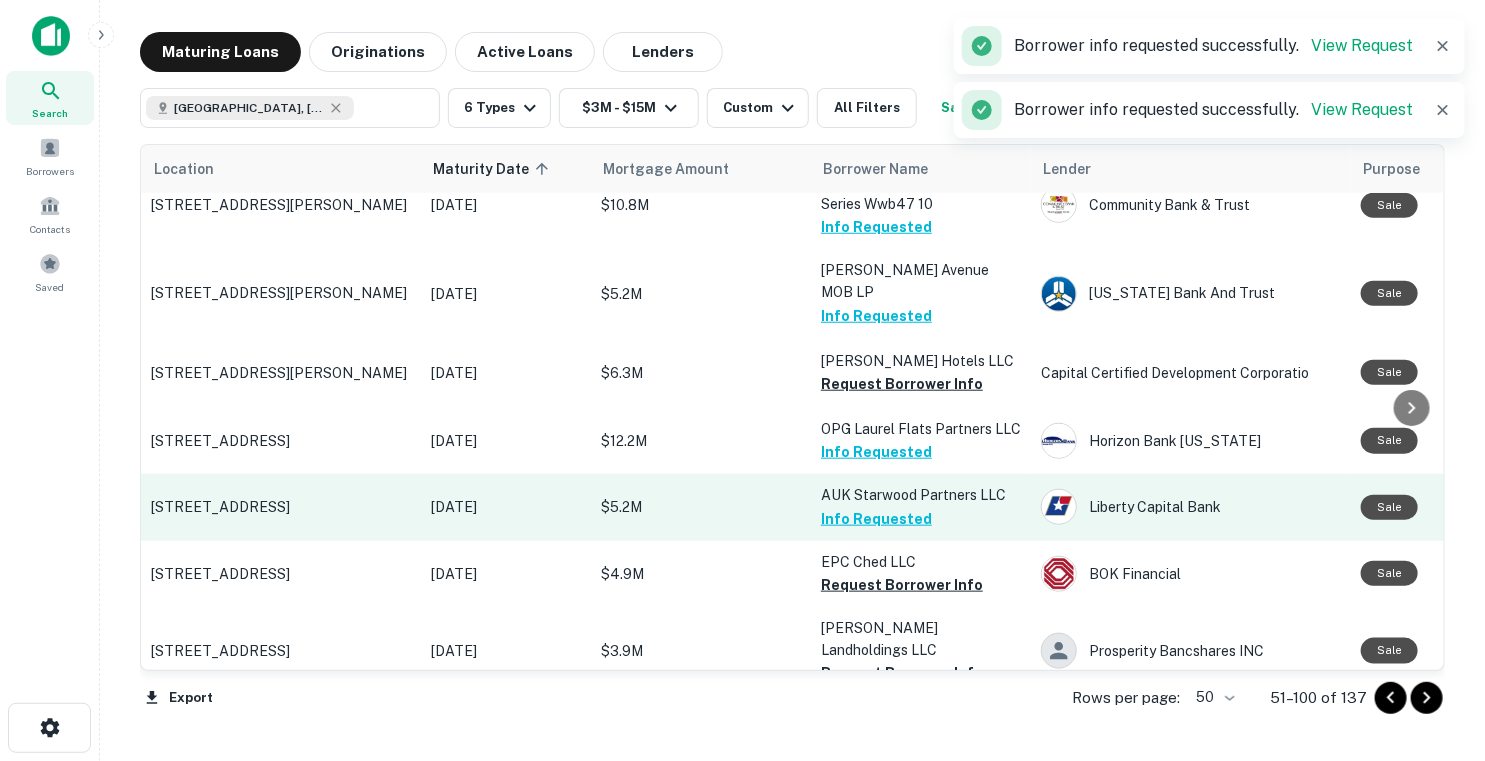 scroll, scrollTop: 800, scrollLeft: 0, axis: vertical 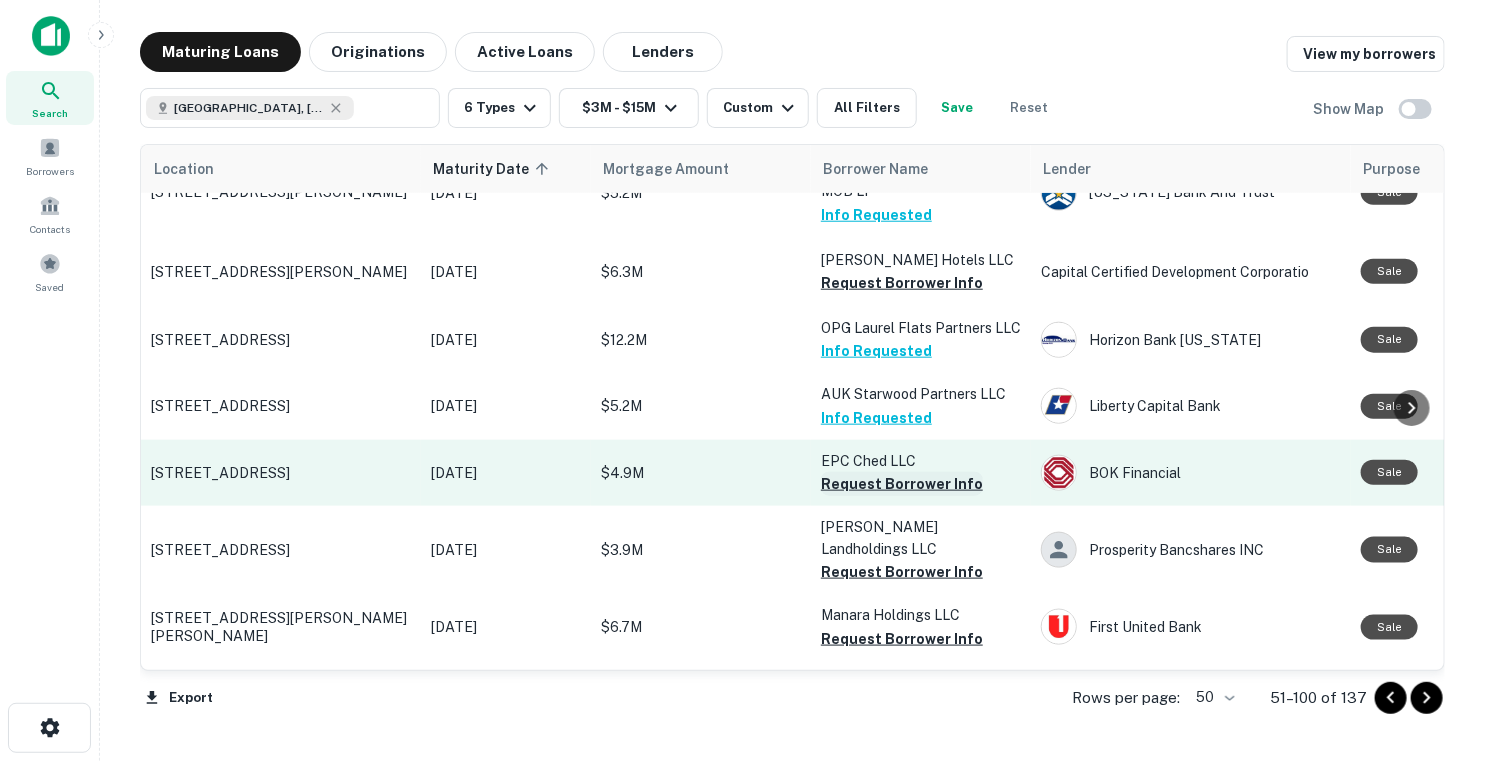 click on "Request Borrower Info" at bounding box center (902, 484) 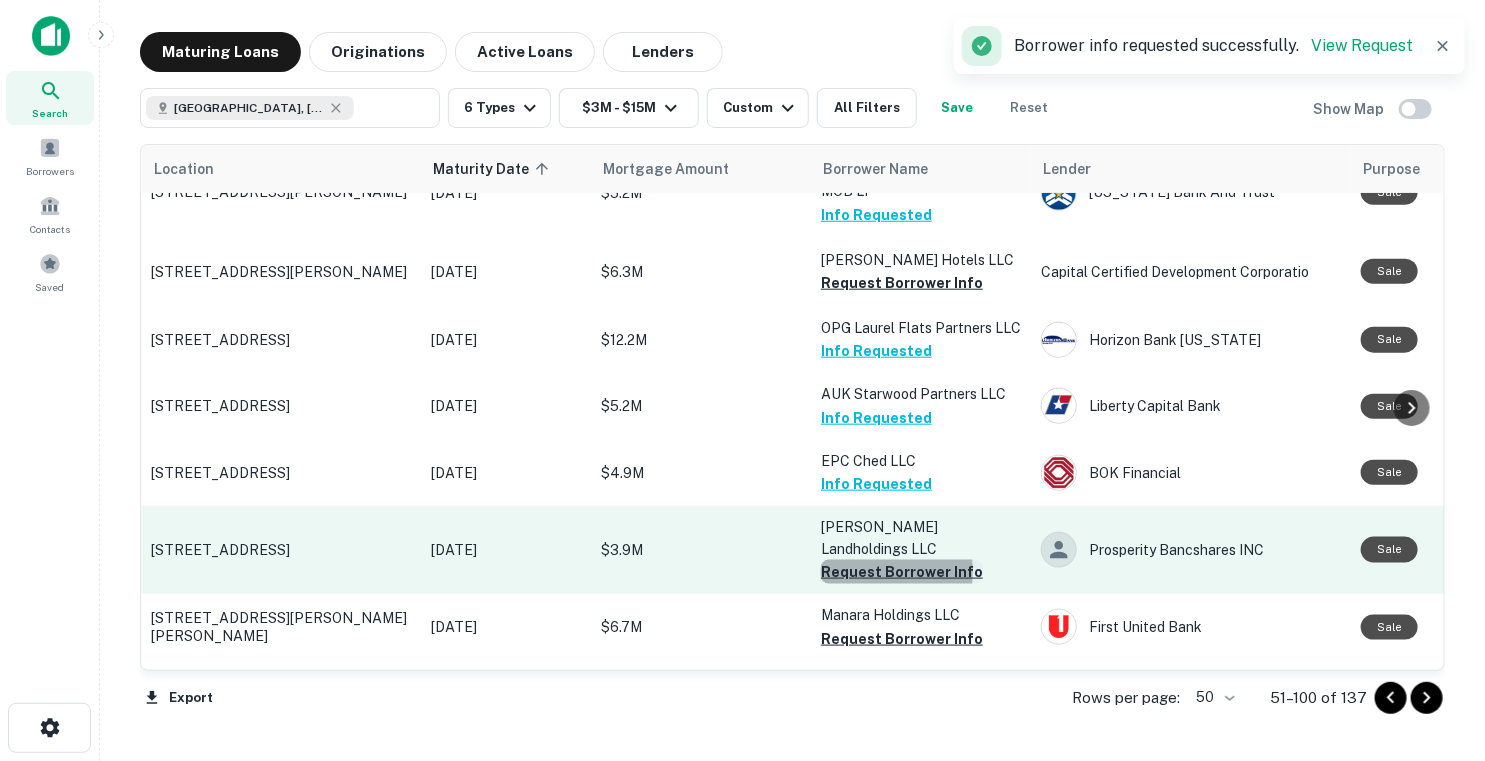 click on "Request Borrower Info" at bounding box center (902, 572) 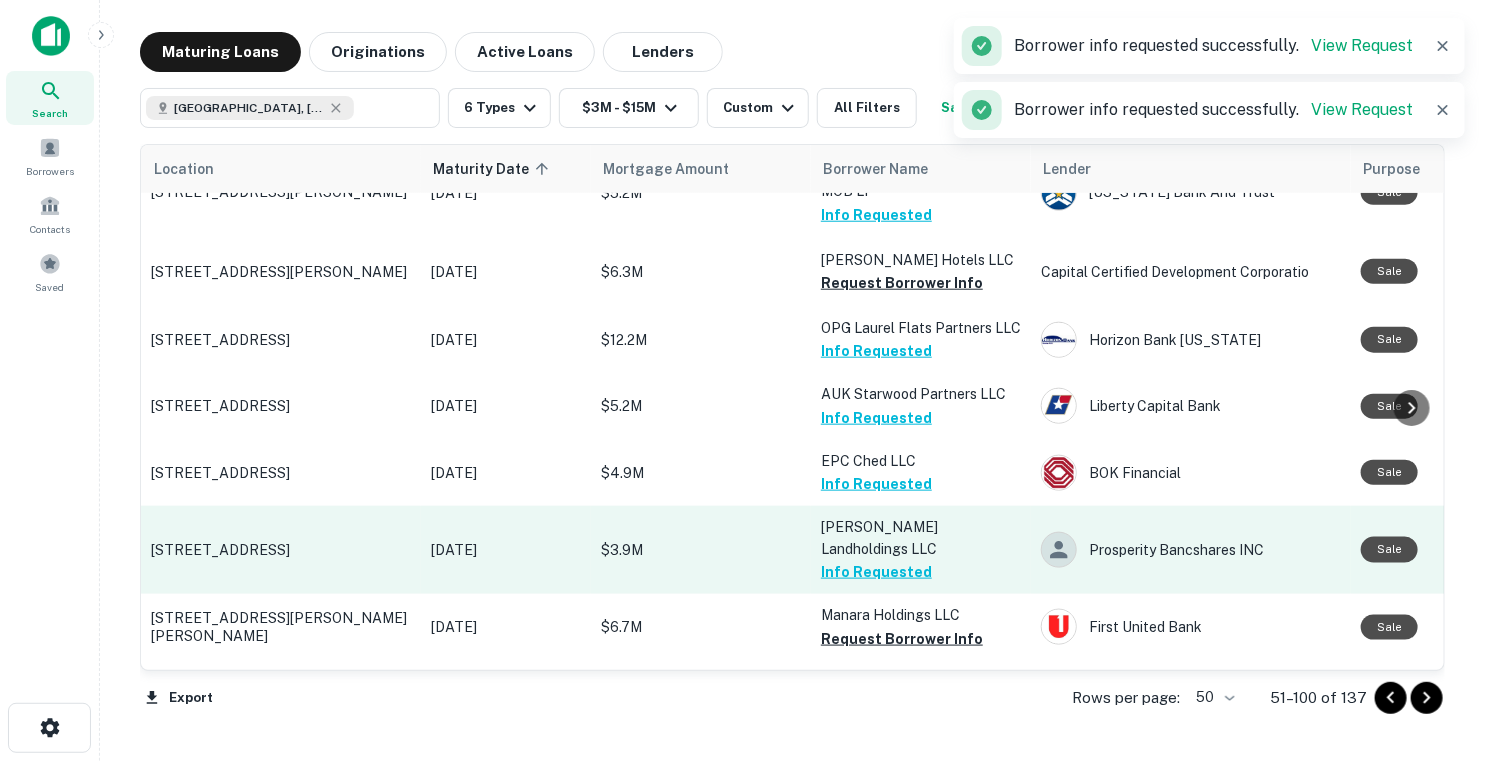 scroll, scrollTop: 900, scrollLeft: 0, axis: vertical 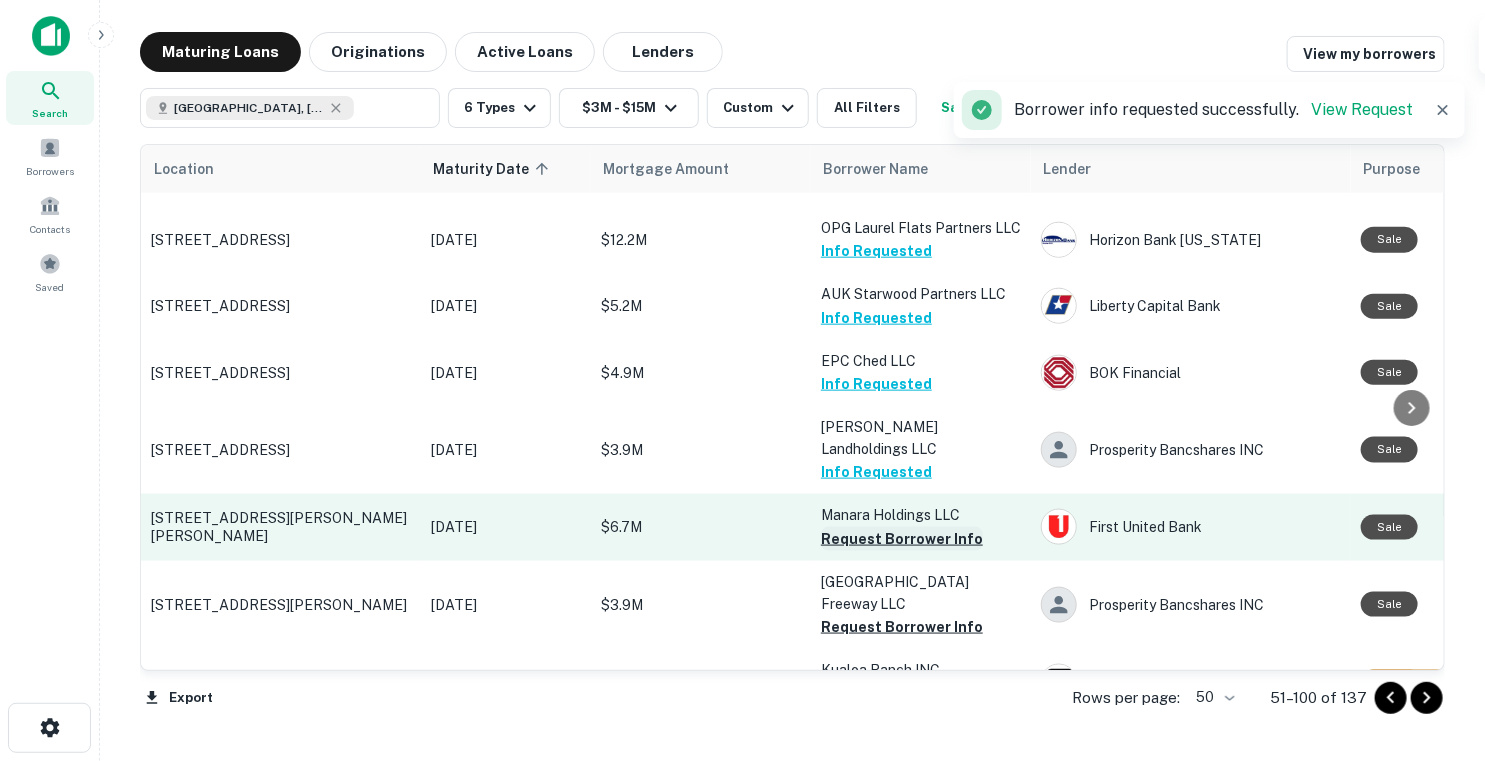 click on "Request Borrower Info" at bounding box center [902, 539] 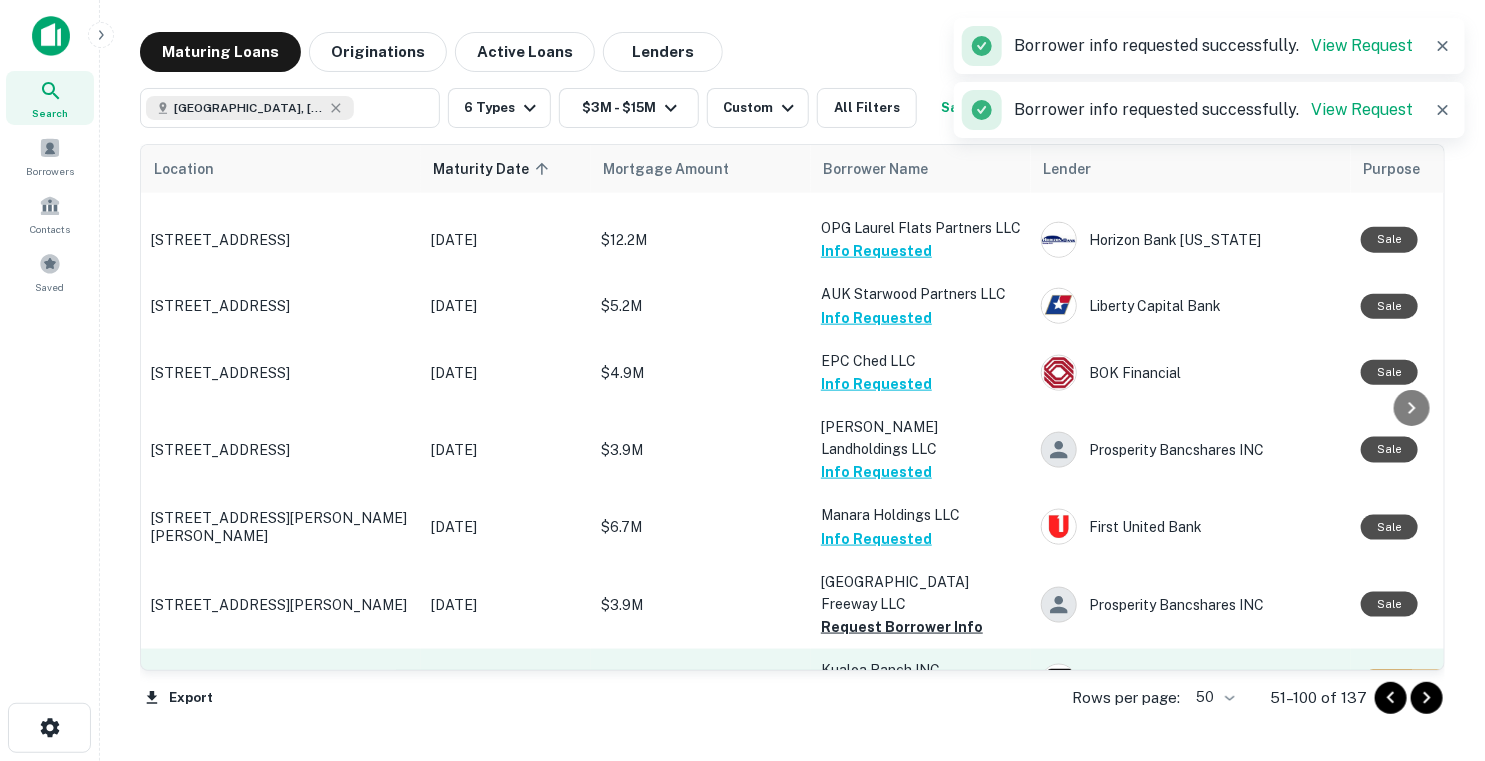 scroll, scrollTop: 1000, scrollLeft: 0, axis: vertical 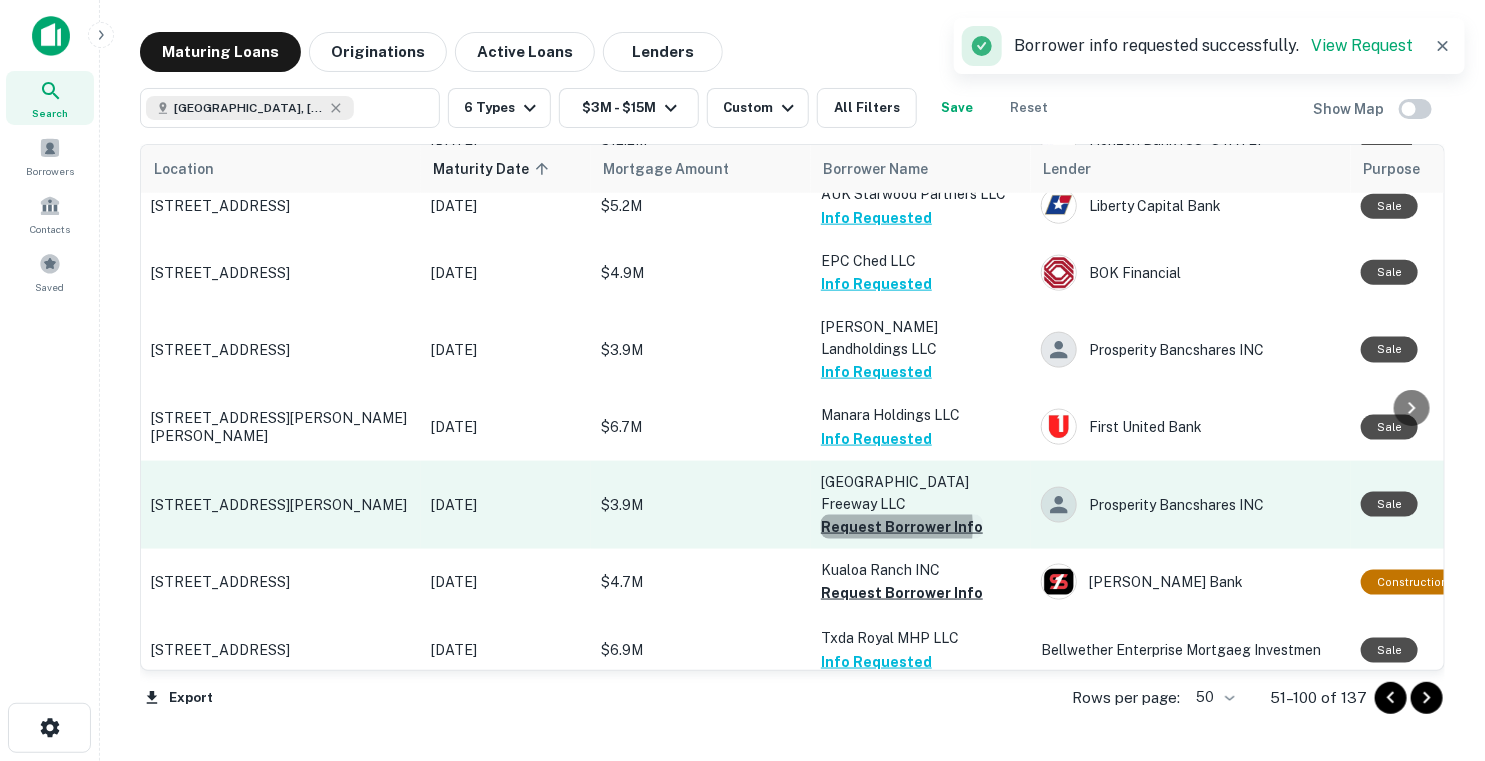 click on "Request Borrower Info" at bounding box center [902, 527] 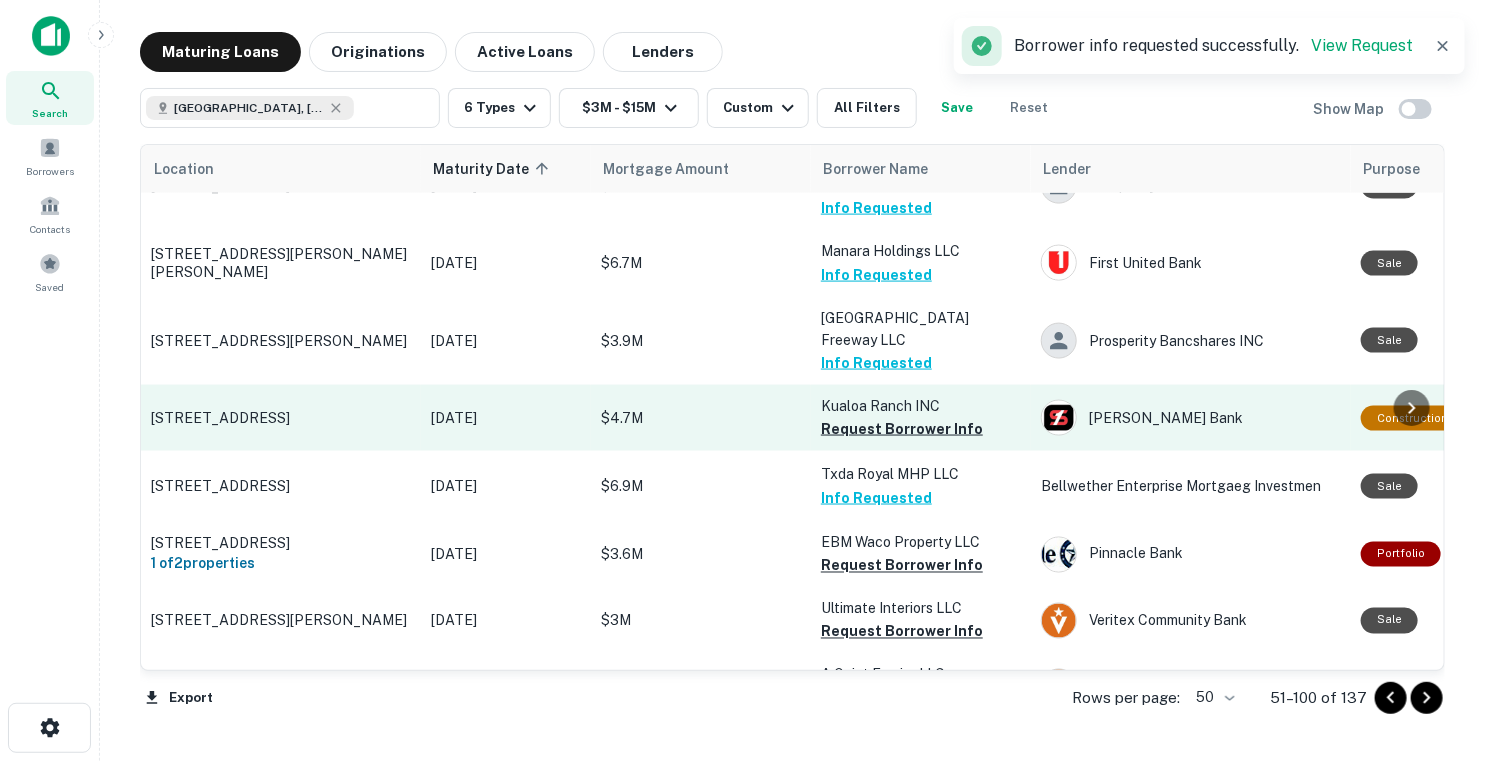 scroll, scrollTop: 1200, scrollLeft: 0, axis: vertical 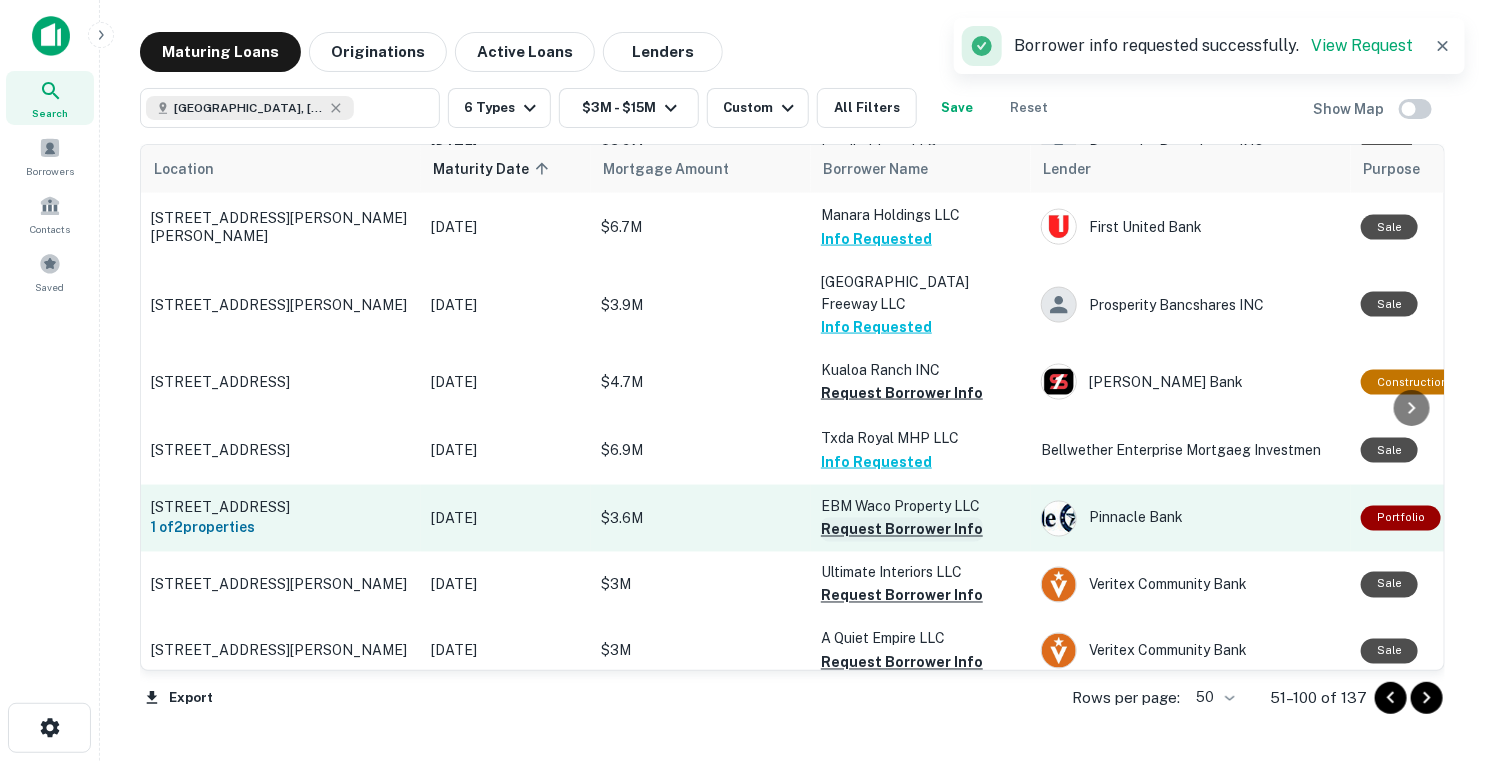click on "Request Borrower Info" at bounding box center (902, 530) 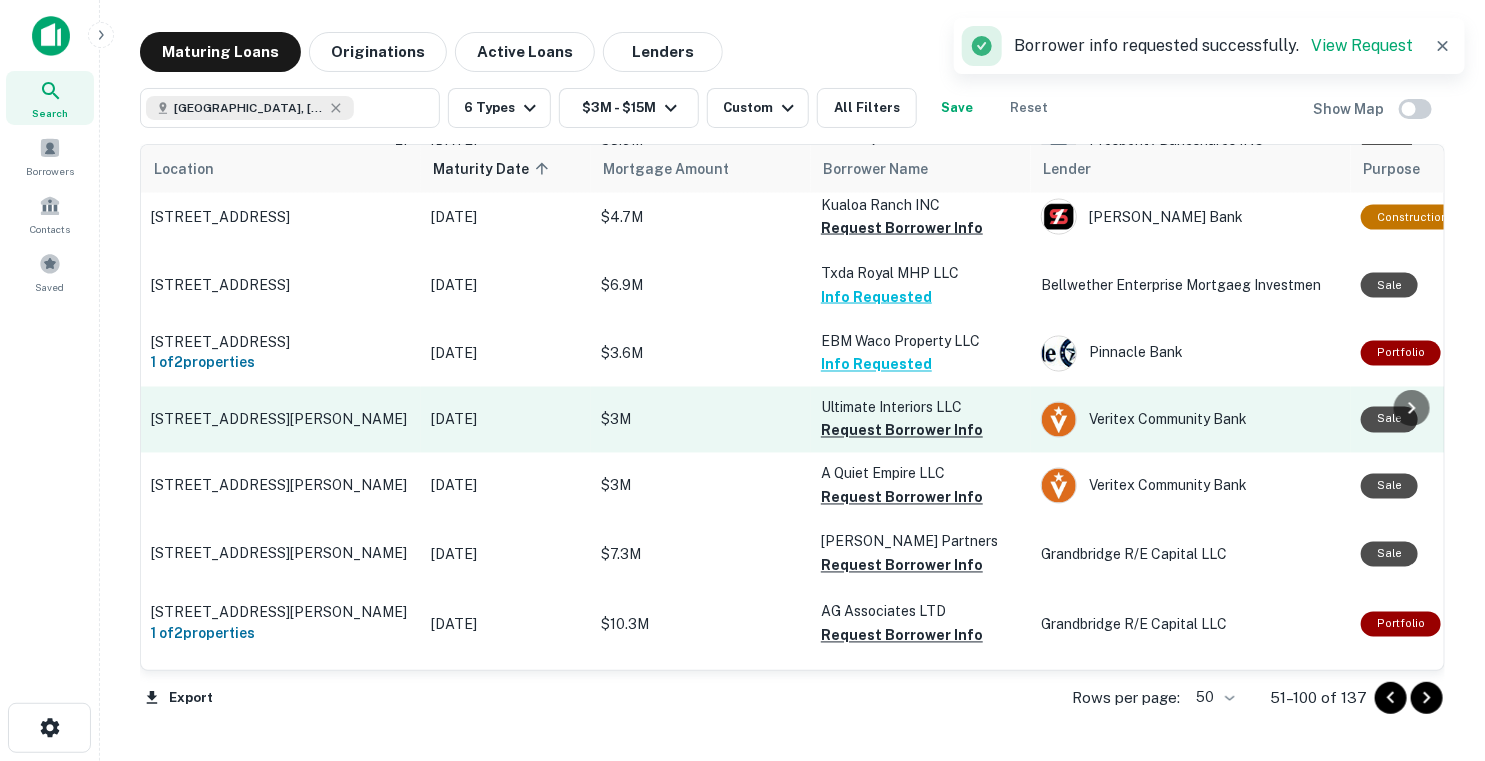 scroll, scrollTop: 1400, scrollLeft: 0, axis: vertical 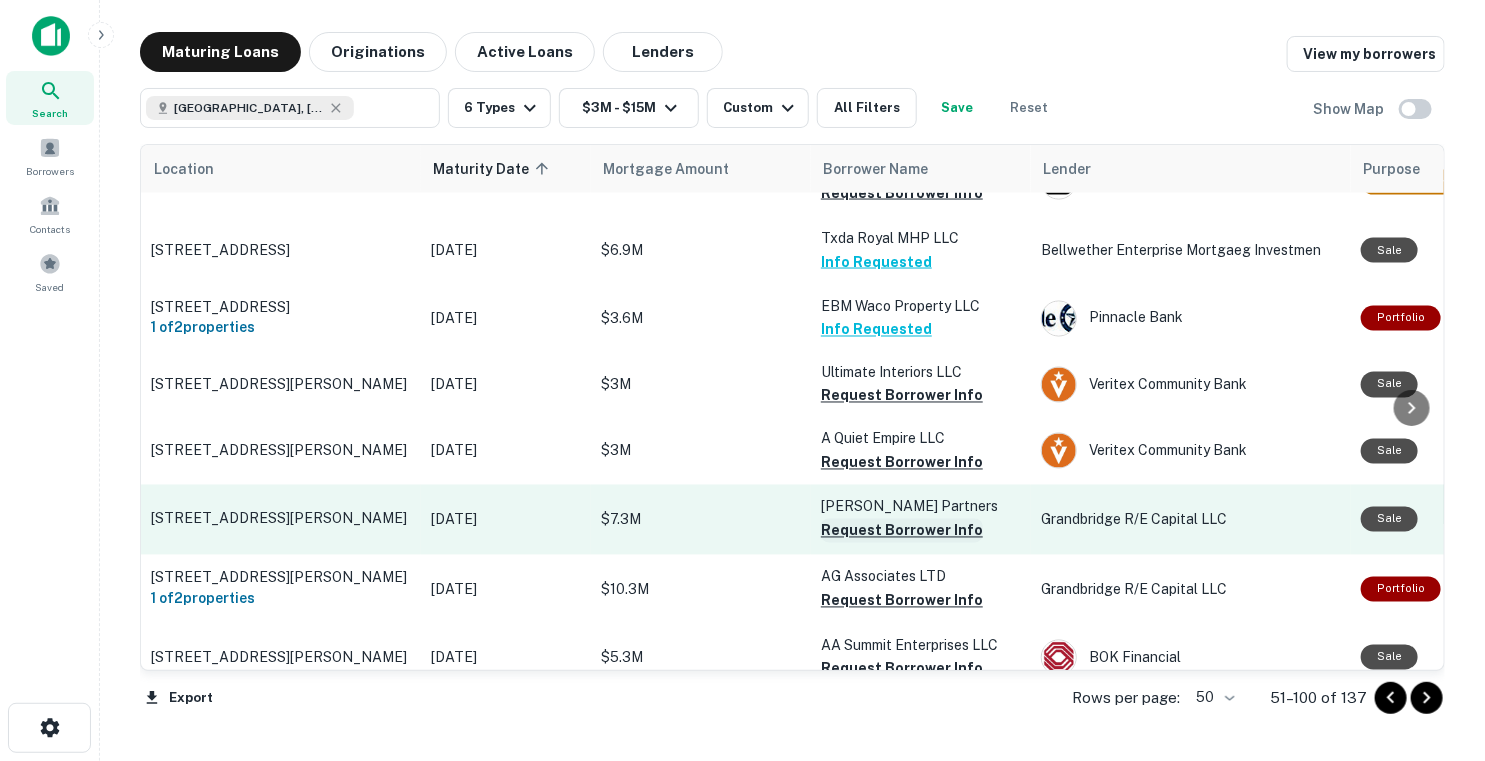 click on "Request Borrower Info" at bounding box center (902, 531) 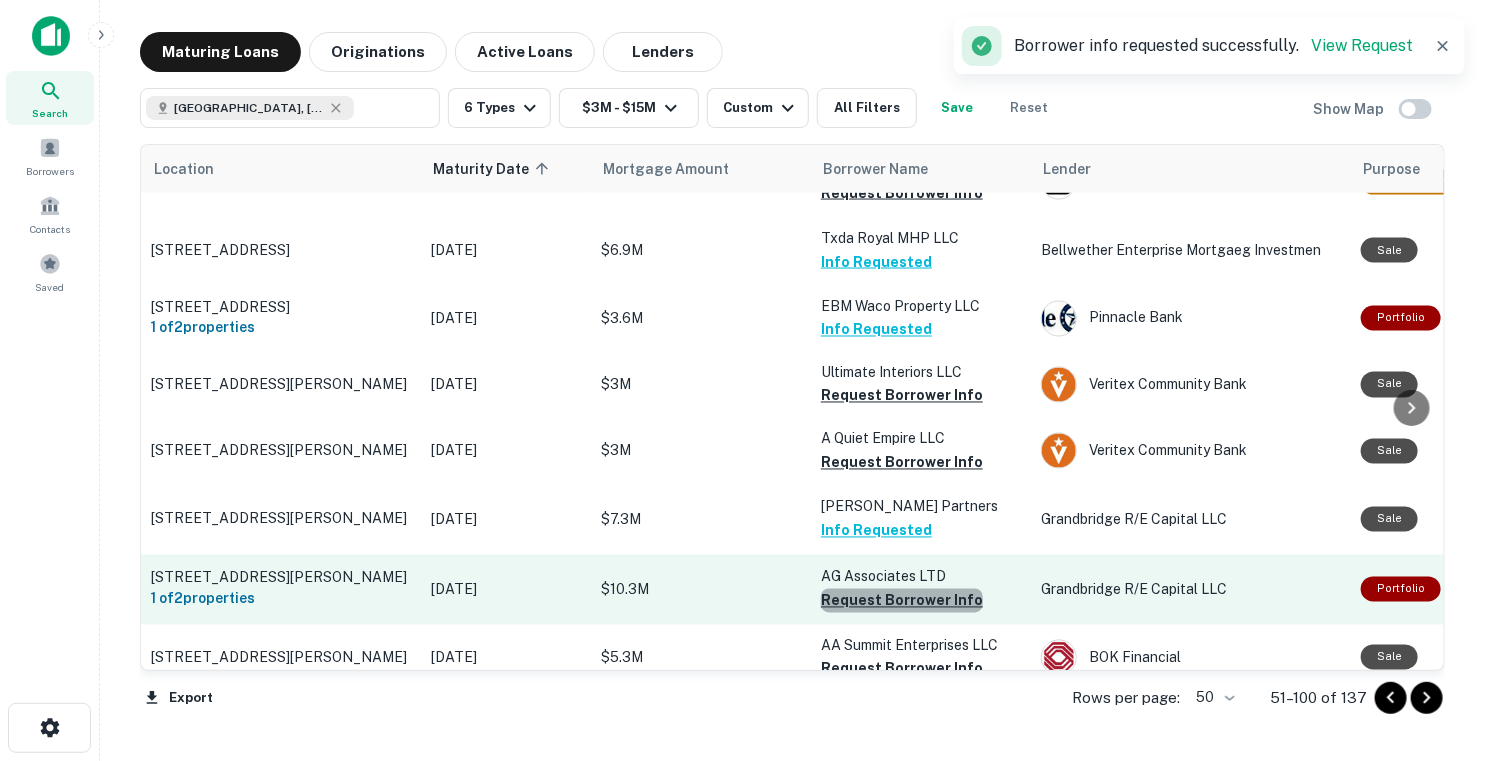 click on "Request Borrower Info" at bounding box center [902, 601] 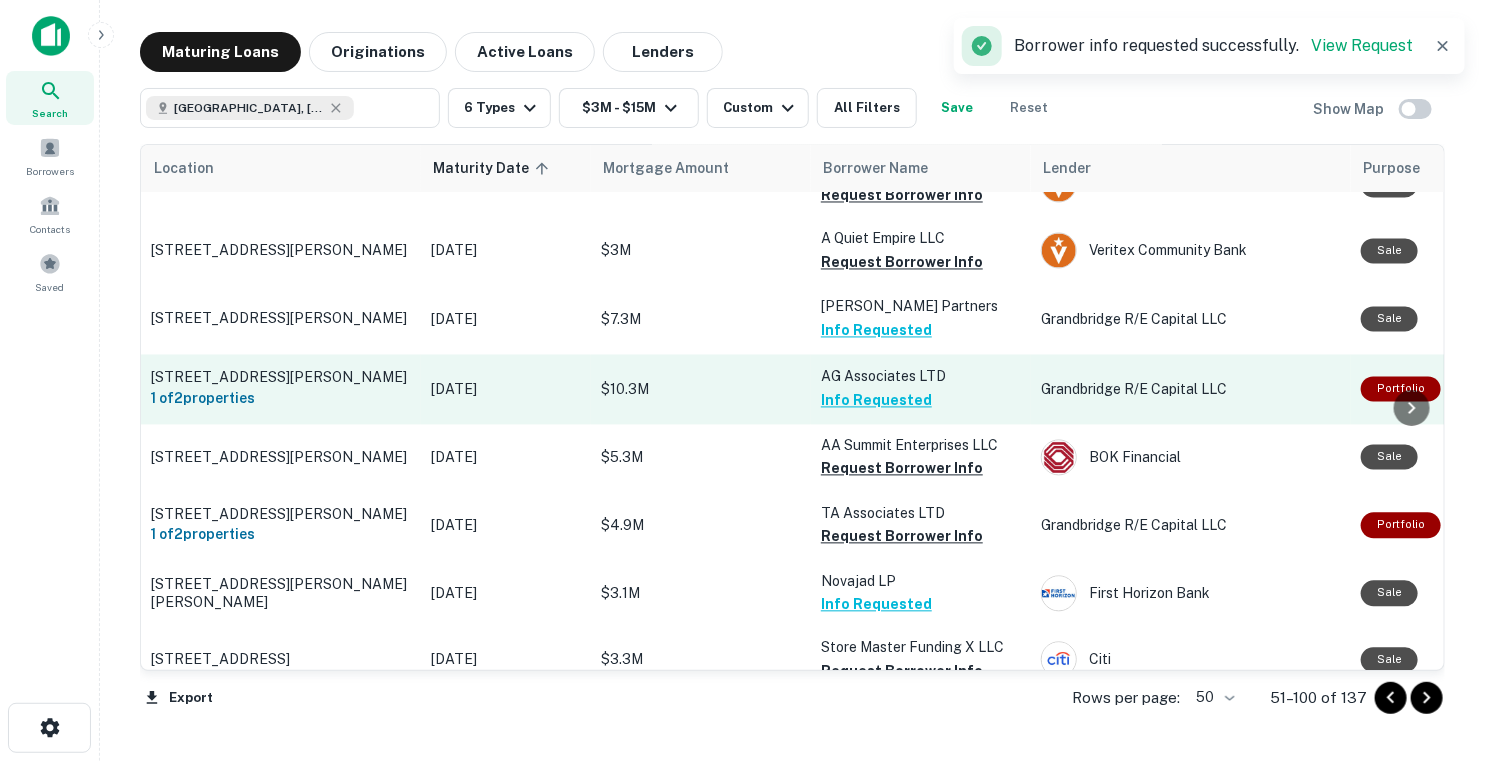 scroll, scrollTop: 1700, scrollLeft: 0, axis: vertical 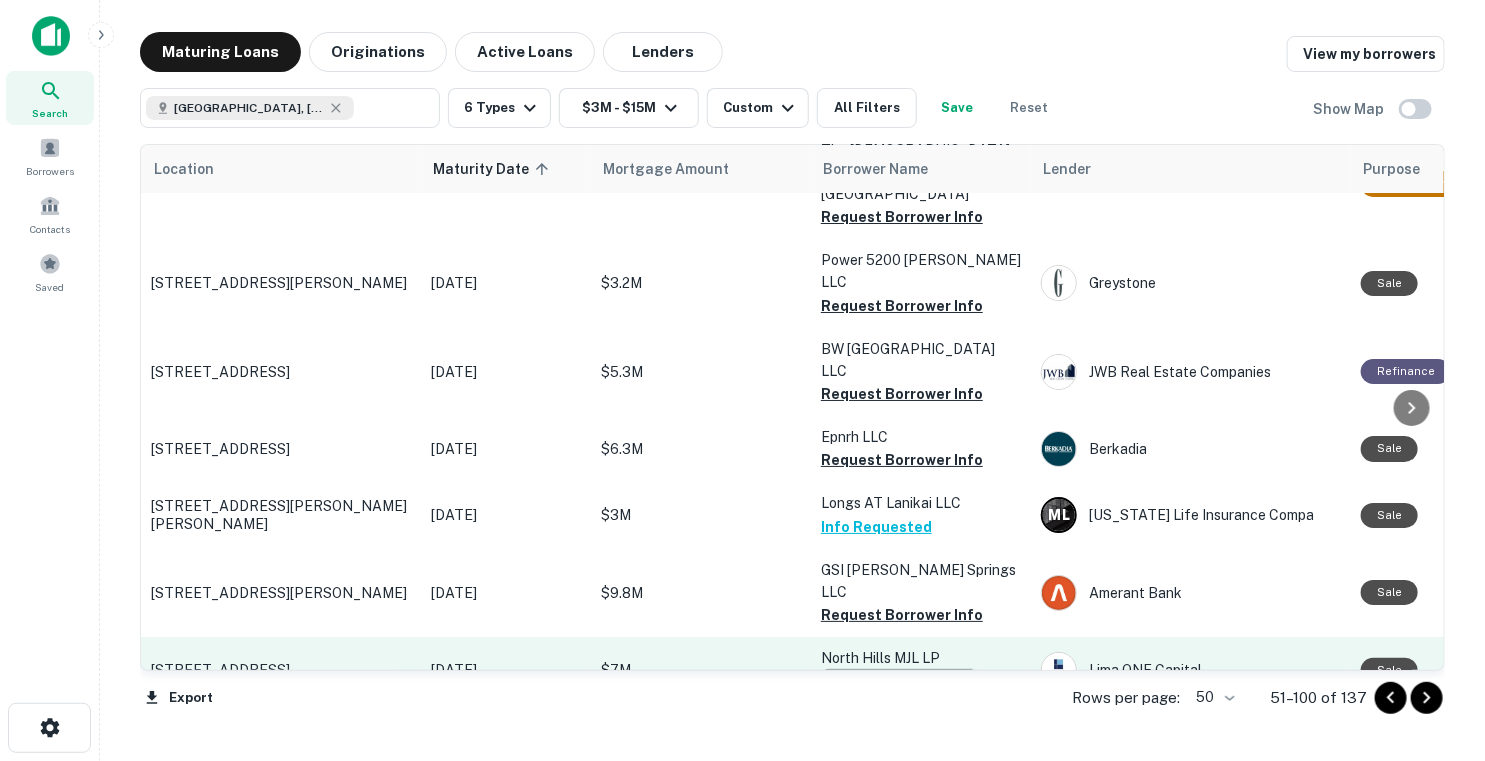 click on "Request Borrower Info" at bounding box center [902, 681] 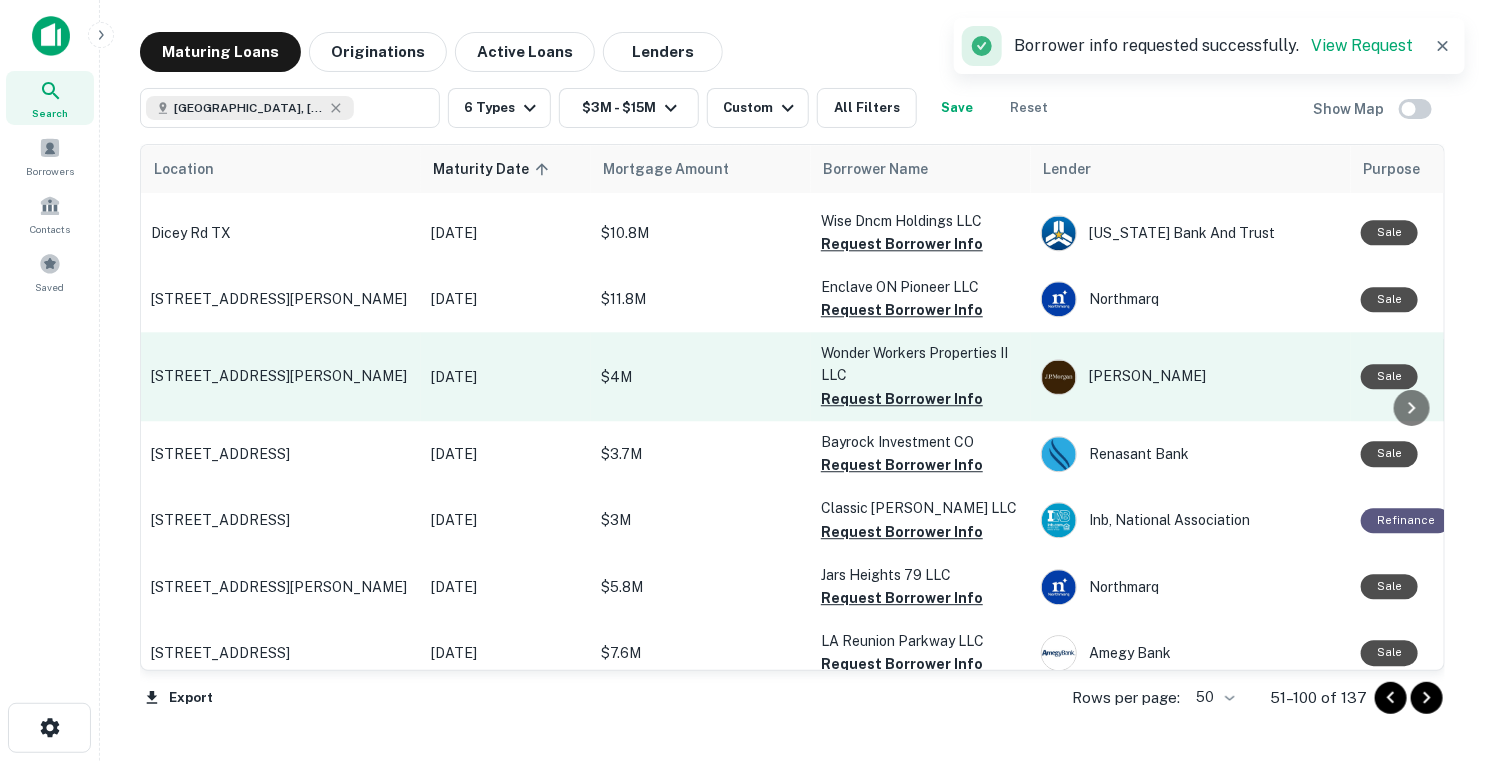 scroll, scrollTop: 1632, scrollLeft: 0, axis: vertical 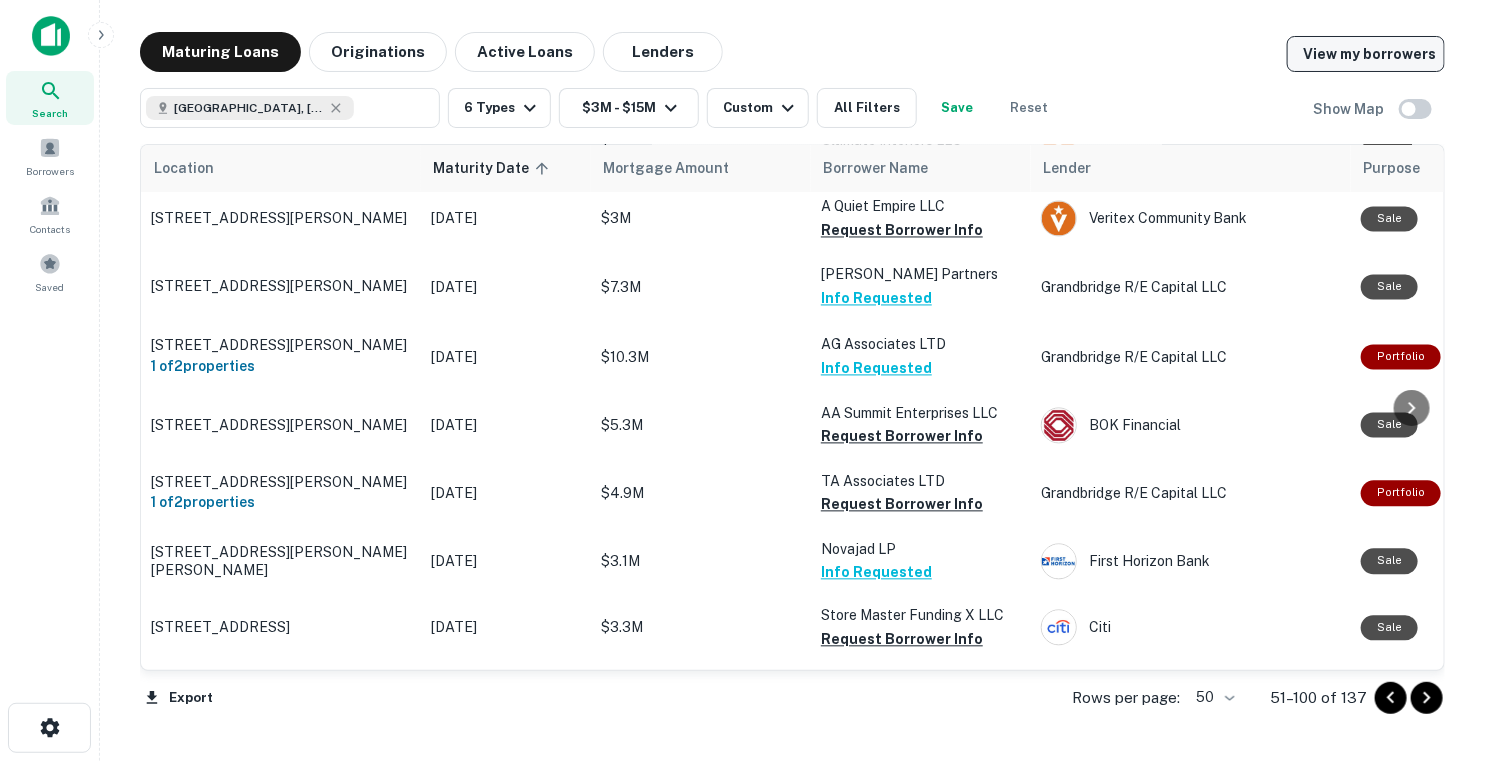 click on "View my borrowers" at bounding box center [1366, 54] 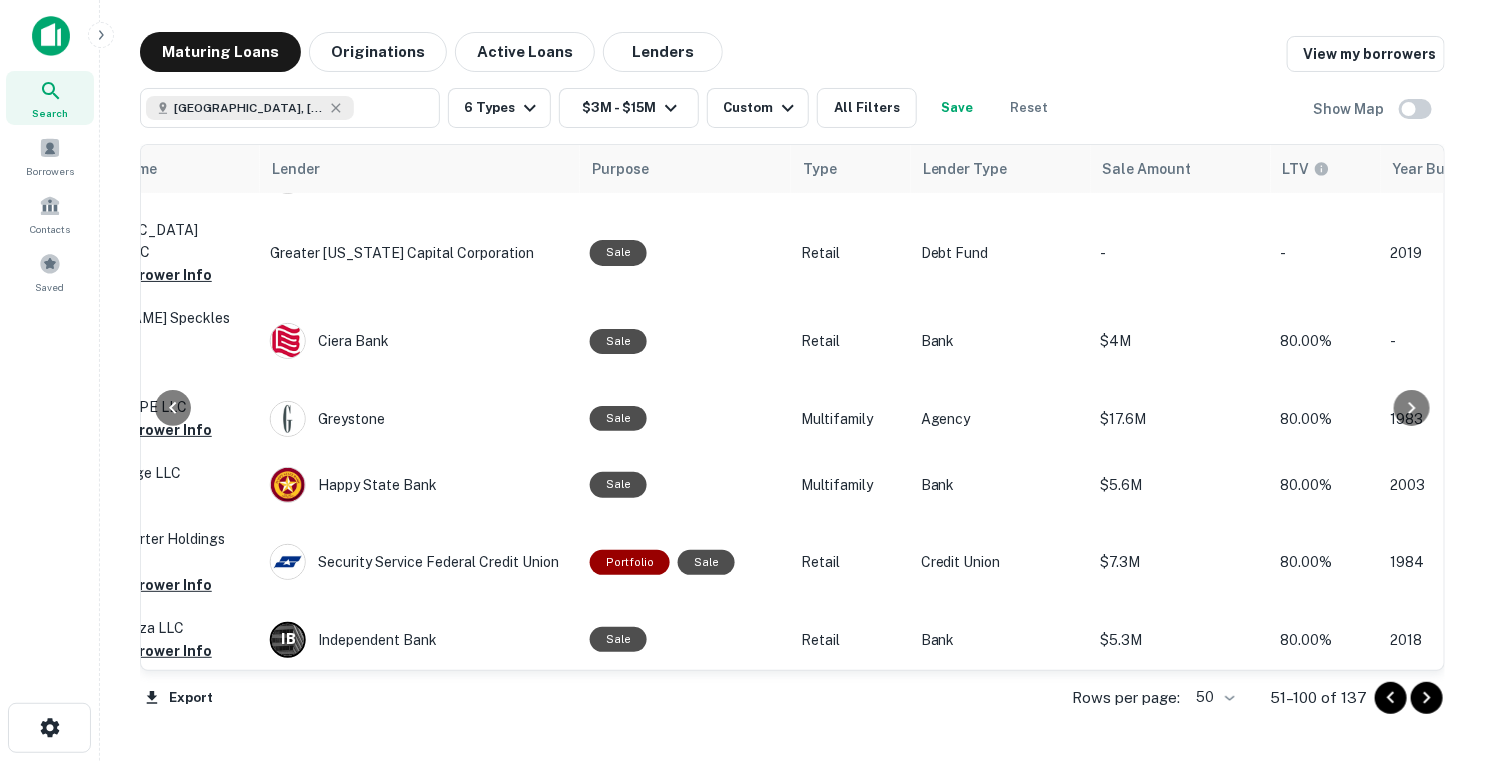scroll, scrollTop: 0, scrollLeft: 771, axis: horizontal 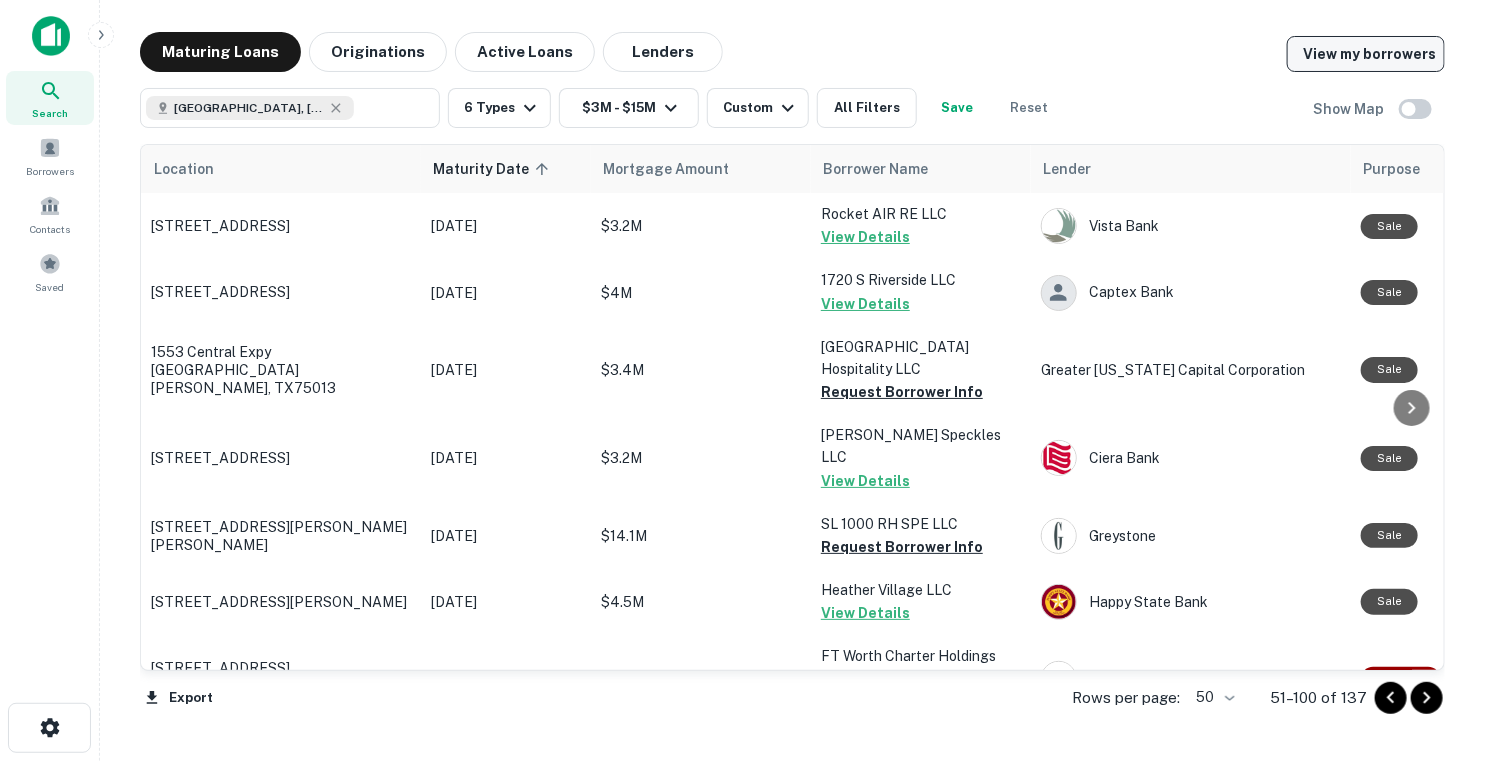 click on "View my borrowers" at bounding box center [1366, 54] 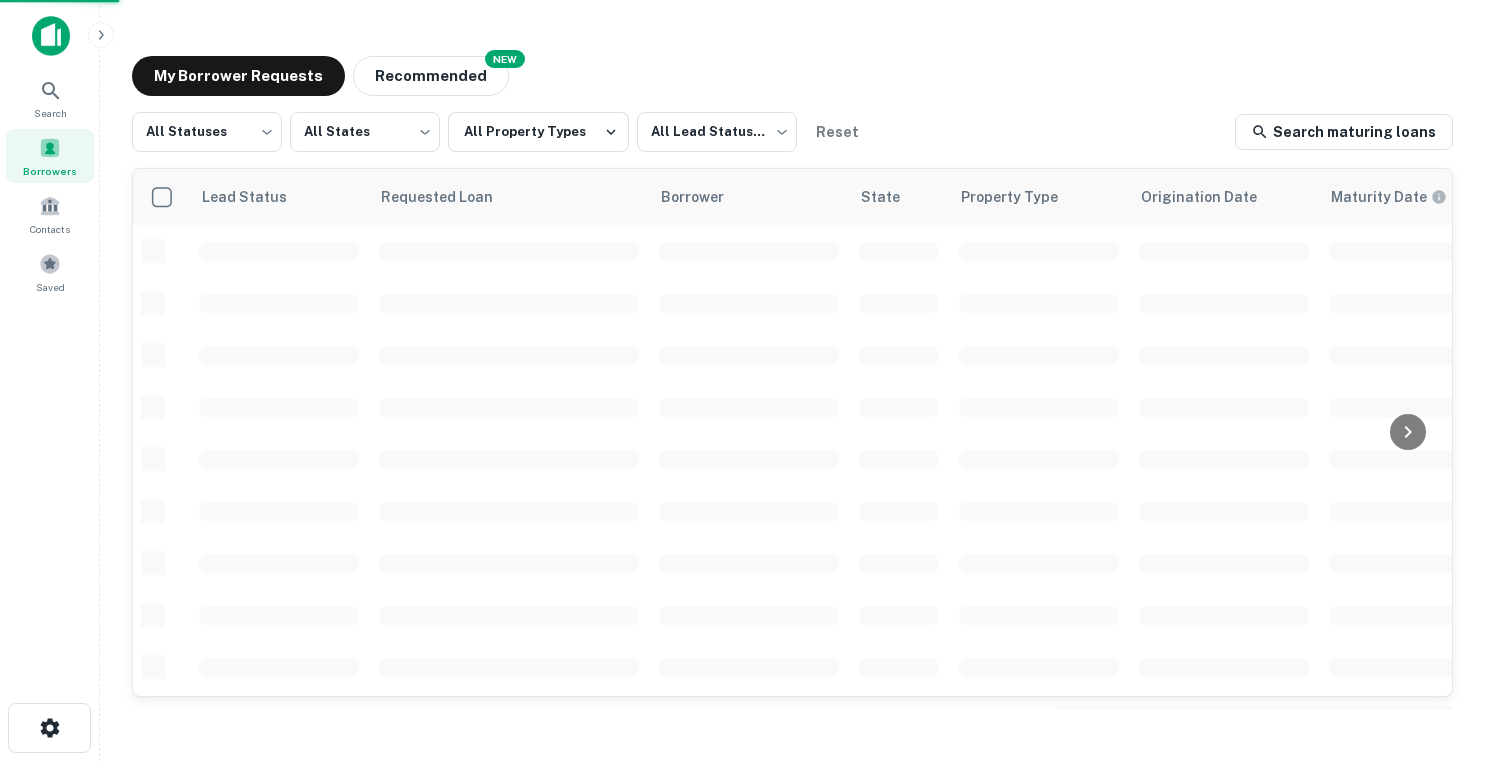 scroll, scrollTop: 0, scrollLeft: 0, axis: both 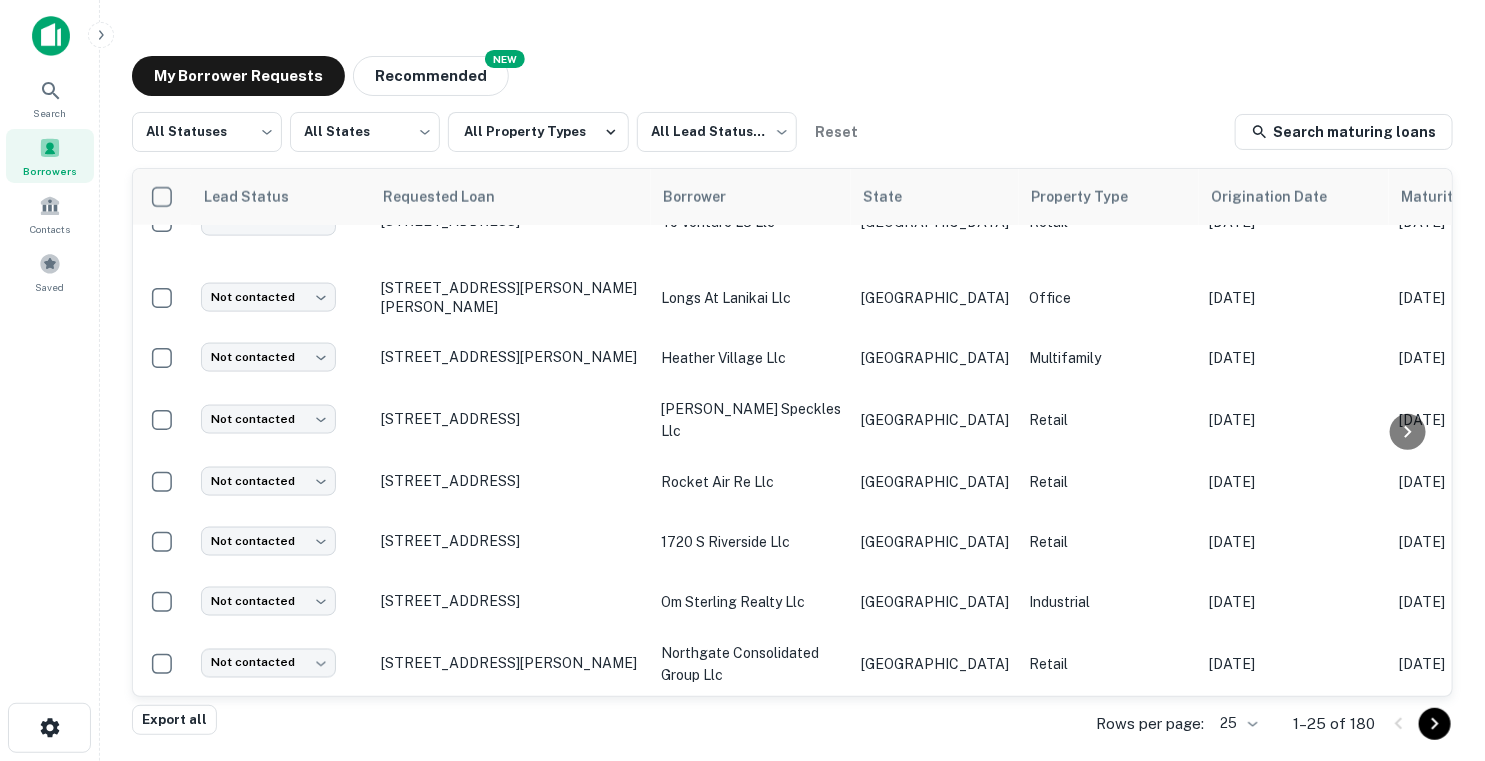 drag, startPoint x: 505, startPoint y: 695, endPoint x: 737, endPoint y: 716, distance: 232.94849 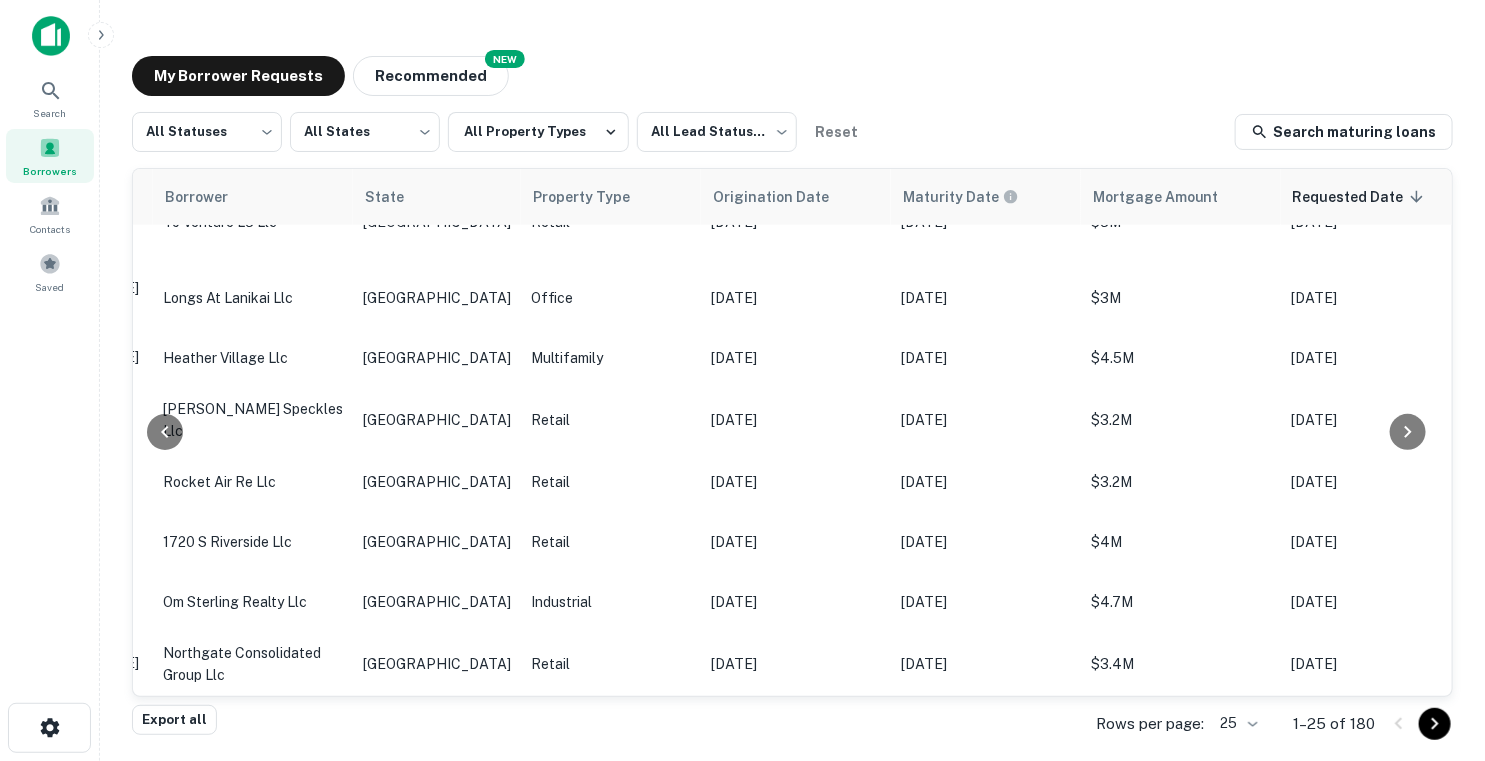scroll, scrollTop: 1130, scrollLeft: 635, axis: both 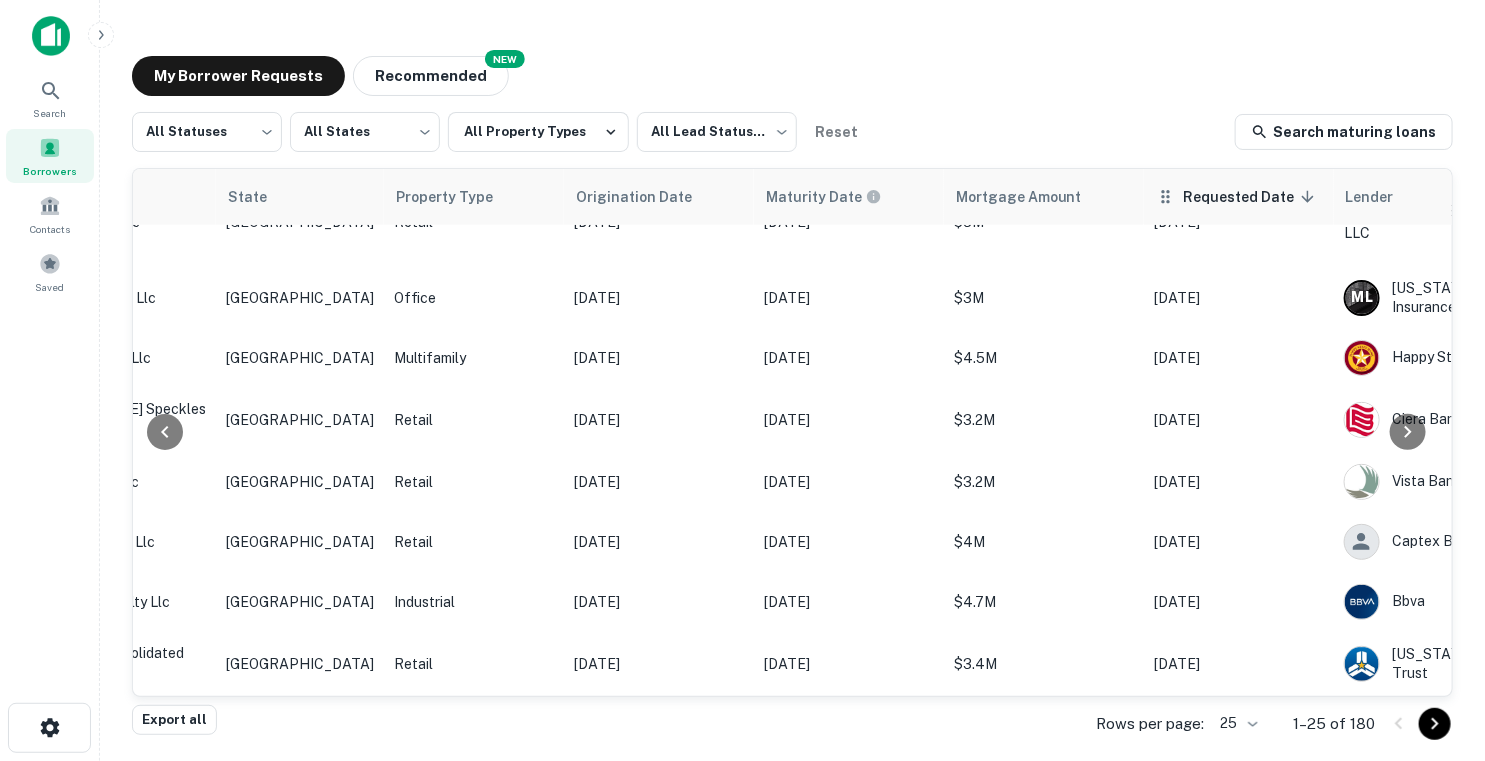 click on "Requested Date sorted descending" at bounding box center [1252, 197] 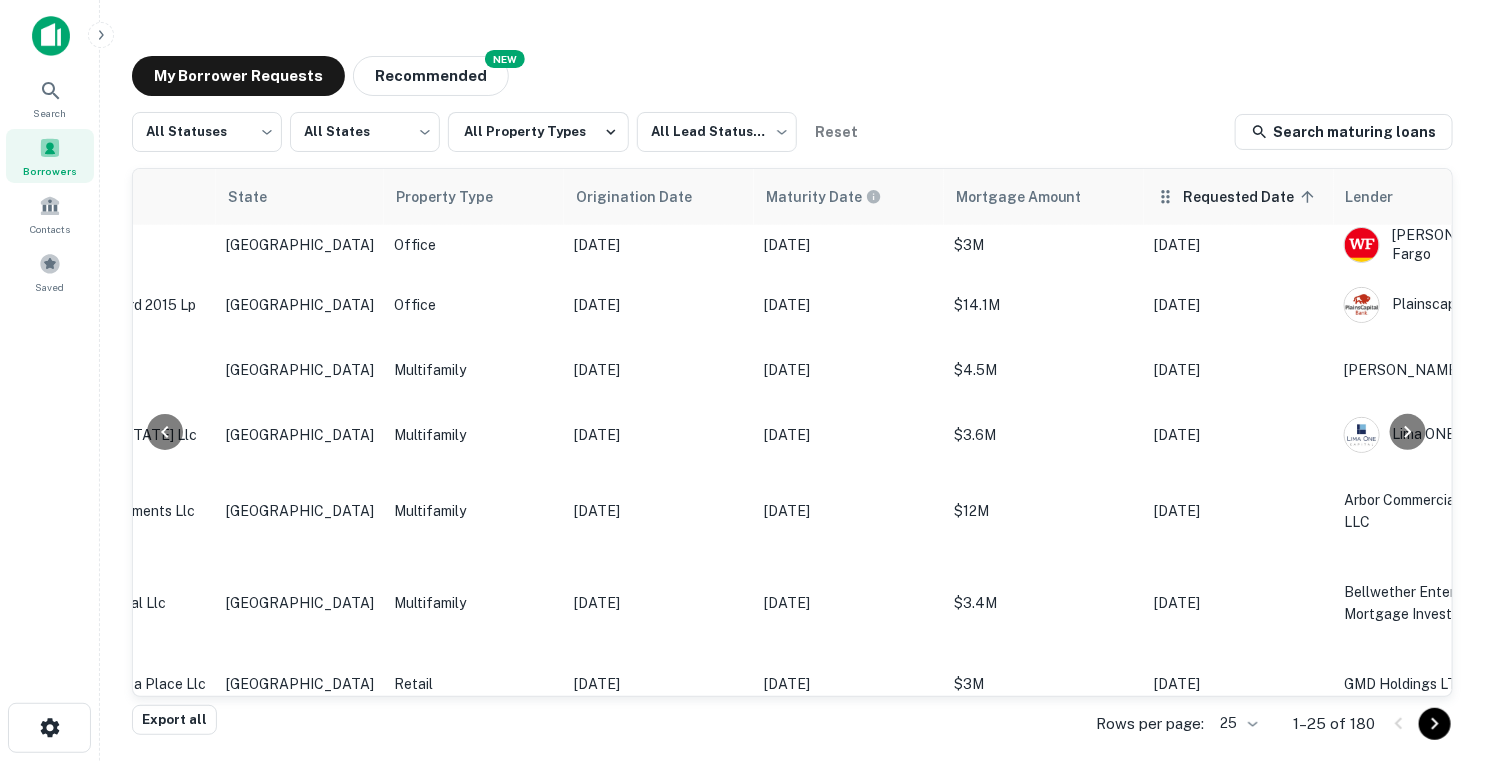 scroll, scrollTop: 1130, scrollLeft: 635, axis: both 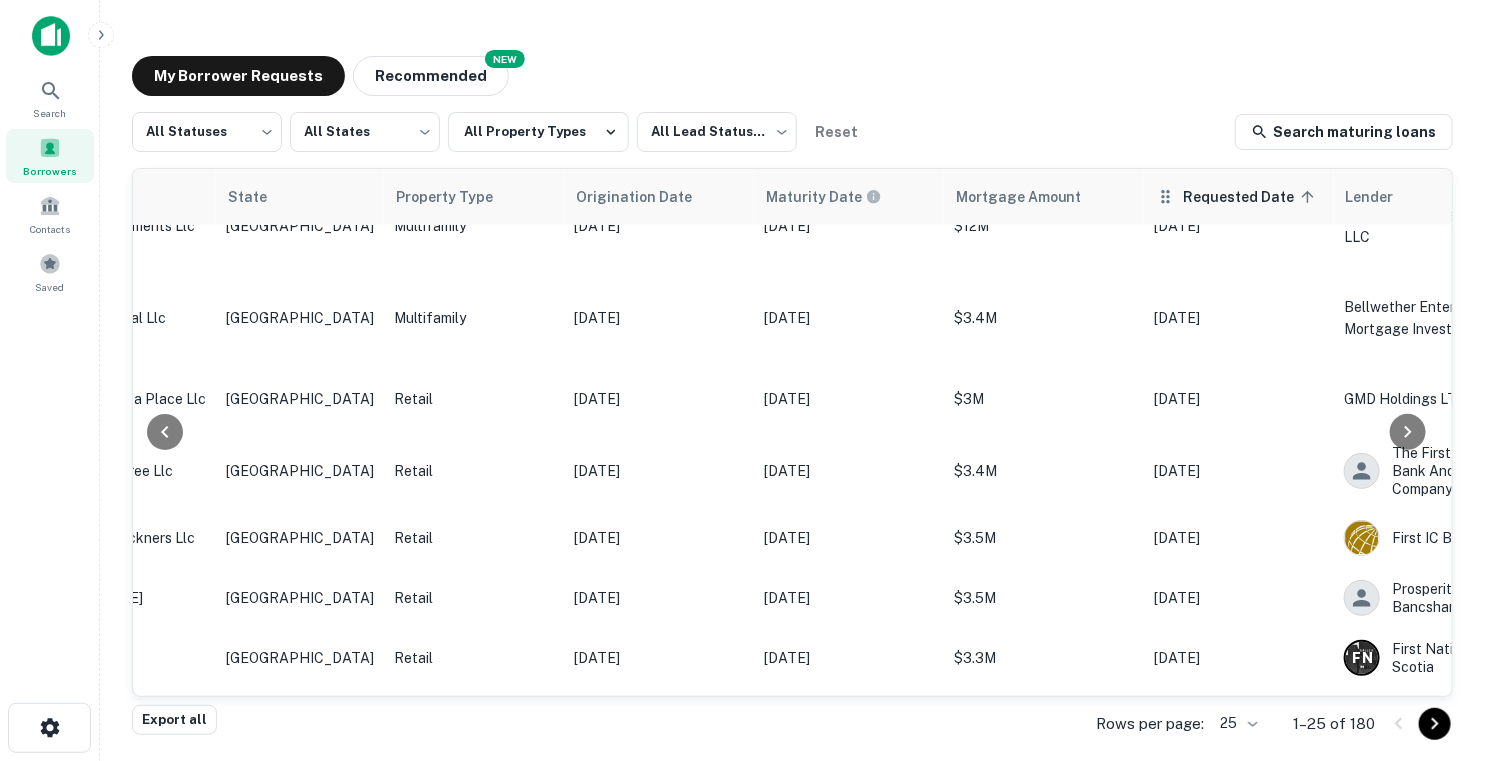 click on "Requested Date sorted ascending" at bounding box center [1252, 197] 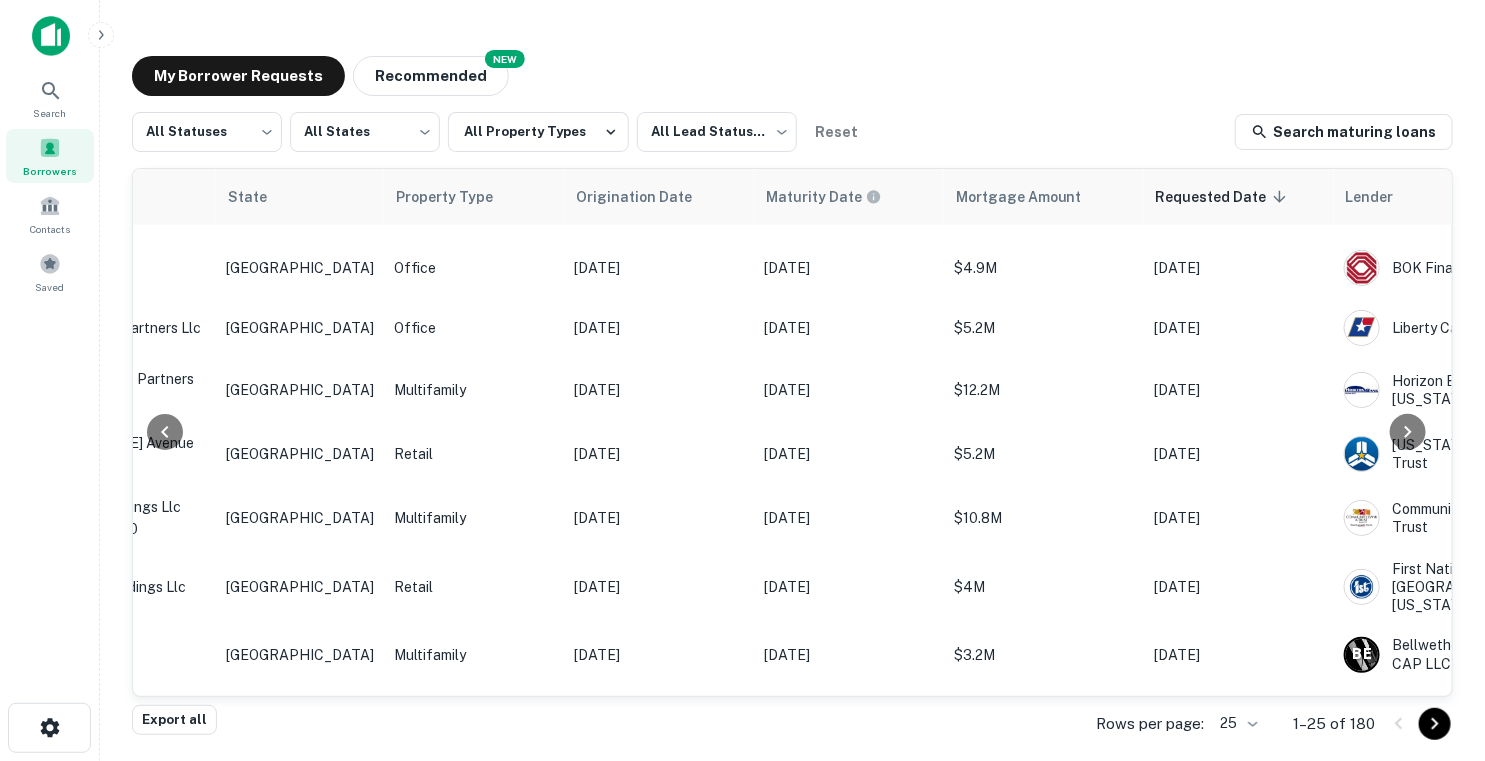 scroll, scrollTop: 0, scrollLeft: 635, axis: horizontal 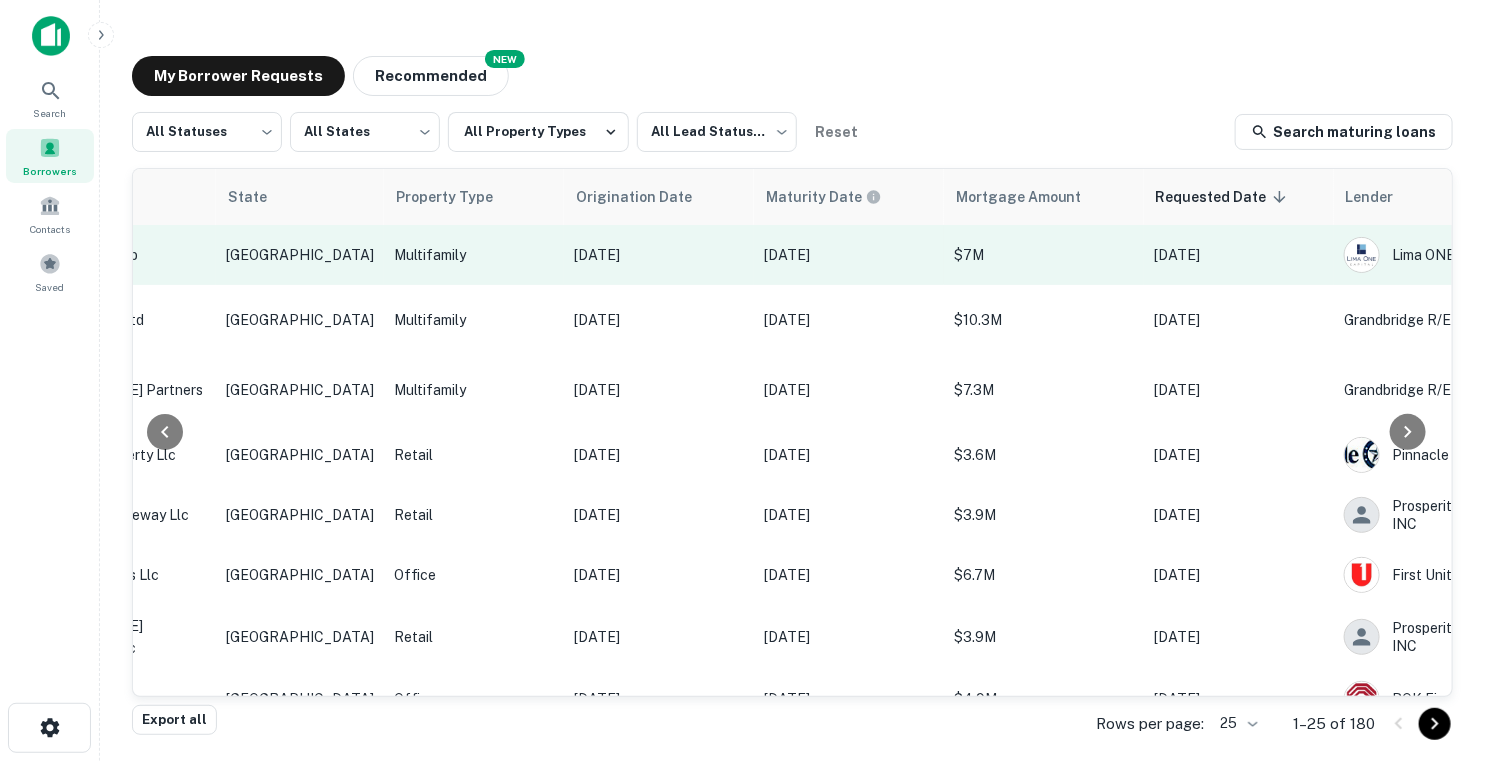 click on "$7M" at bounding box center [1044, 255] 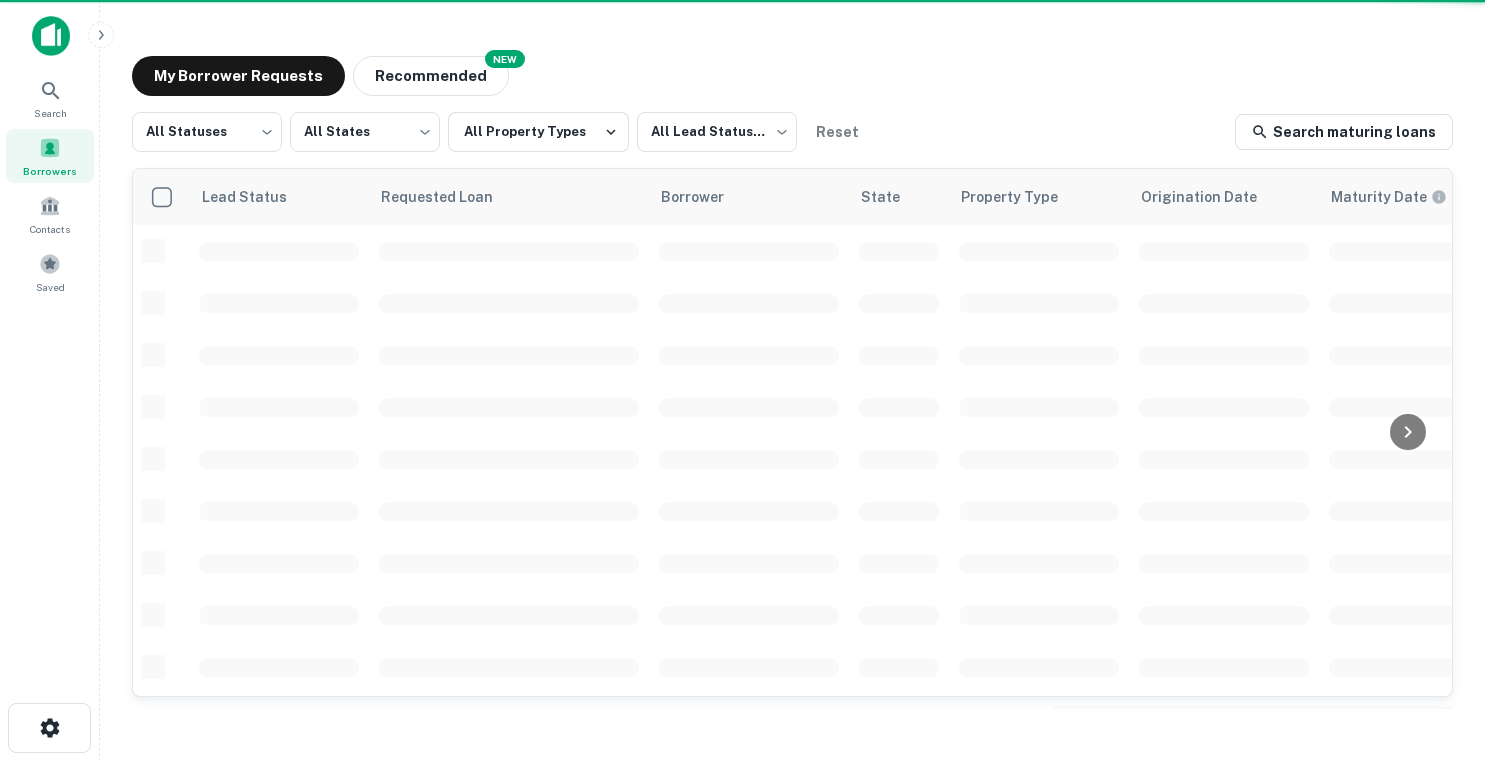 scroll, scrollTop: 0, scrollLeft: 0, axis: both 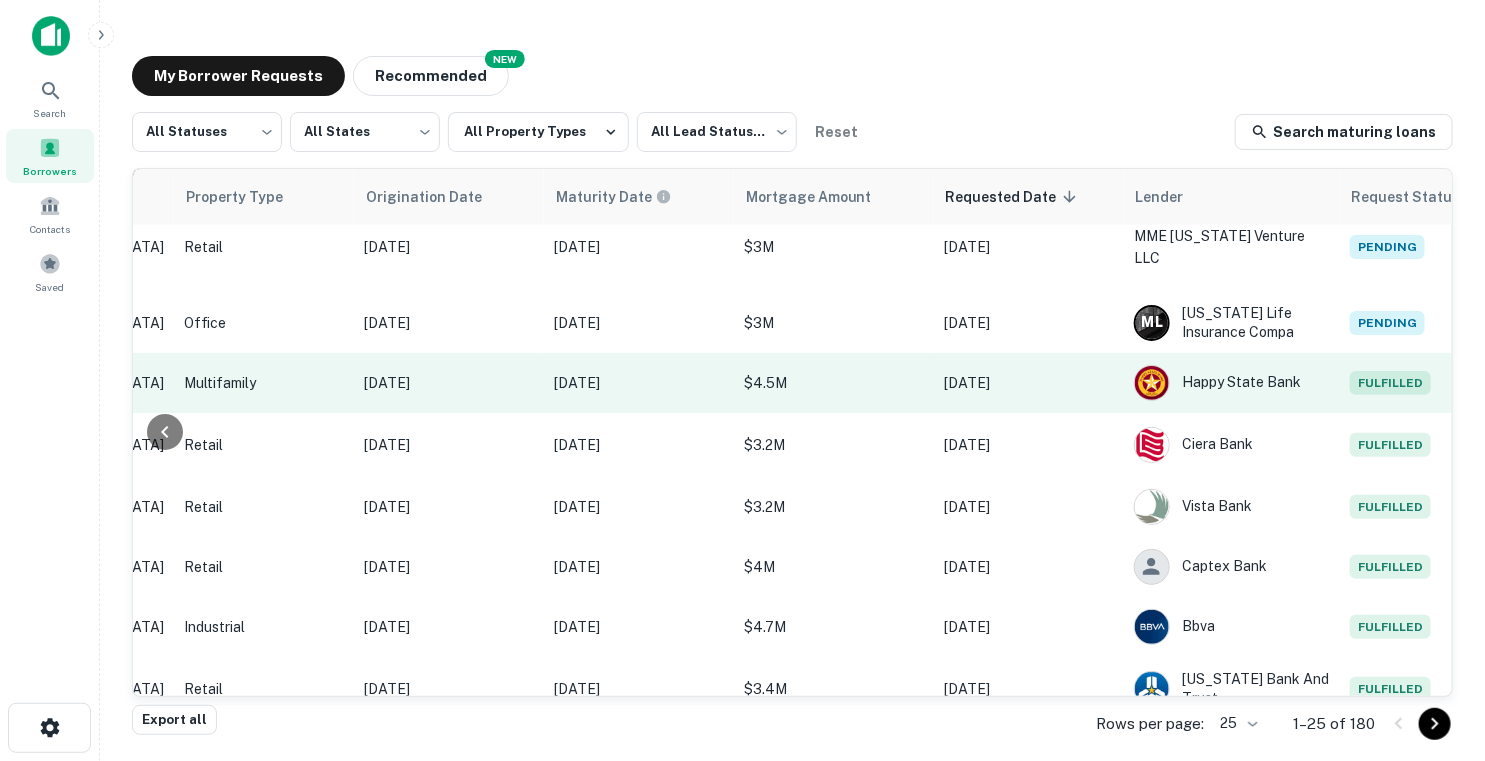 click on "$4.5M" at bounding box center (834, 383) 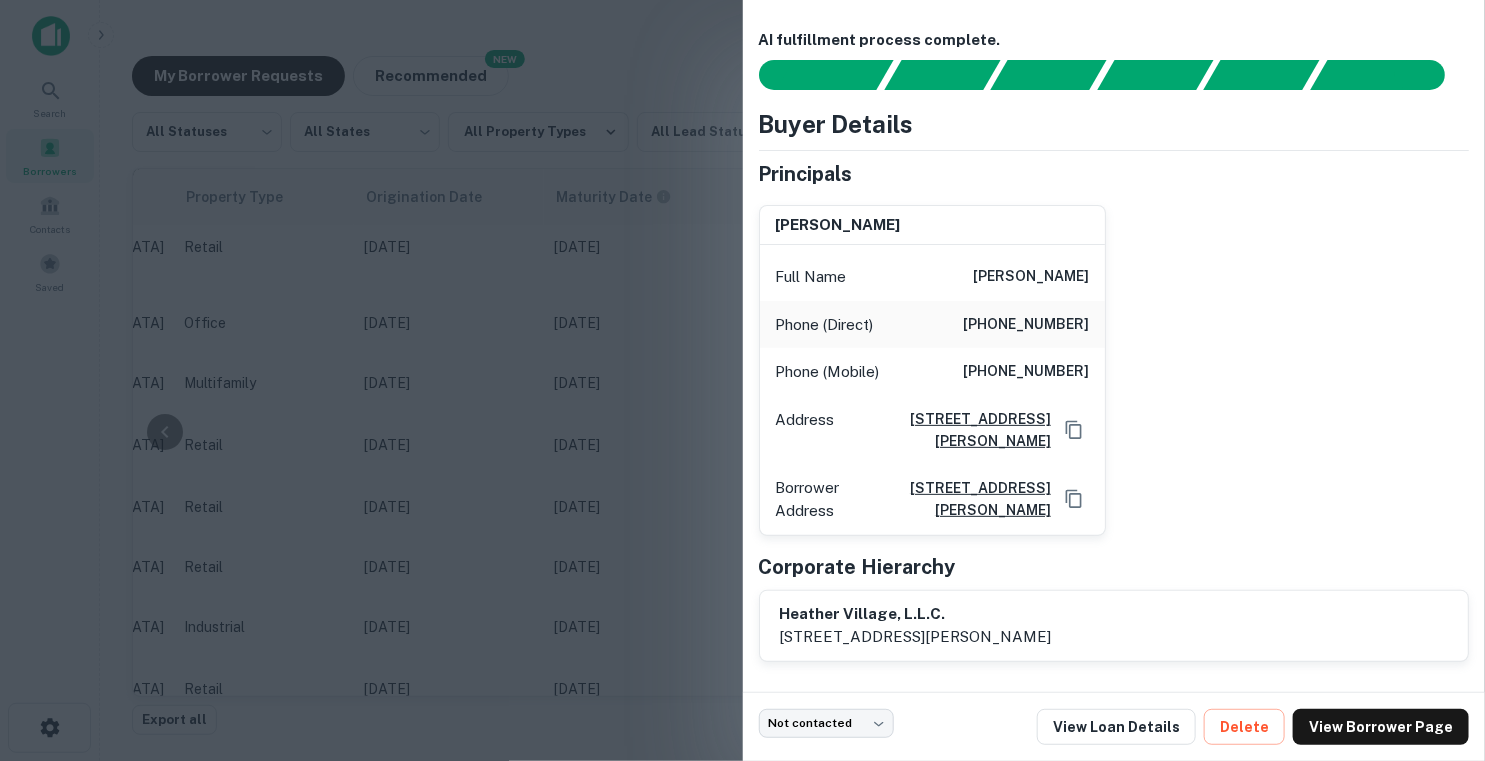 scroll, scrollTop: 0, scrollLeft: 0, axis: both 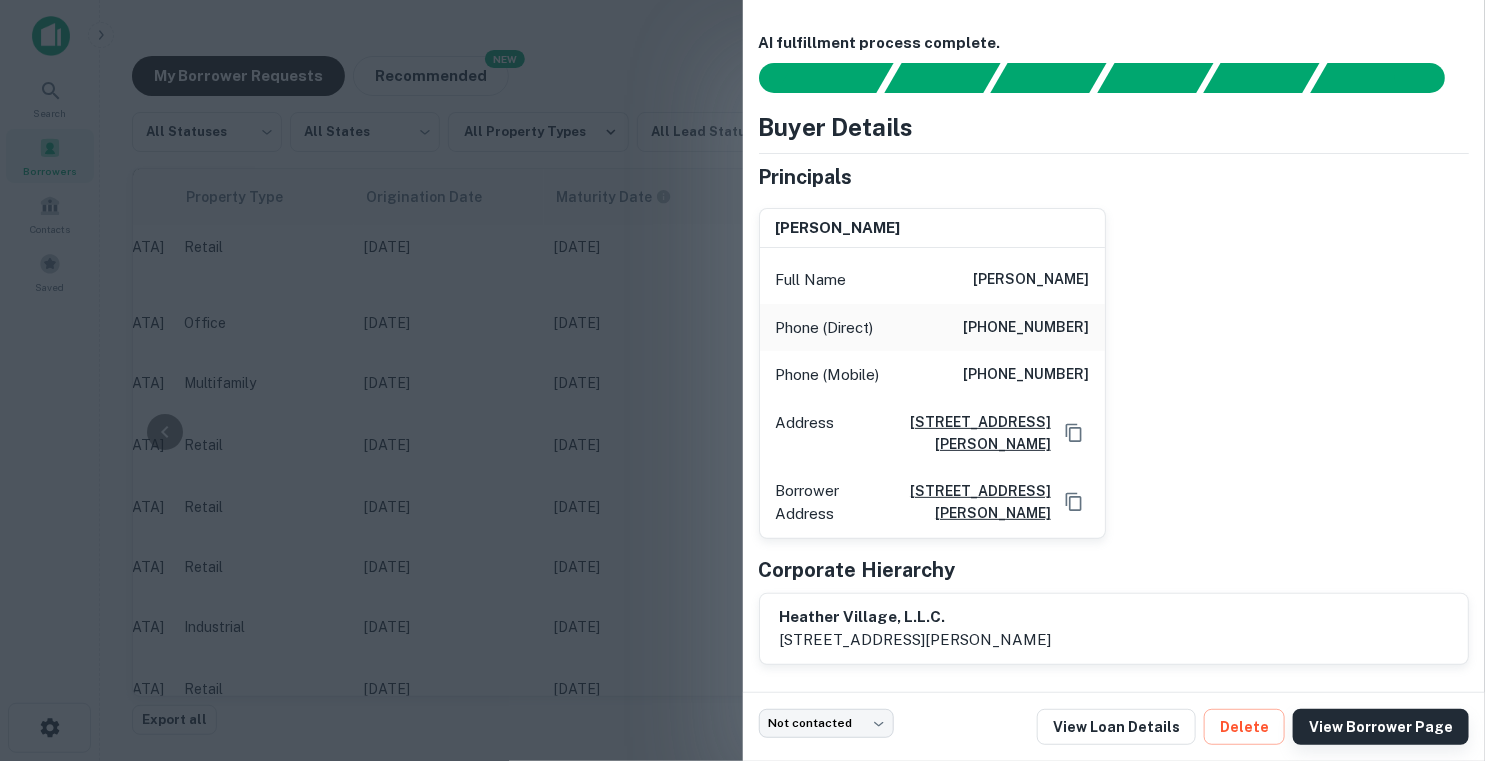 click on "View Borrower Page" at bounding box center (1381, 727) 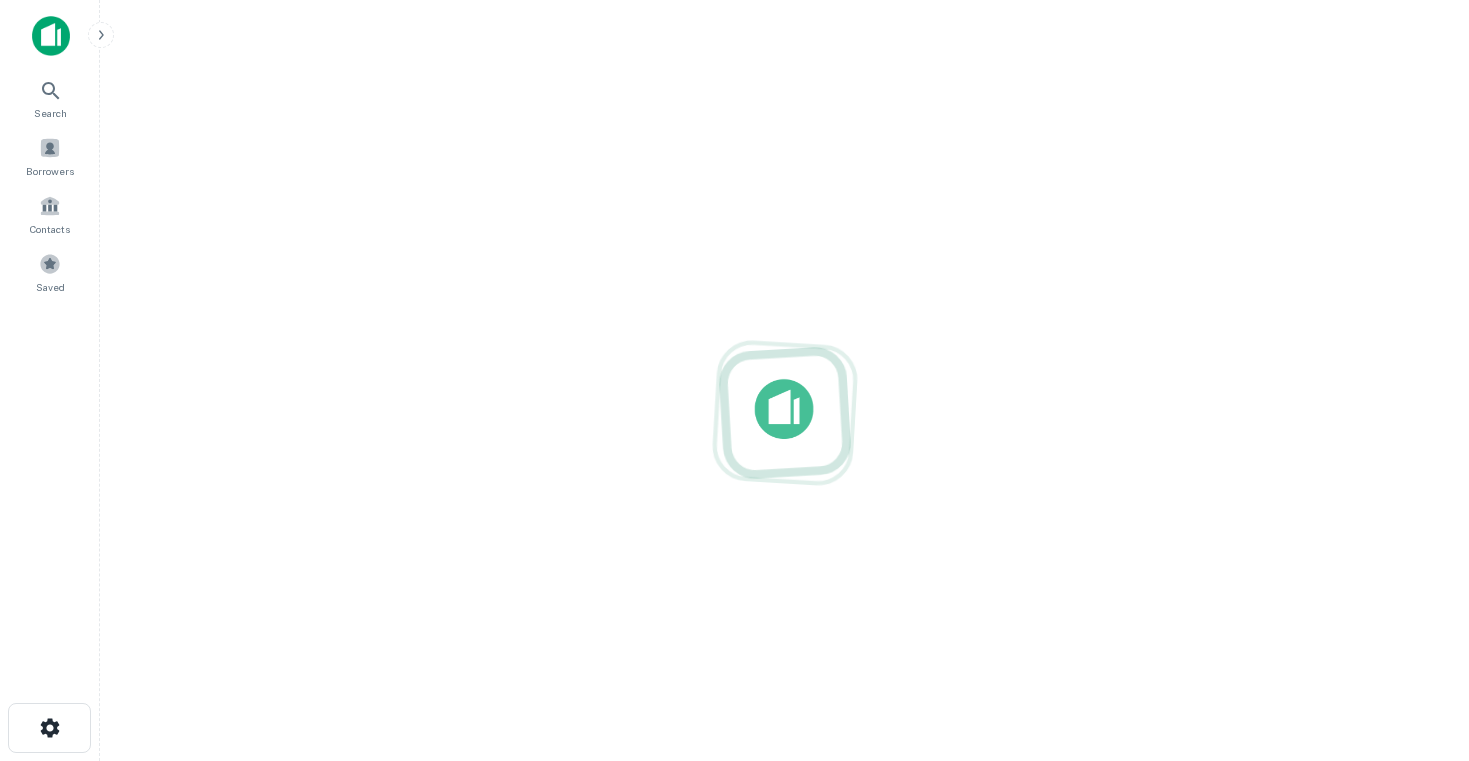 scroll, scrollTop: 0, scrollLeft: 0, axis: both 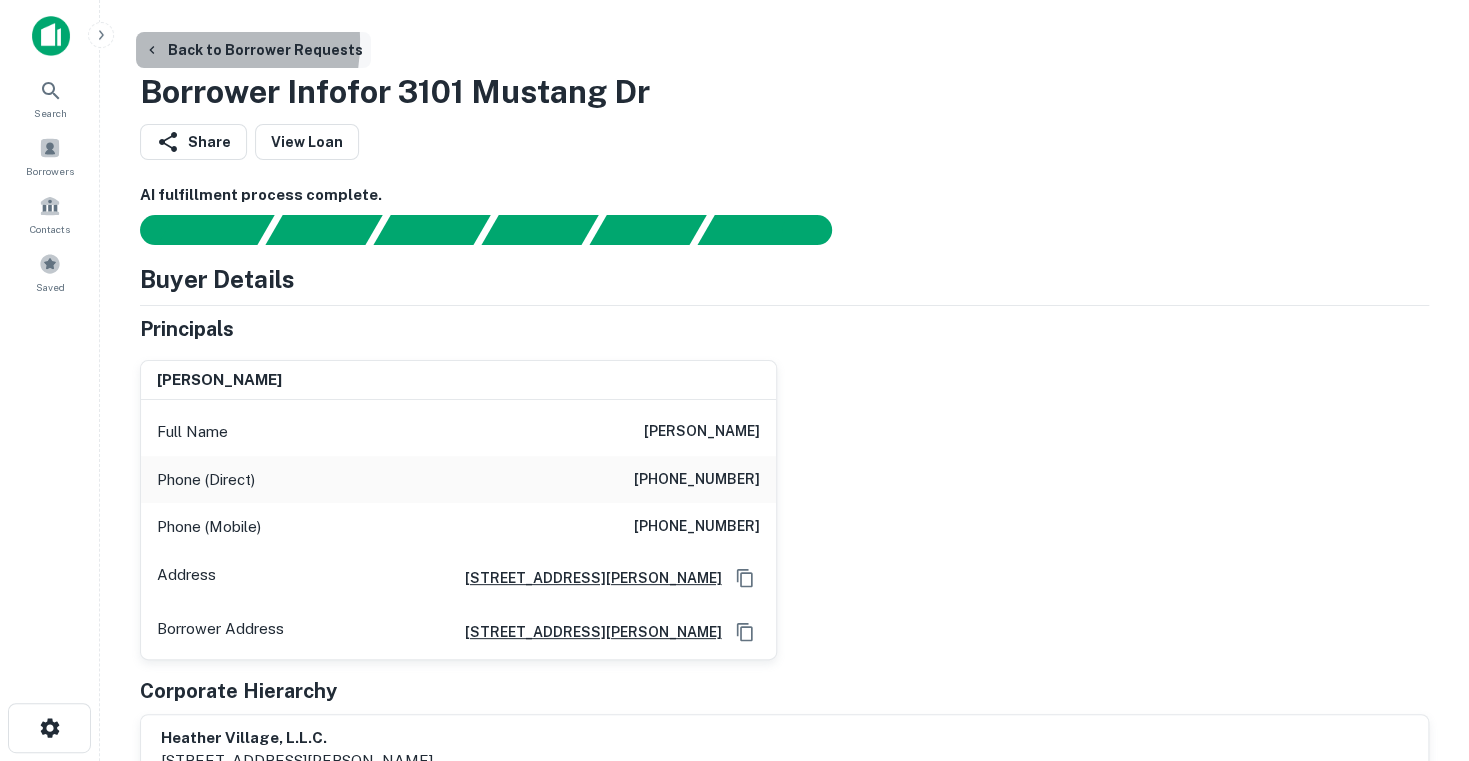 click on "Back to Borrower Requests" at bounding box center (253, 50) 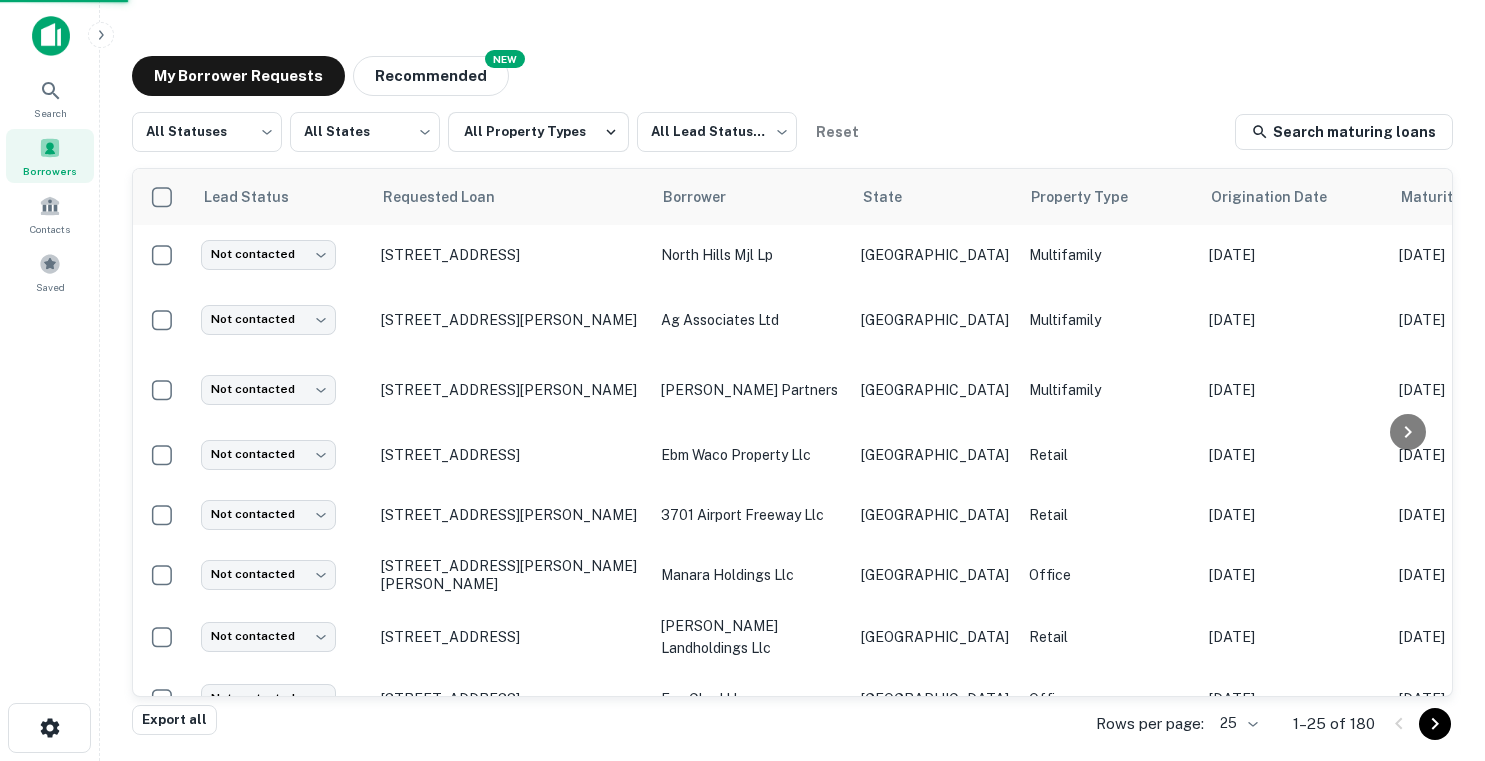 scroll, scrollTop: 0, scrollLeft: 0, axis: both 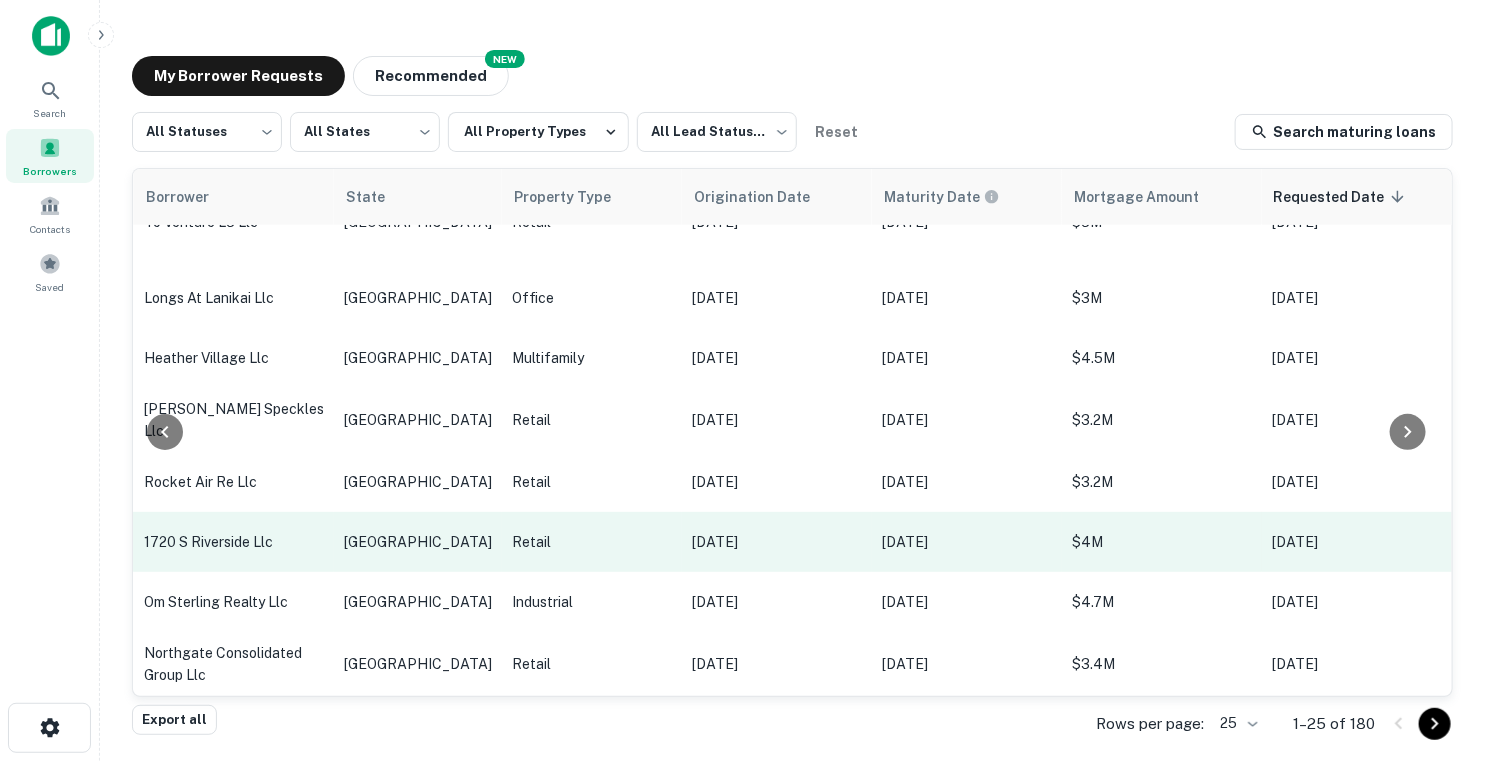 click on "1720 s riverside llc" at bounding box center [234, 542] 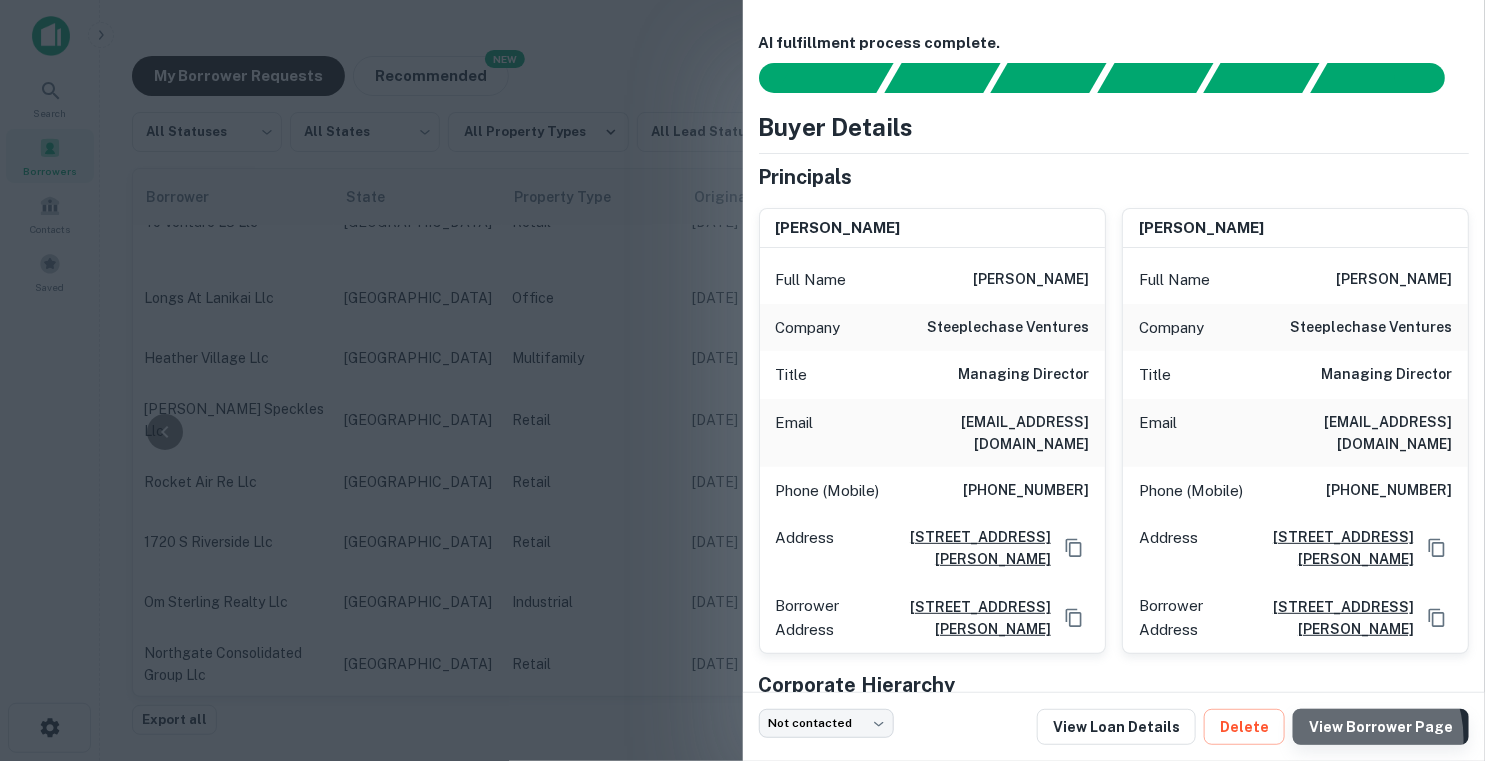 click on "View Borrower Page" at bounding box center [1381, 727] 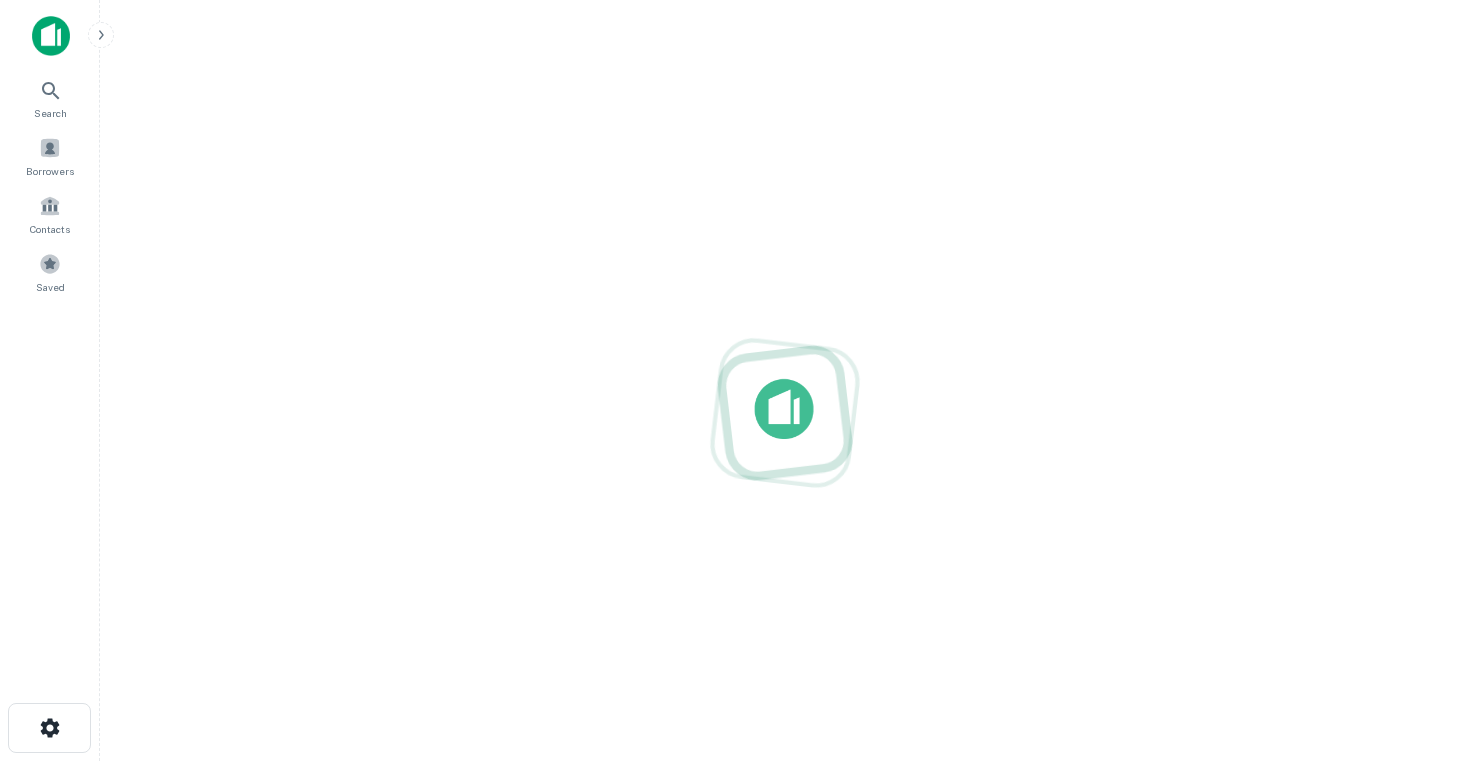 scroll, scrollTop: 0, scrollLeft: 0, axis: both 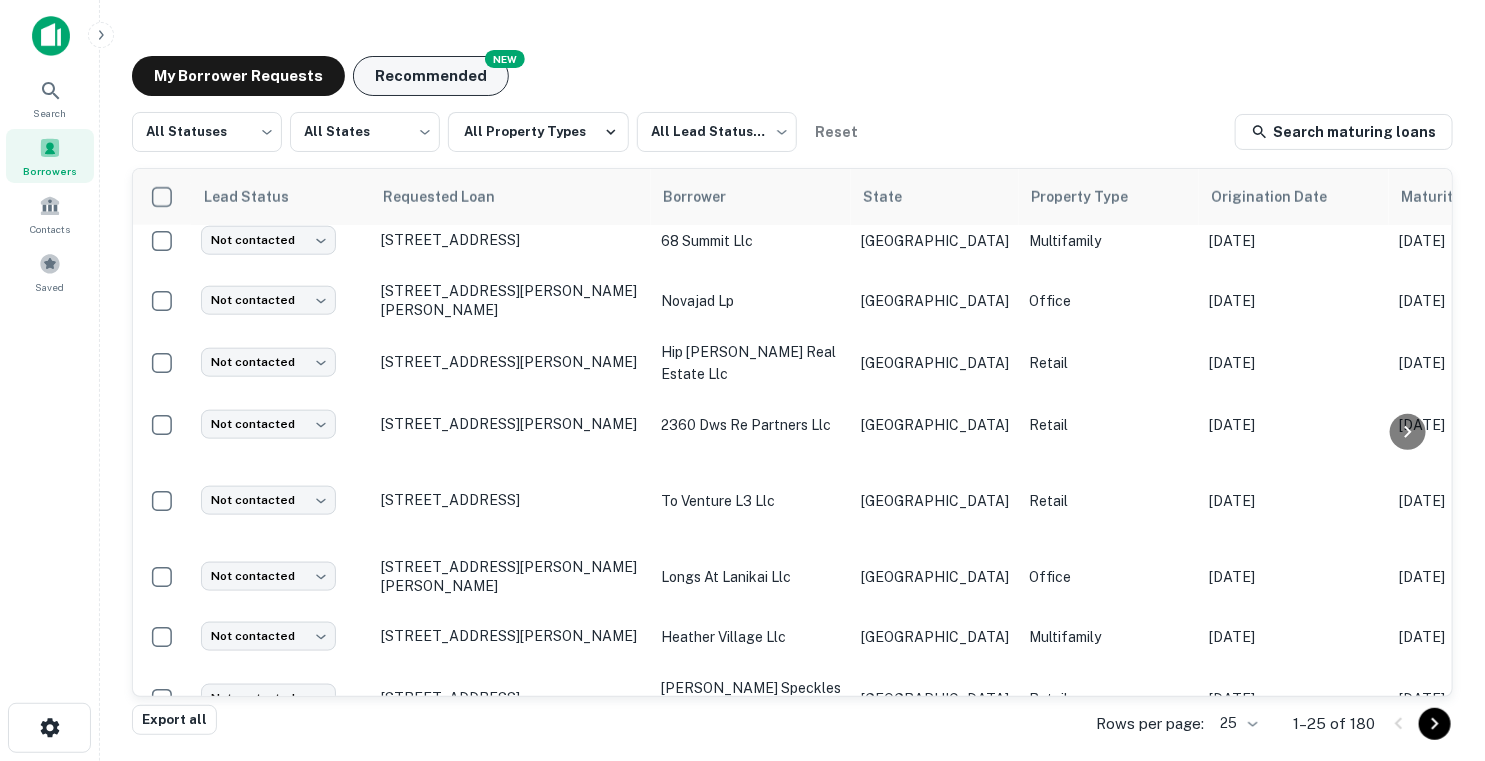 click on "Recommended" at bounding box center [431, 76] 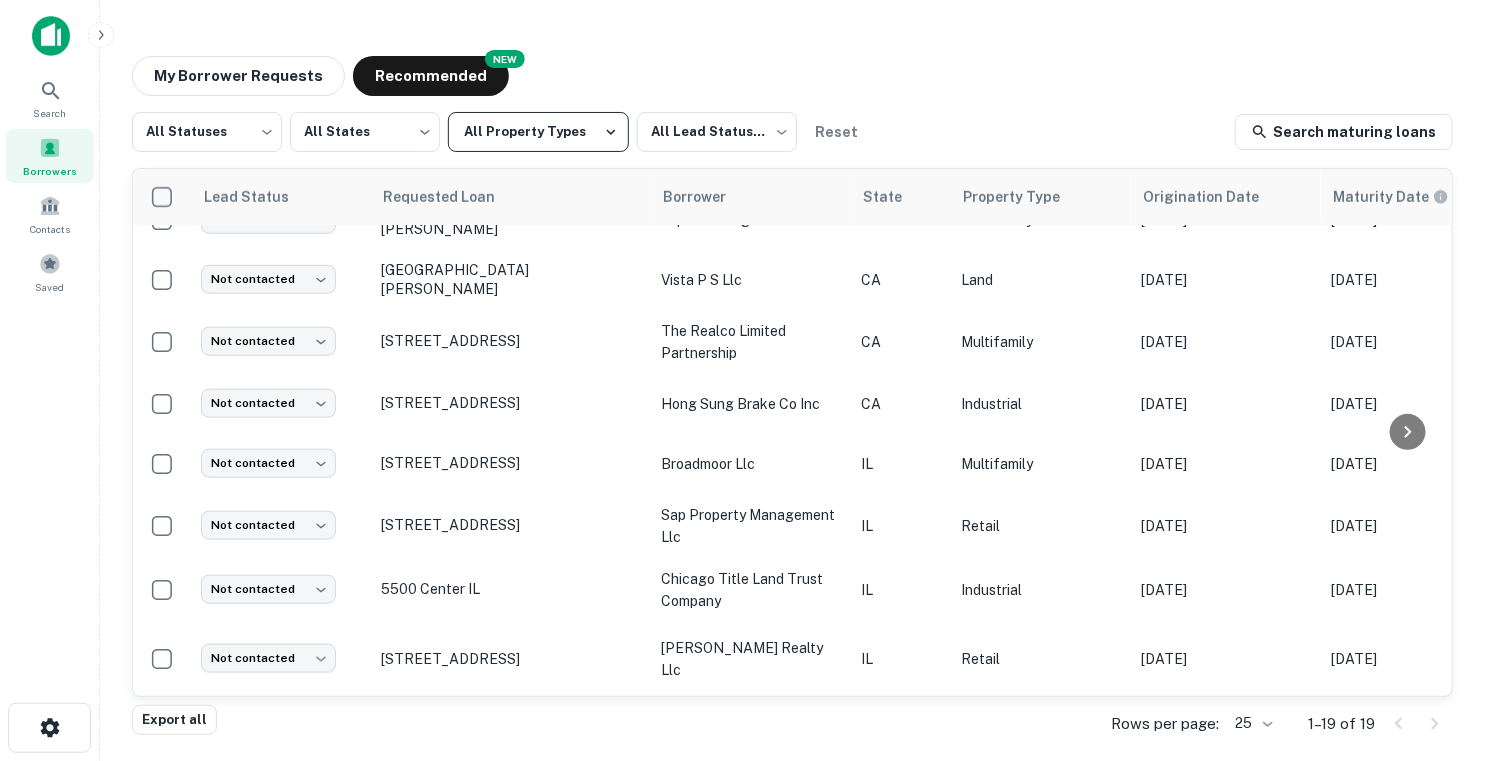 scroll, scrollTop: 735, scrollLeft: 0, axis: vertical 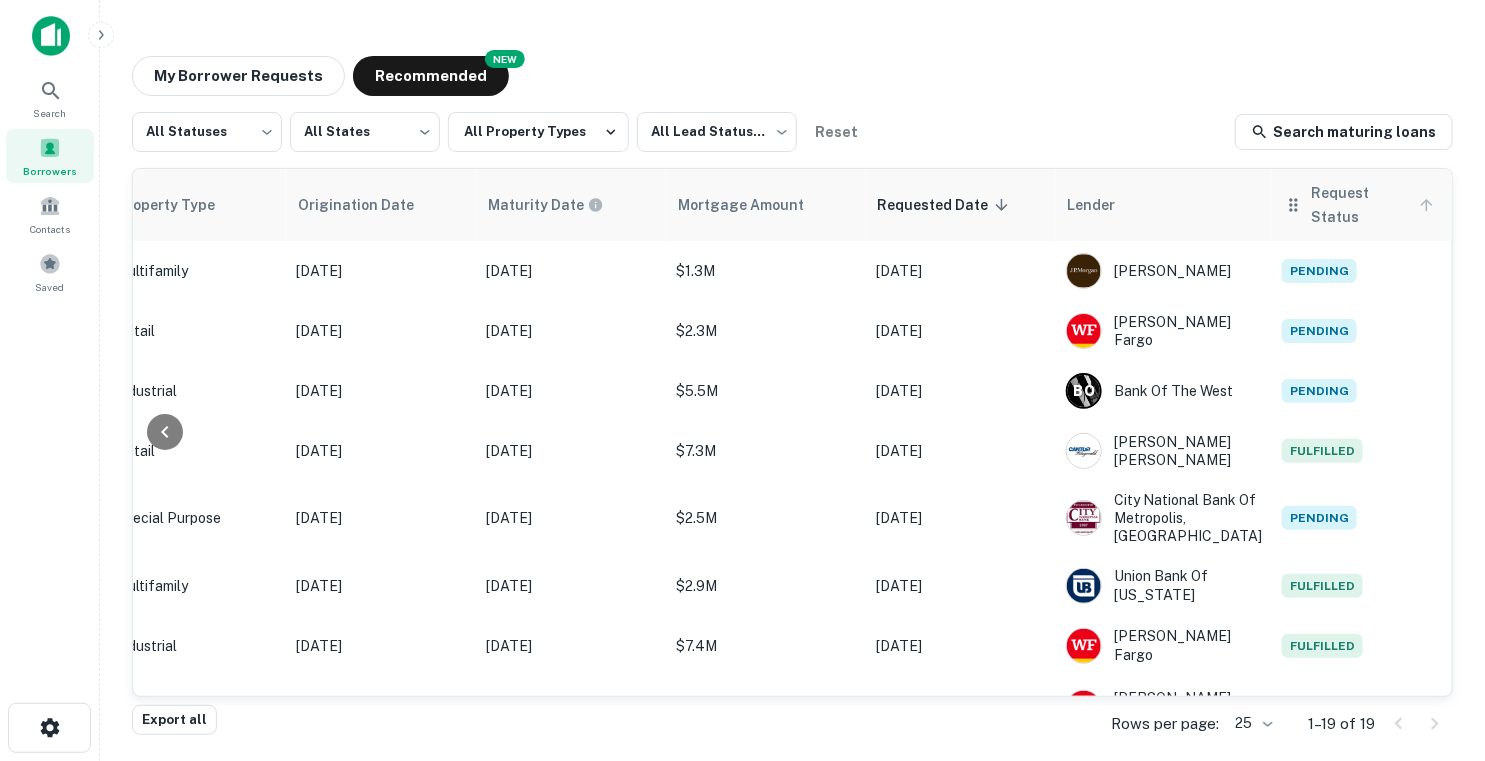 click on "Request Status" at bounding box center (1376, 205) 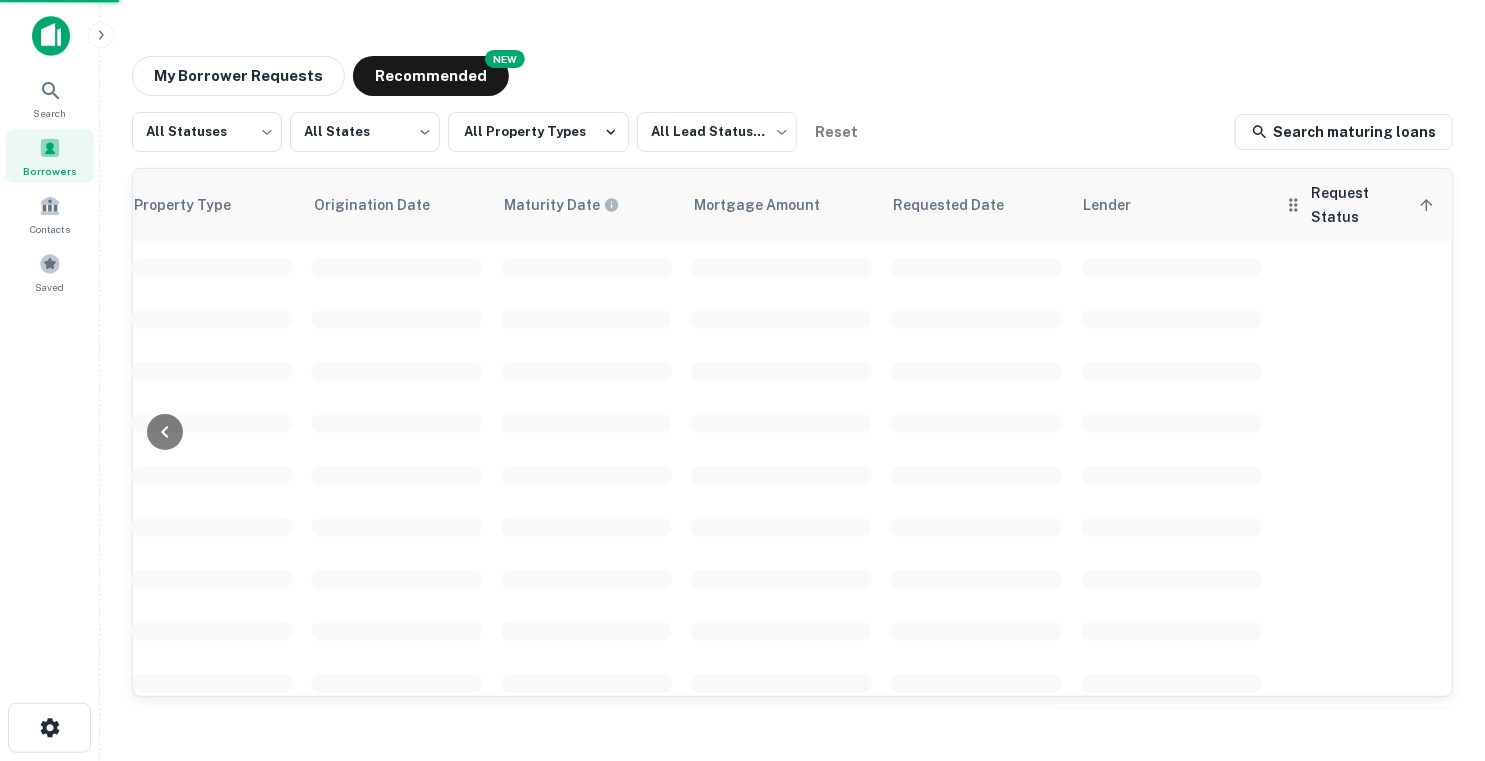 scroll, scrollTop: 0, scrollLeft: 842, axis: horizontal 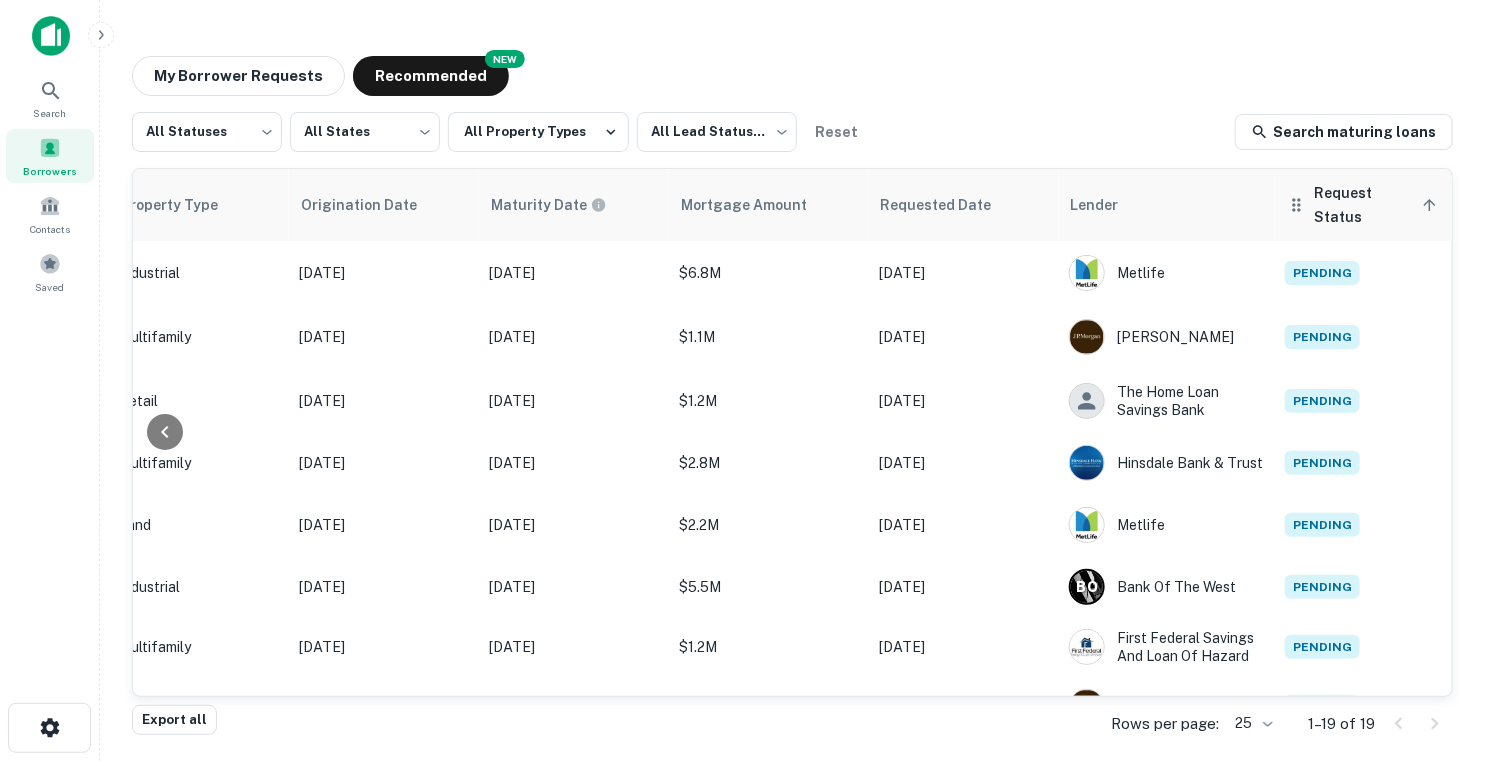 click on "Request Status sorted ascending" at bounding box center (1379, 205) 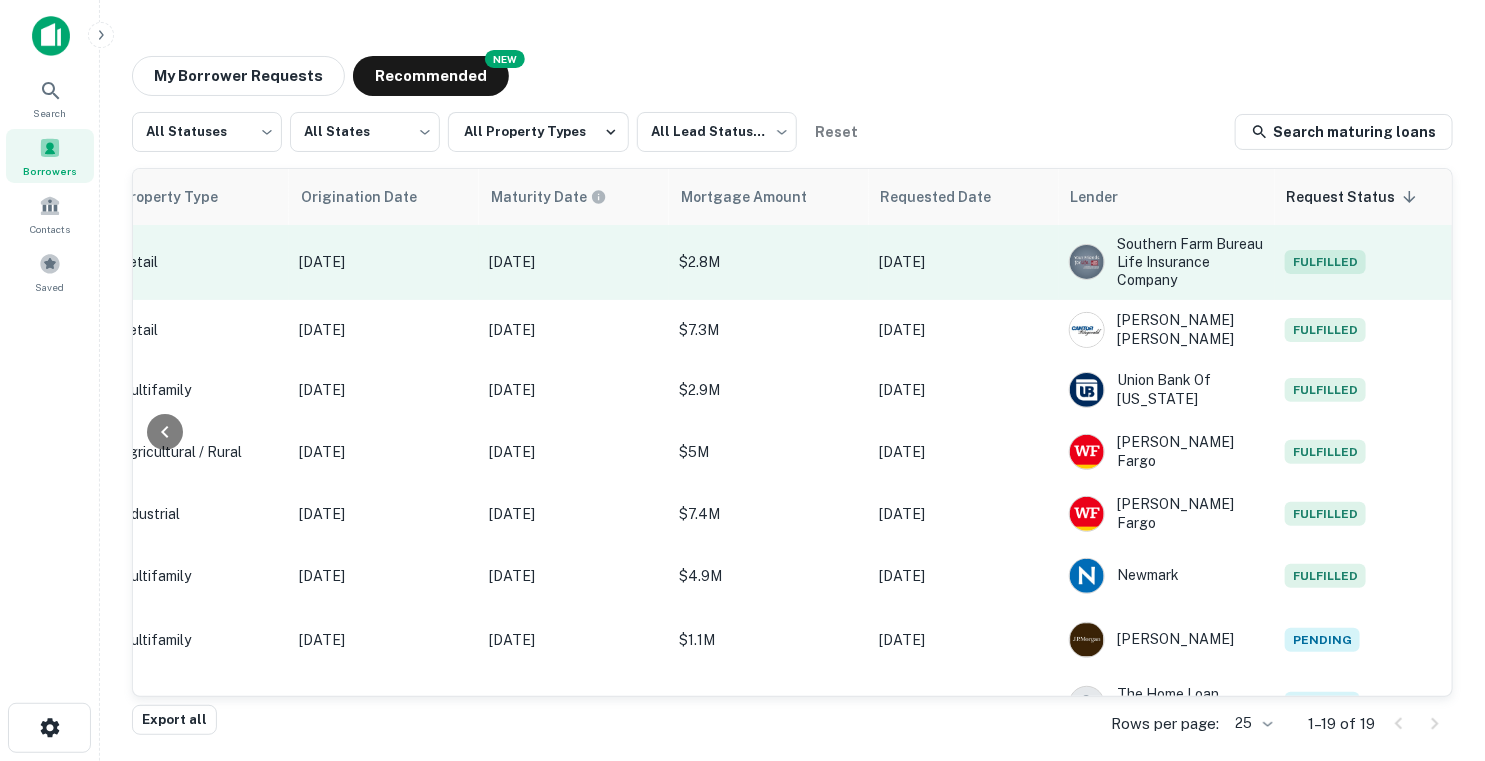 click on "$2.8M" at bounding box center (769, 262) 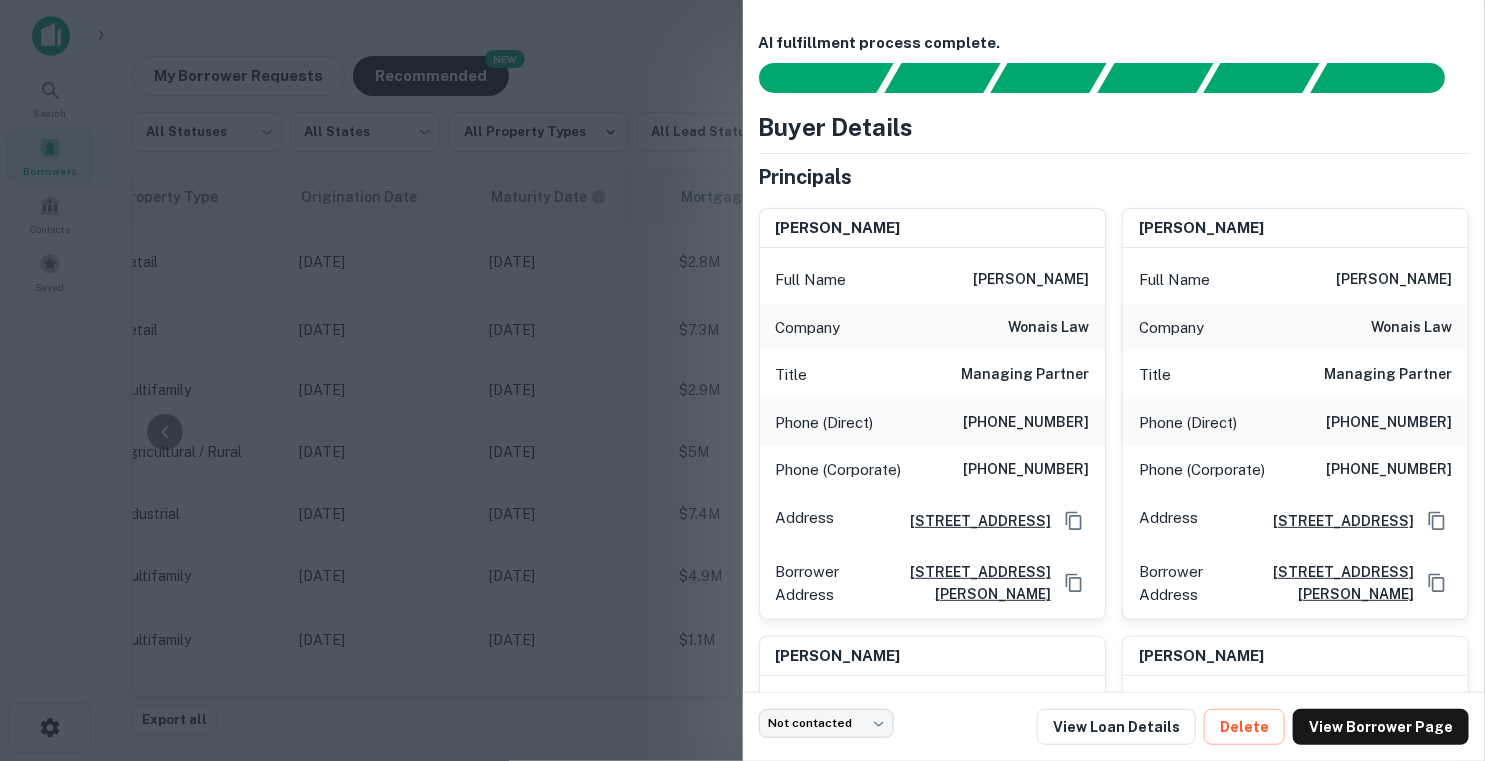 click at bounding box center [742, 380] 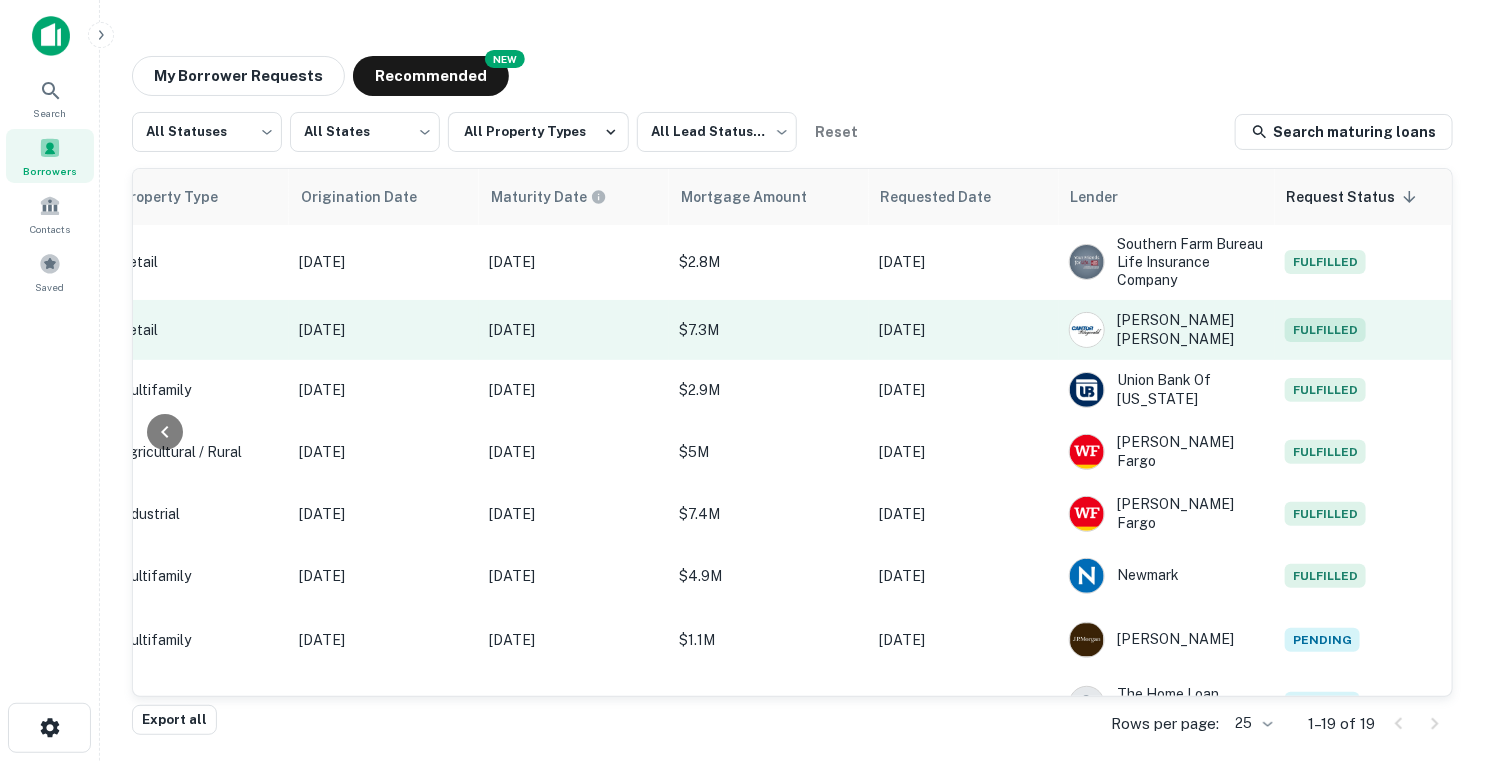 click on "Fulfilled" at bounding box center (1325, 330) 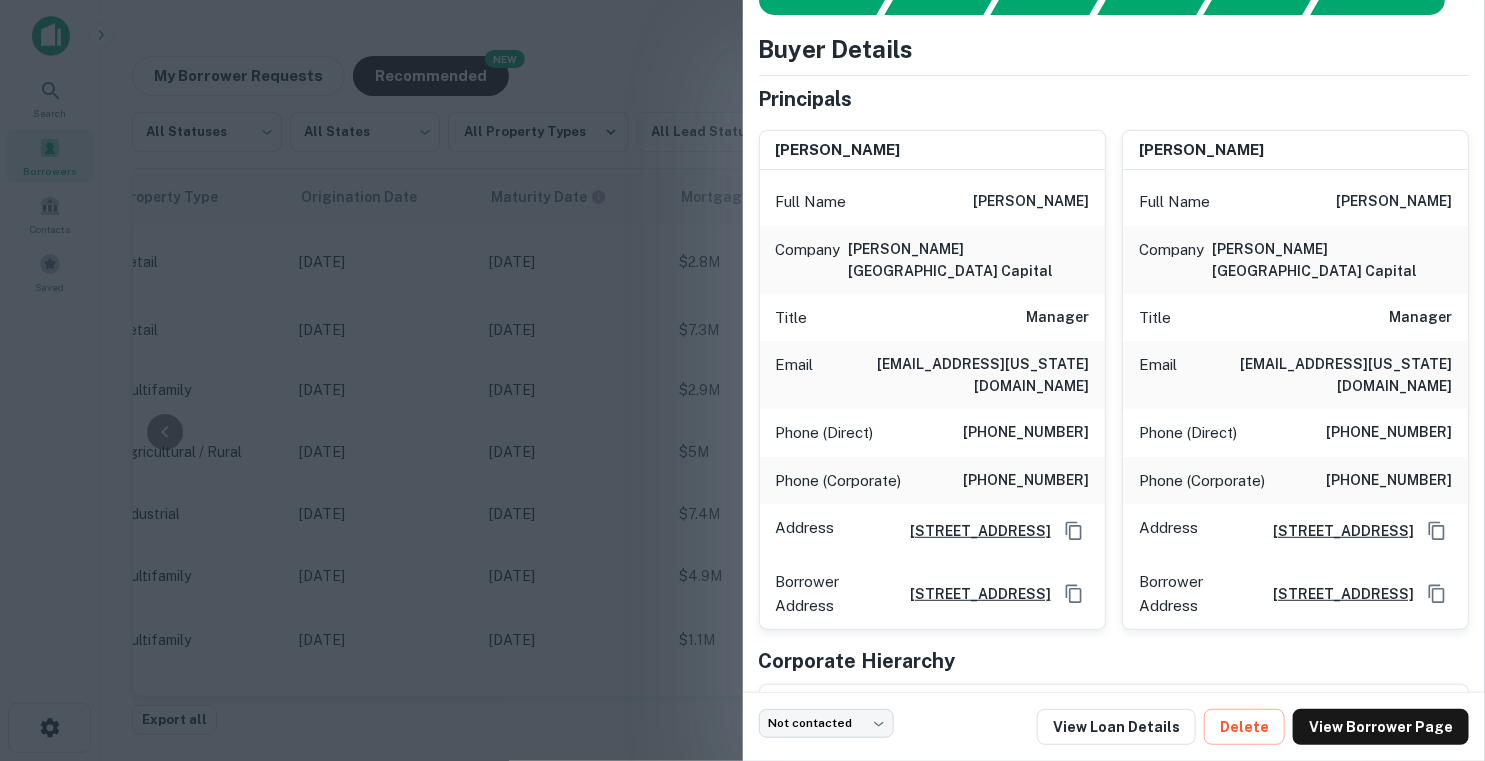 scroll, scrollTop: 0, scrollLeft: 0, axis: both 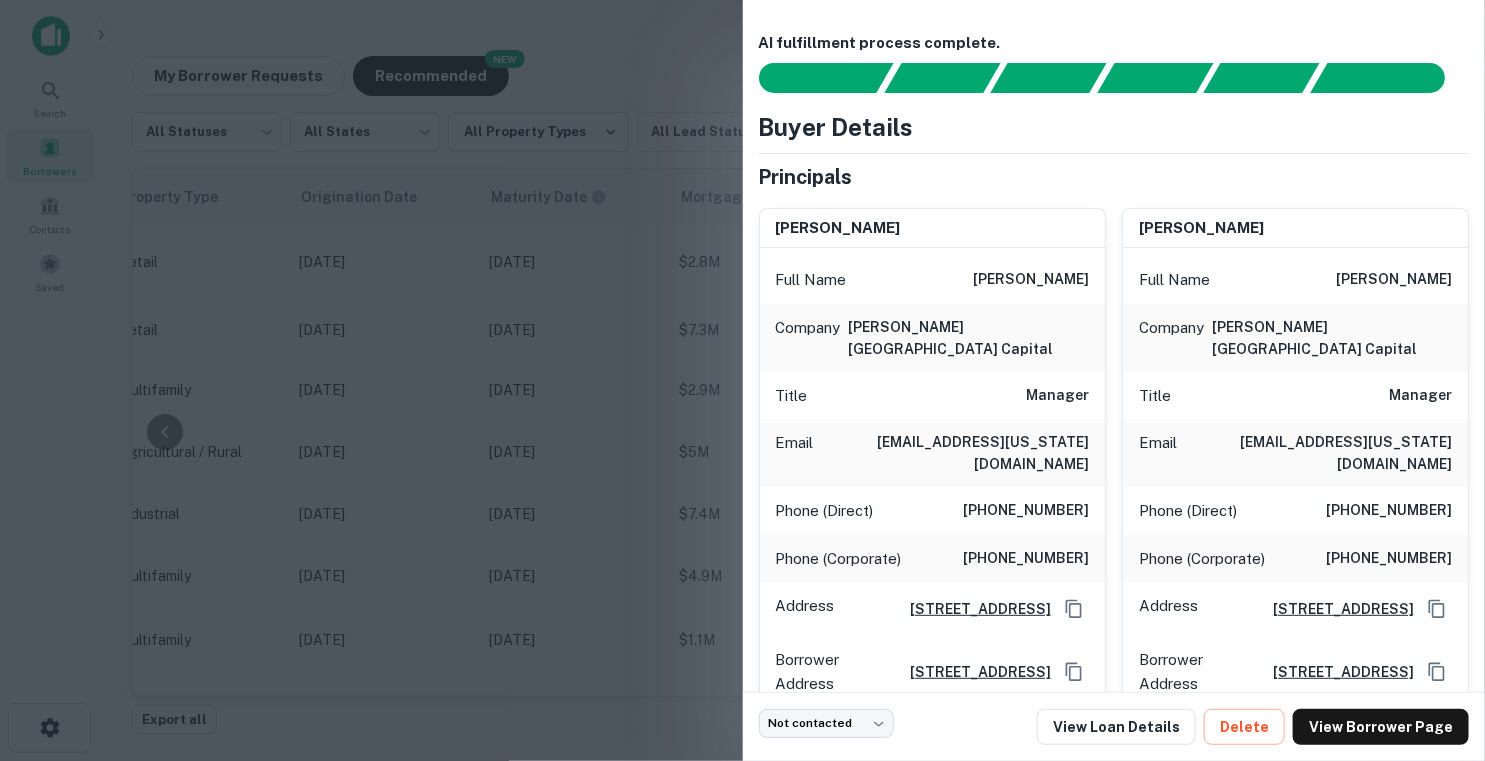 click at bounding box center [742, 380] 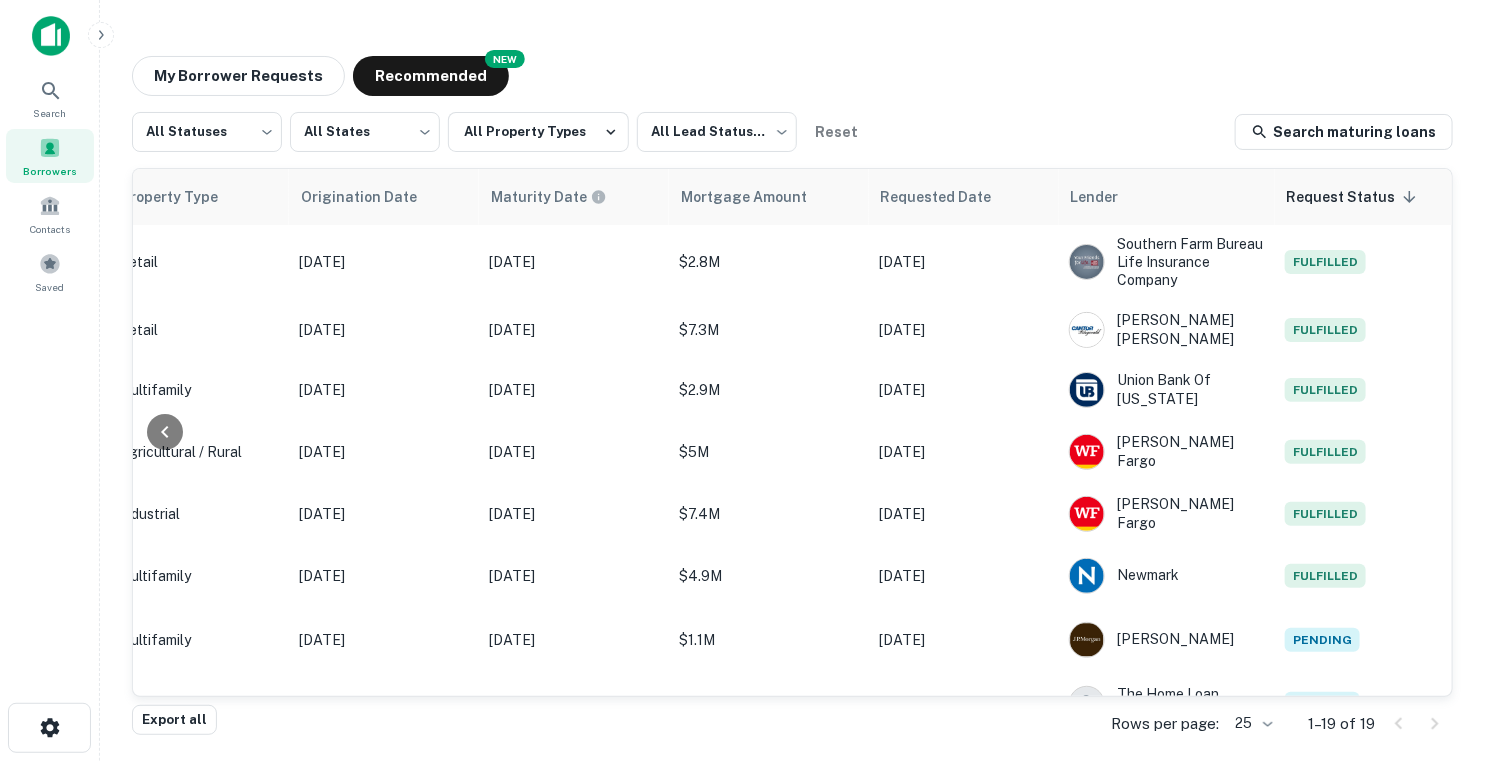 scroll, scrollTop: 0, scrollLeft: 0, axis: both 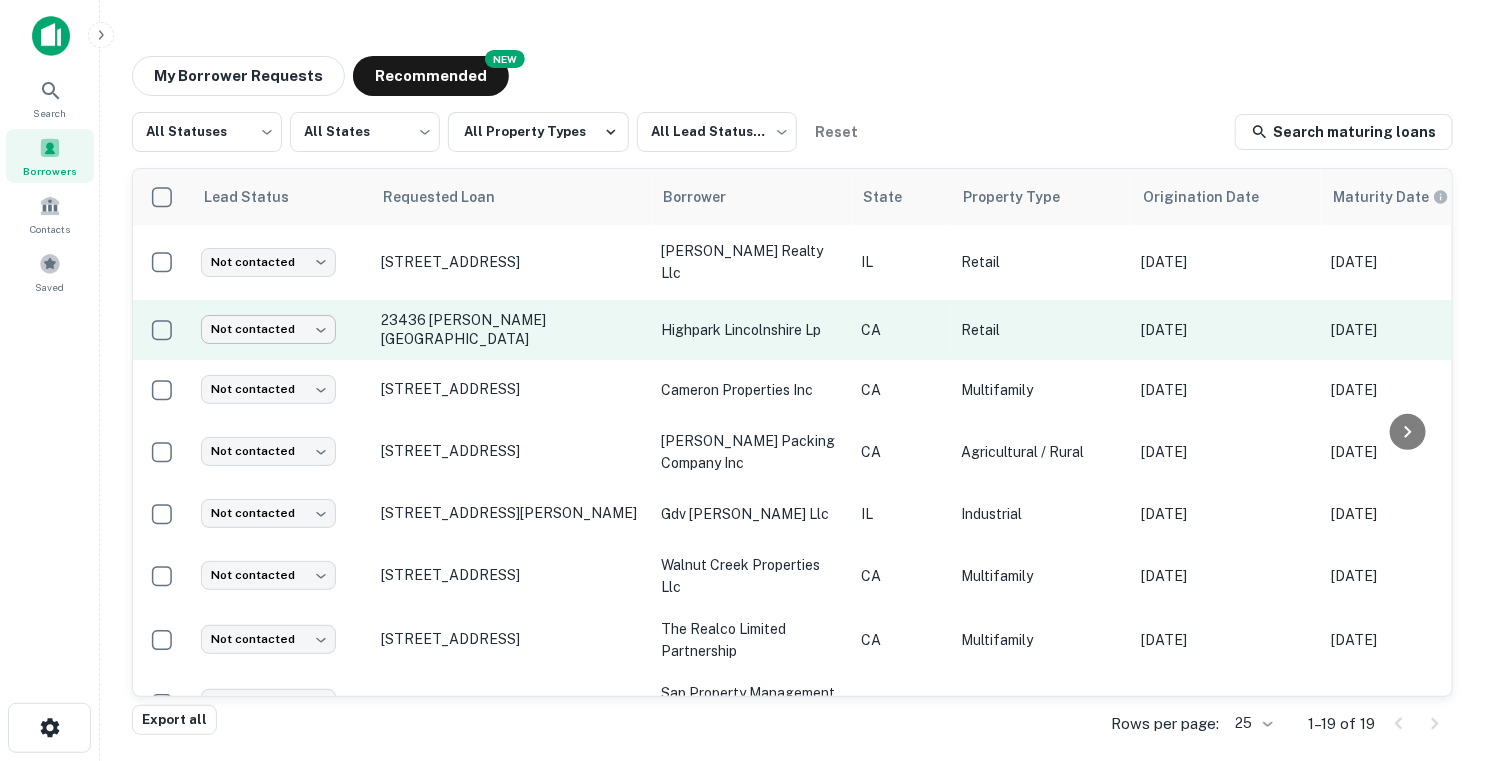 click on "Search         Borrowers         Contacts         Saved     My Borrower Requests NEW Recommended All Statuses *** ​ All States *** ​ All Property Types All Lead Statuses *** ​ Reset Search maturing loans Lead Status Requested Loan Borrower State Property Type Origination Date Maturity Date Mortgage Amount Requested Date Lender Request Status sorted descending Not contacted **** ​ [STREET_ADDRESS]  [PERSON_NAME] realty llc IL Retail [DATE] [DATE] $2.8M [DATE] Southern Farm Bureau Life Insurance Company Fulfilled Not contacted **** ​ 23436 [PERSON_NAME][GEOGRAPHIC_DATA] lp [GEOGRAPHIC_DATA] Retail [DATE] [DATE] $7.3M [DATE] [PERSON_NAME] [PERSON_NAME] Fulfilled Not contacted **** ​ [STREET_ADDRESS]  cameron properties inc CA Multifamily [DATE] [DATE] $2.9M [DATE] Union Bank Of [US_STATE] Fulfilled Not contacted **** ​ [STREET_ADDRESS]  [PERSON_NAME] packing company inc CA [DATE] $5M" at bounding box center (742, 380) 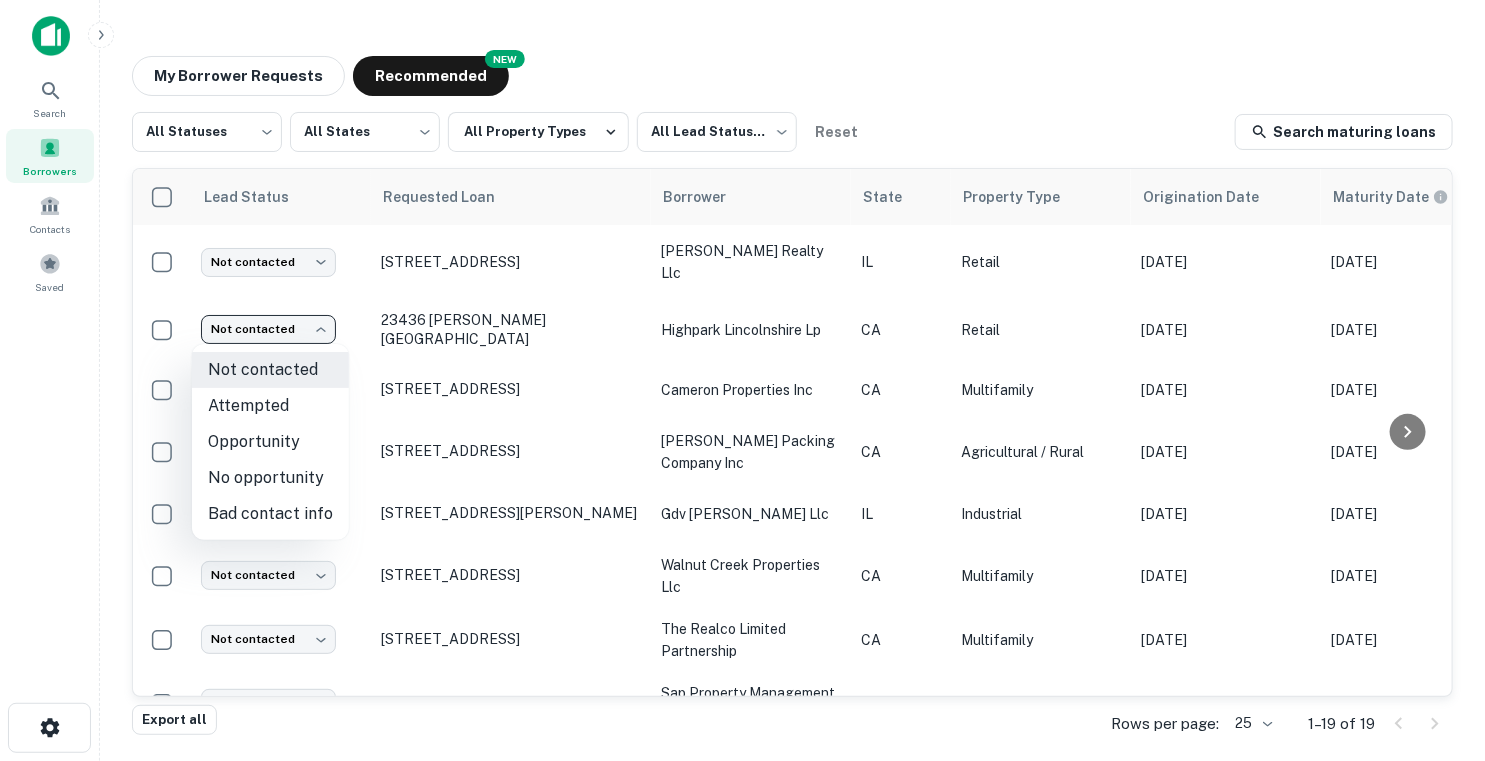 click at bounding box center [742, 380] 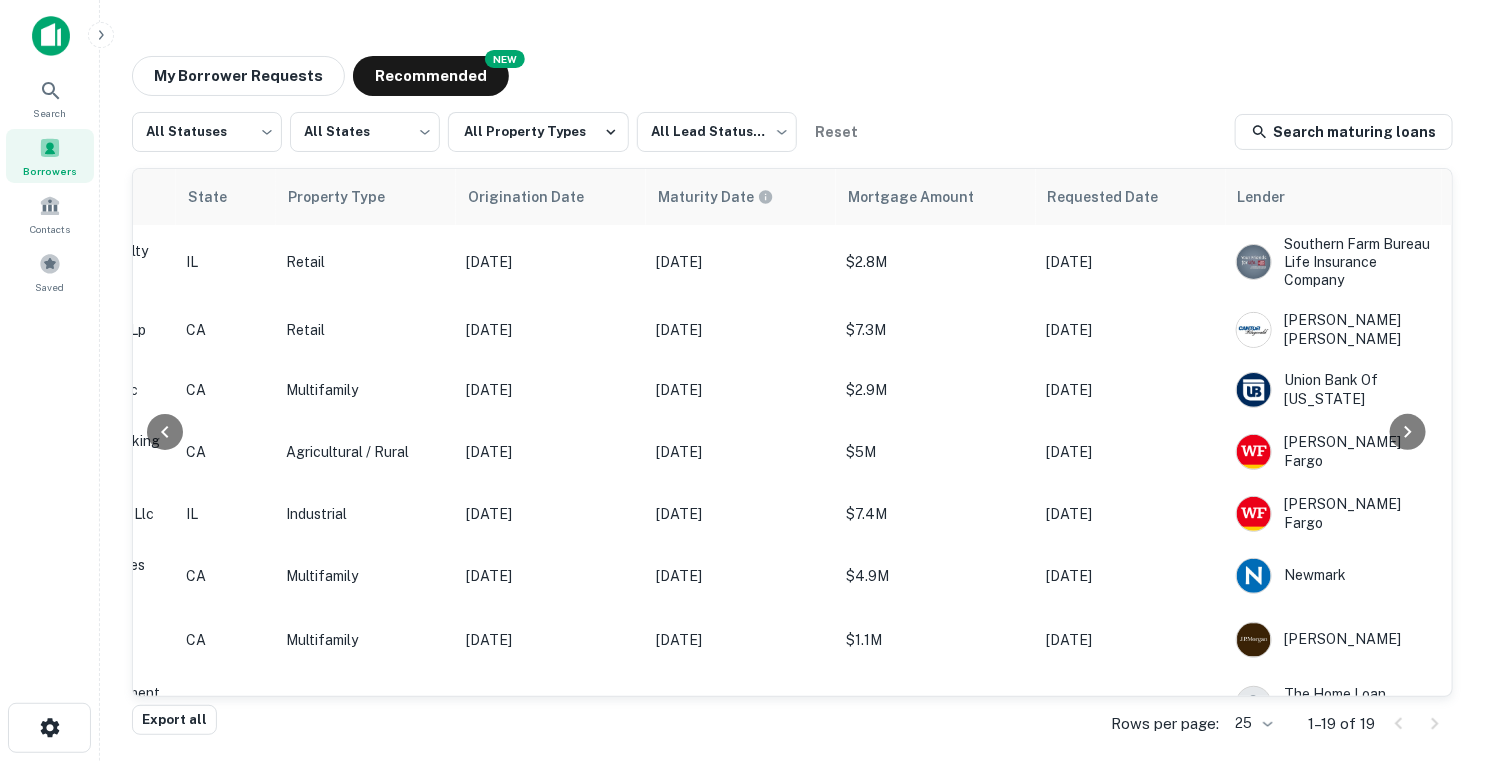 scroll, scrollTop: 0, scrollLeft: 845, axis: horizontal 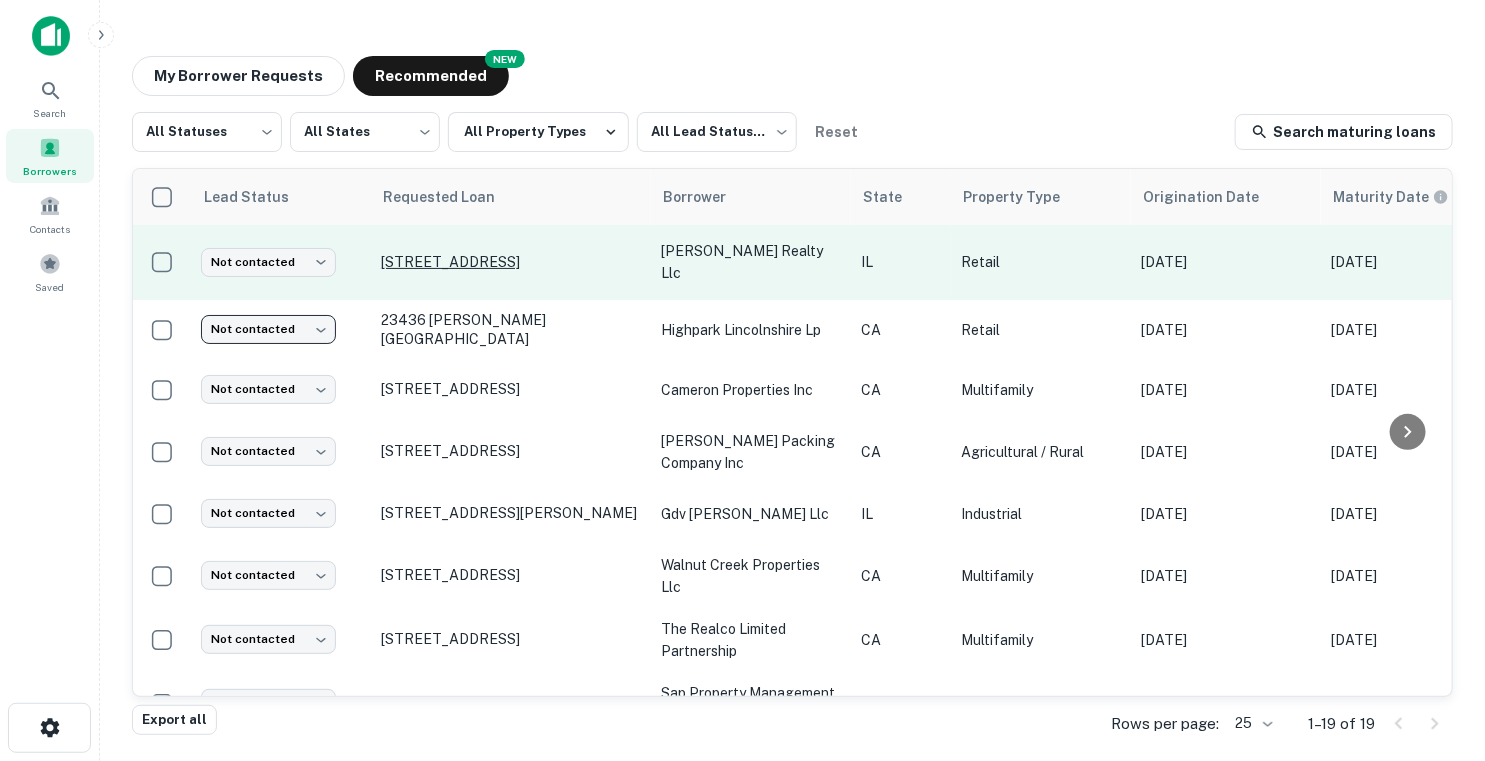click on "[STREET_ADDRESS]" at bounding box center (511, 262) 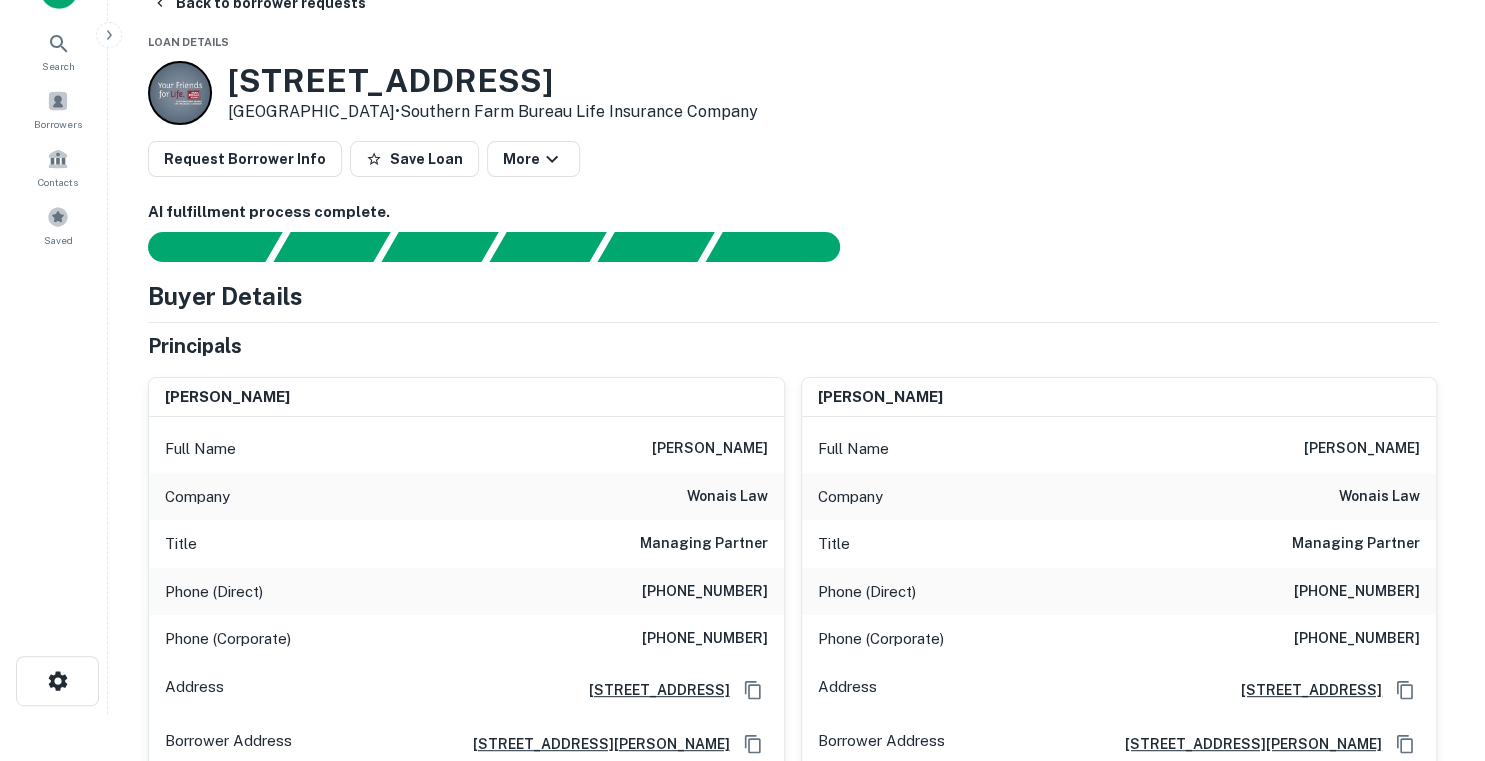 scroll, scrollTop: 0, scrollLeft: 0, axis: both 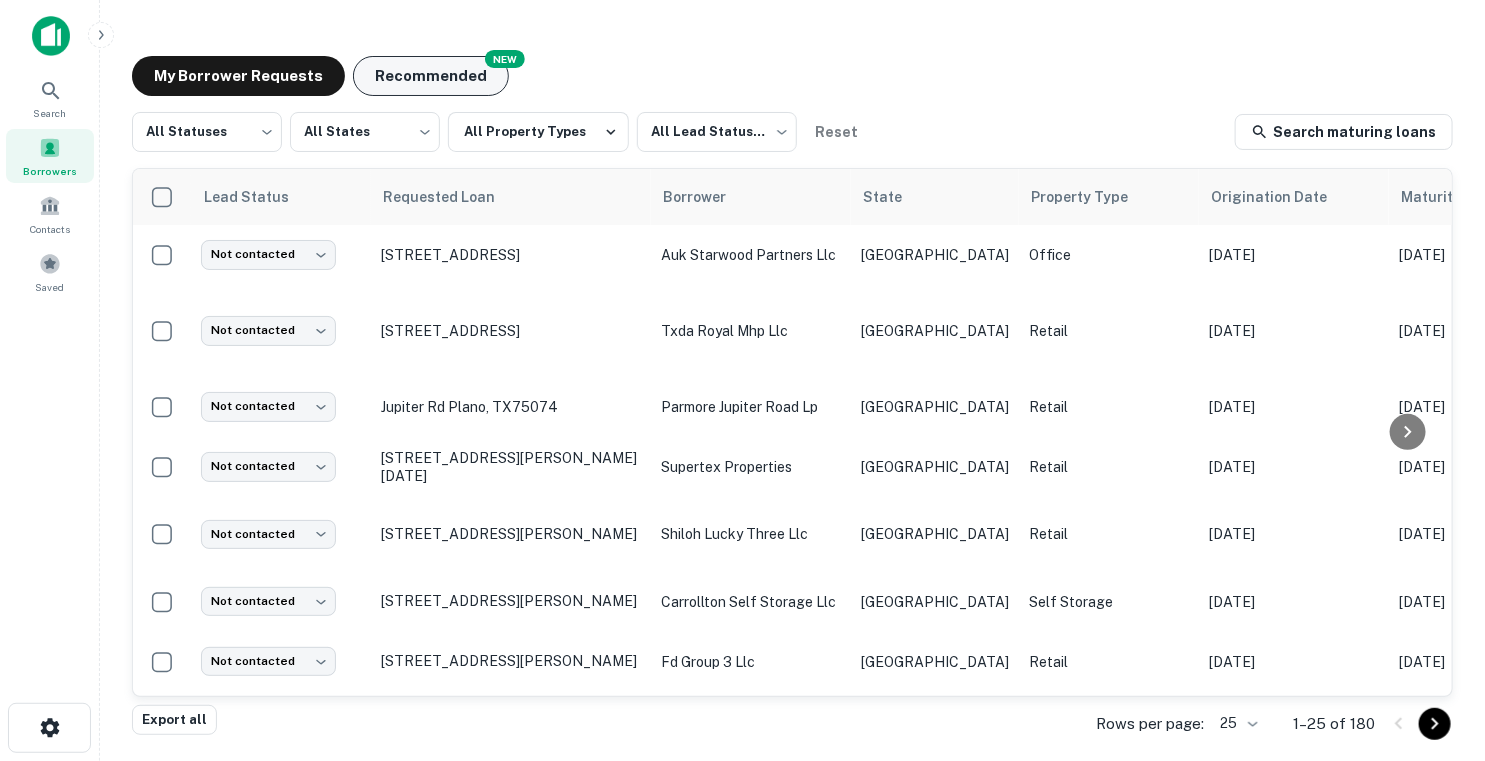 click on "Recommended" at bounding box center [431, 76] 